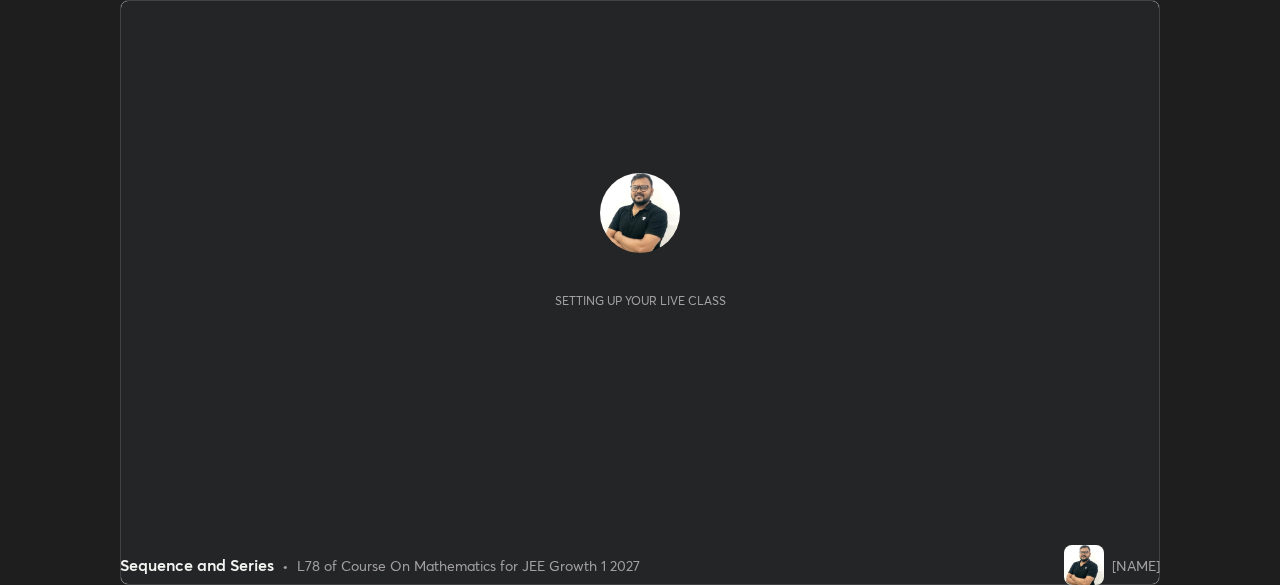 scroll, scrollTop: 0, scrollLeft: 0, axis: both 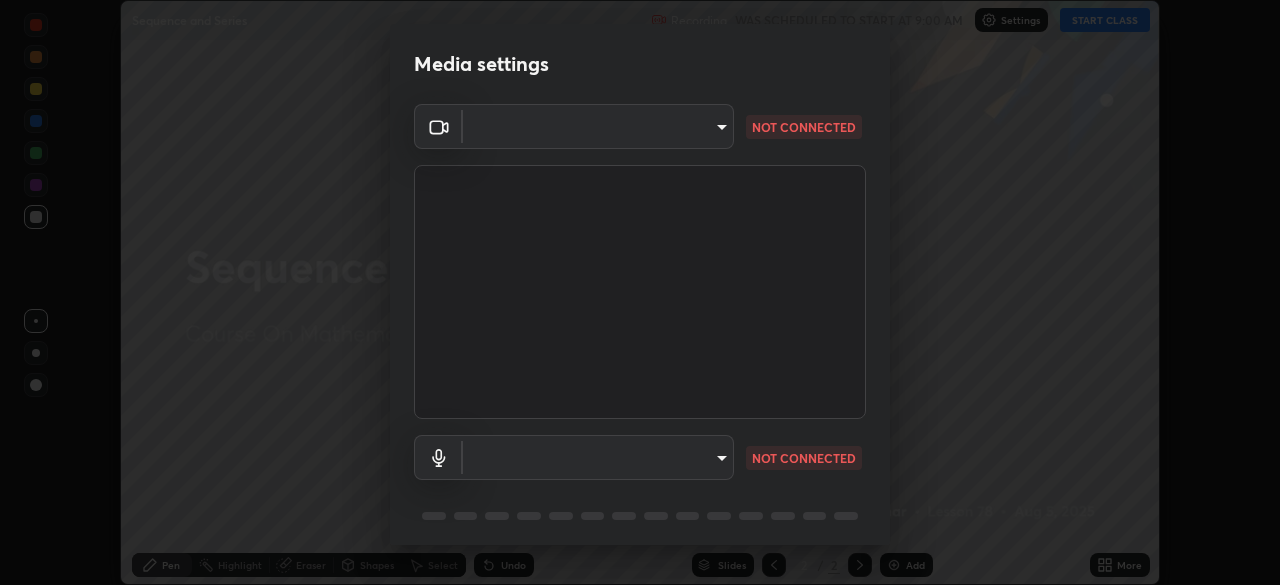 type on "6a58b21e3886260455e3a8f5b68a010b8d66c957dea9152d99a69134fe1af4a5" 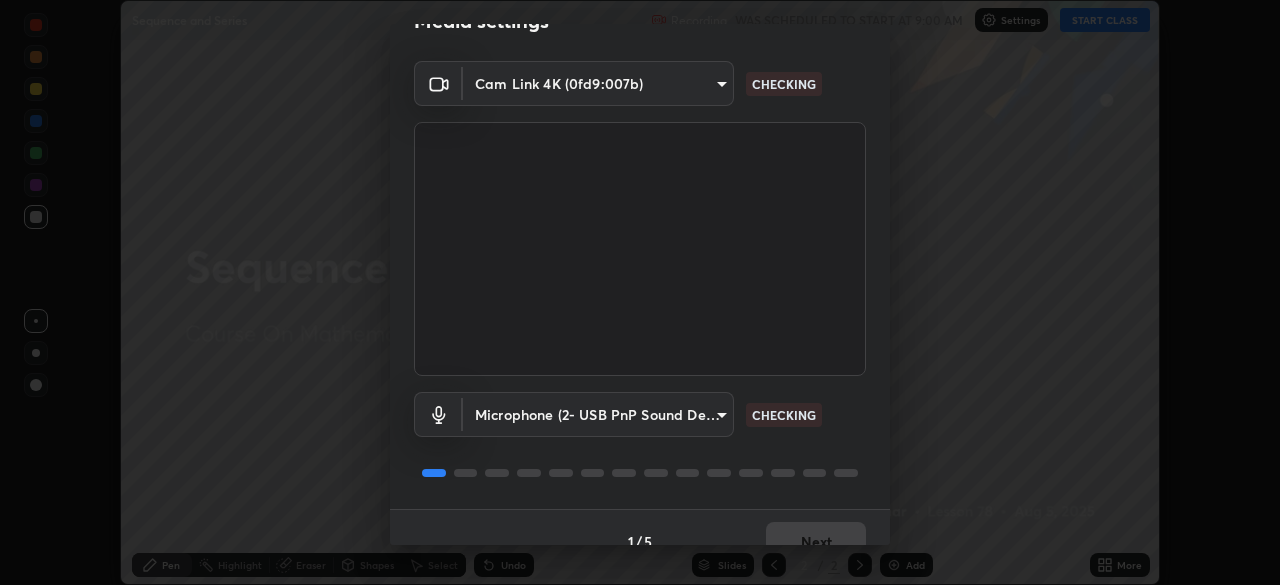 scroll, scrollTop: 71, scrollLeft: 0, axis: vertical 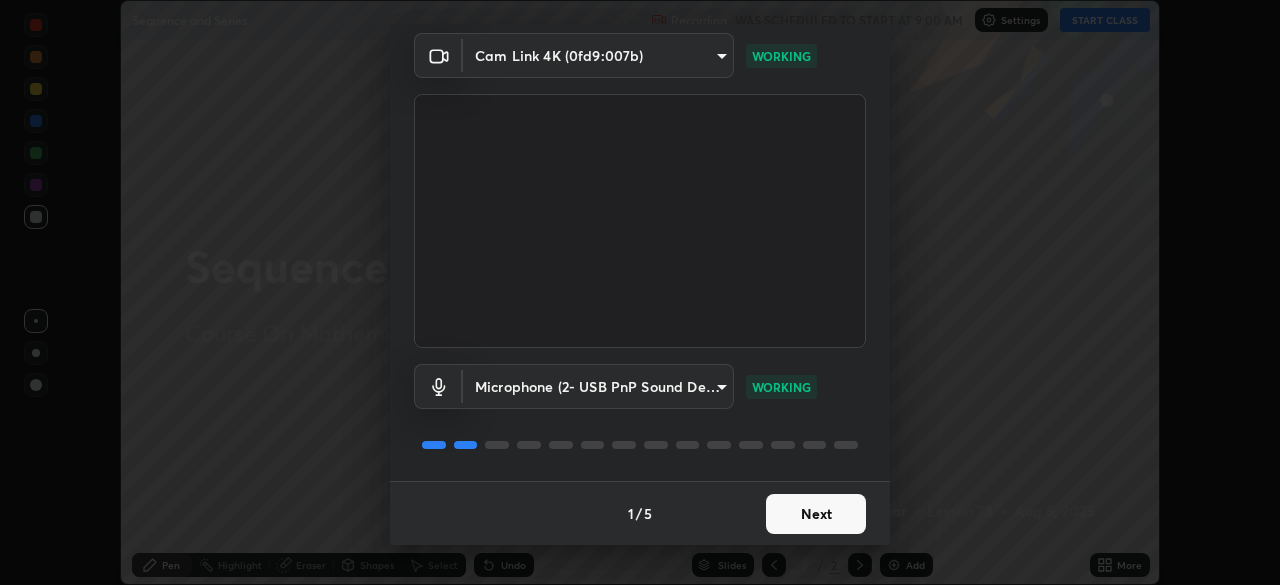 click on "Next" at bounding box center [816, 514] 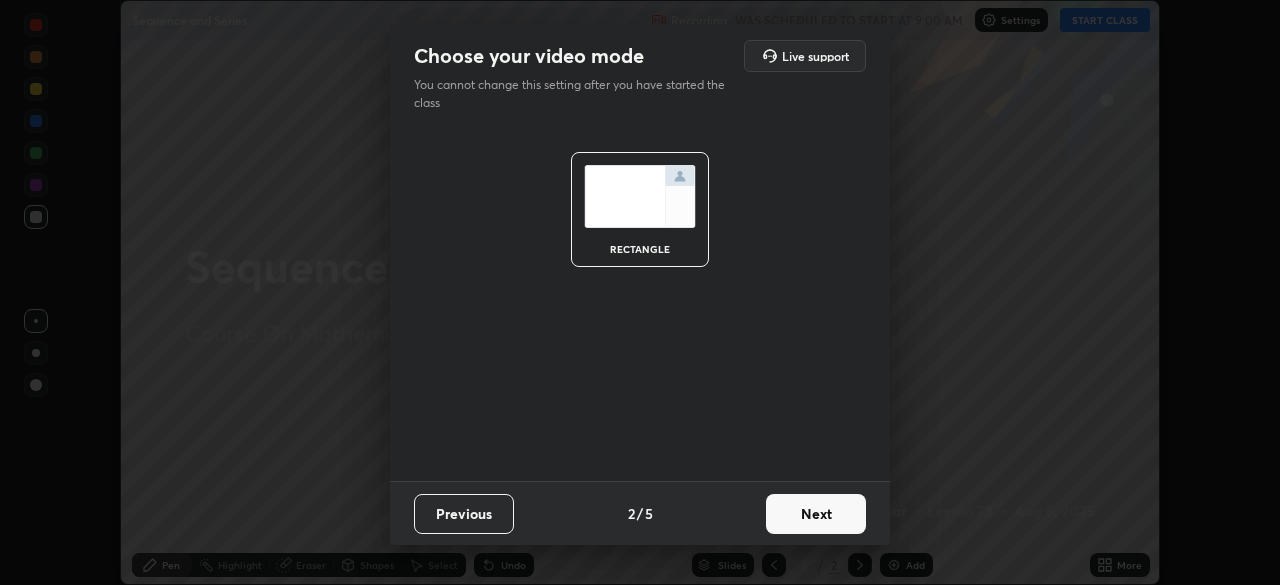 scroll, scrollTop: 0, scrollLeft: 0, axis: both 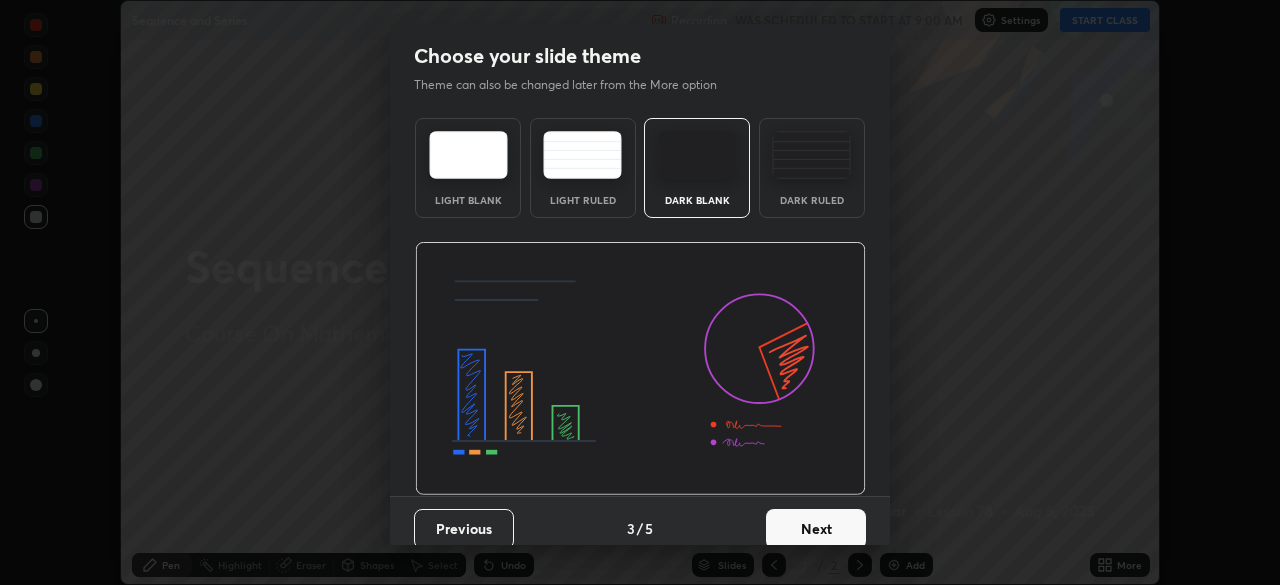 click on "Next" at bounding box center [816, 529] 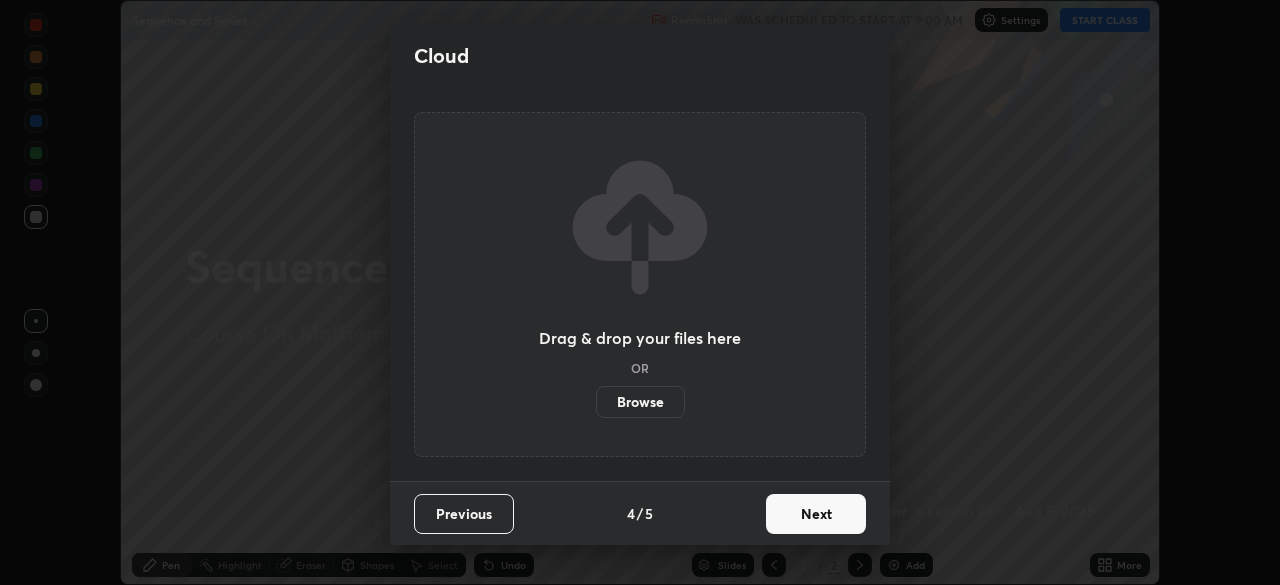 click on "Next" at bounding box center [816, 514] 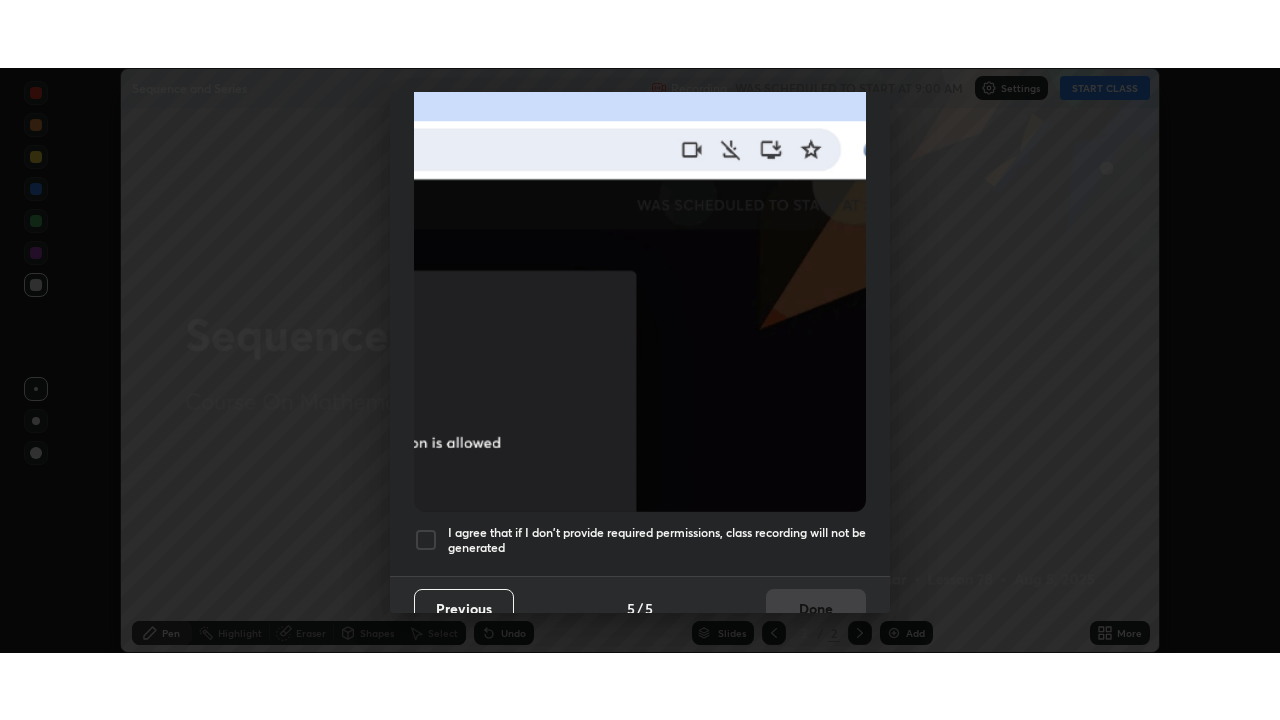 scroll, scrollTop: 479, scrollLeft: 0, axis: vertical 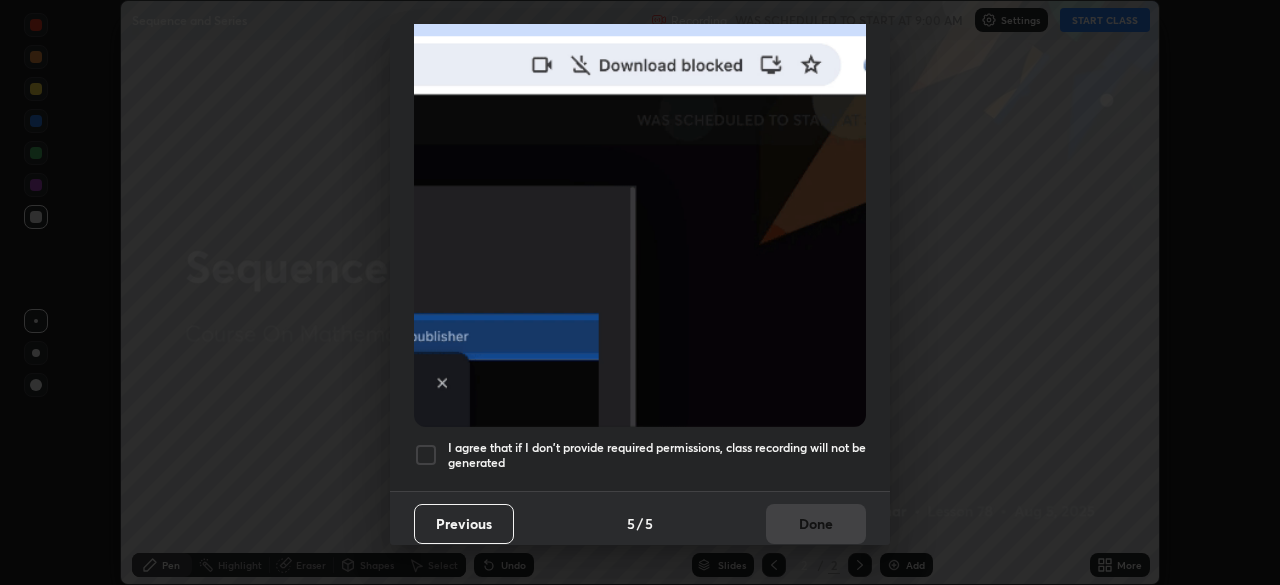 click at bounding box center [426, 455] 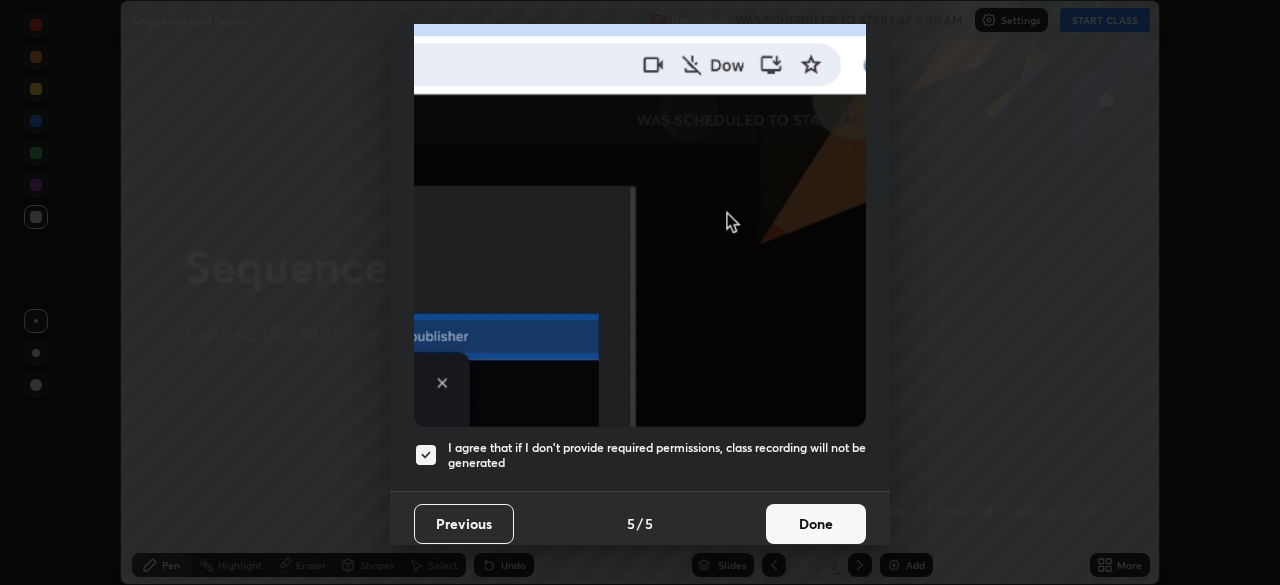 click on "Done" at bounding box center [816, 524] 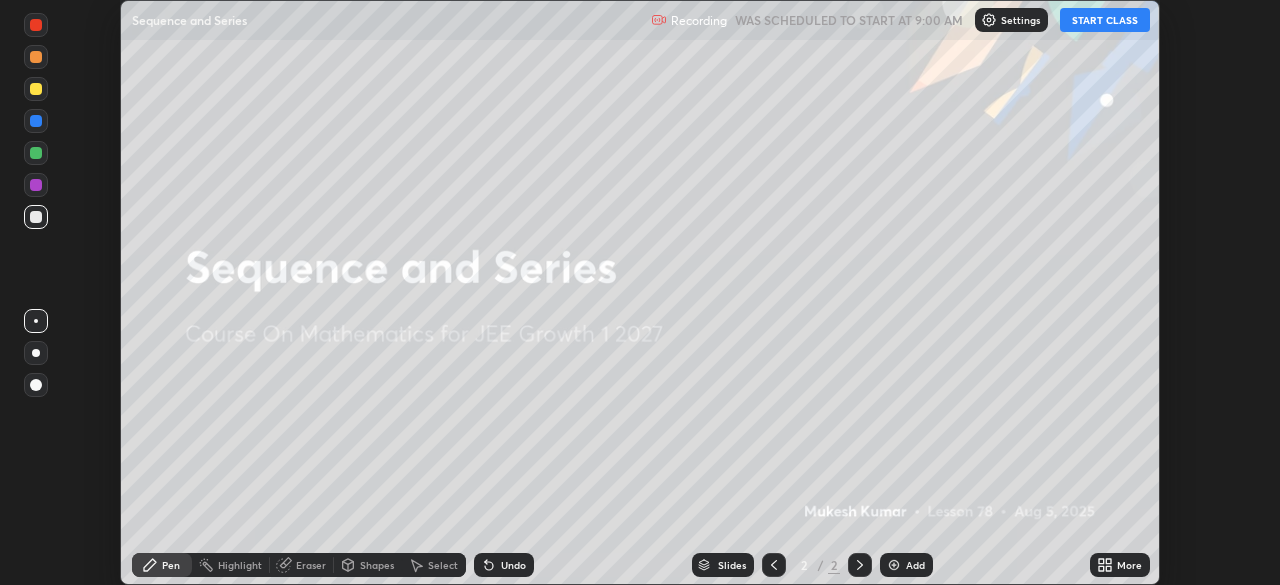 click on "START CLASS" at bounding box center [1105, 20] 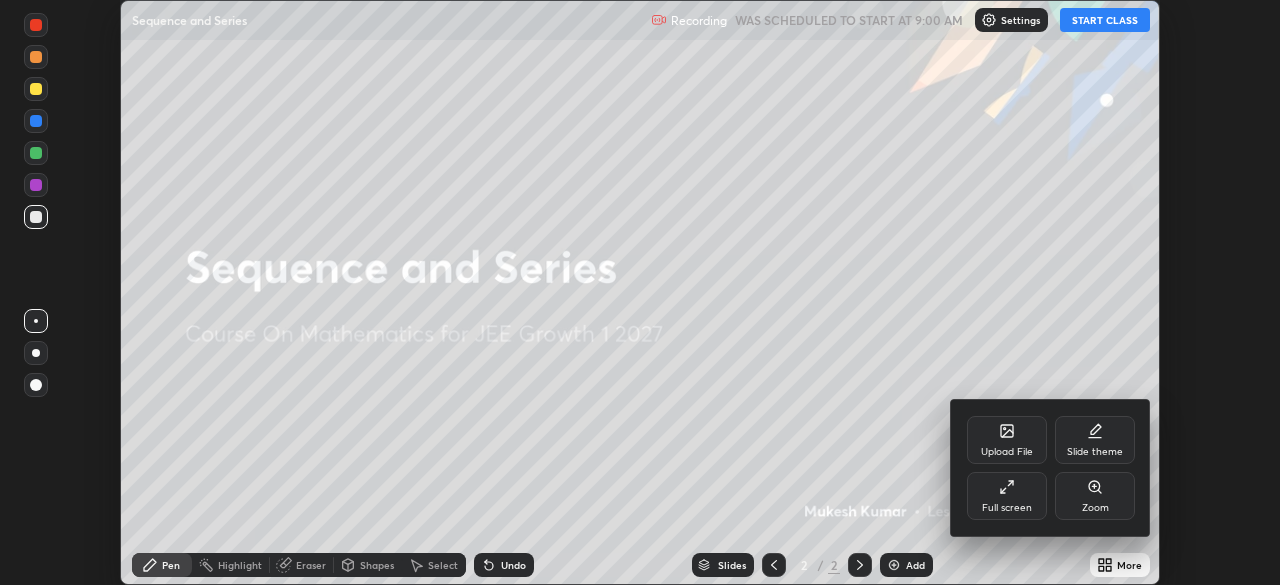 click on "Full screen" at bounding box center [1007, 496] 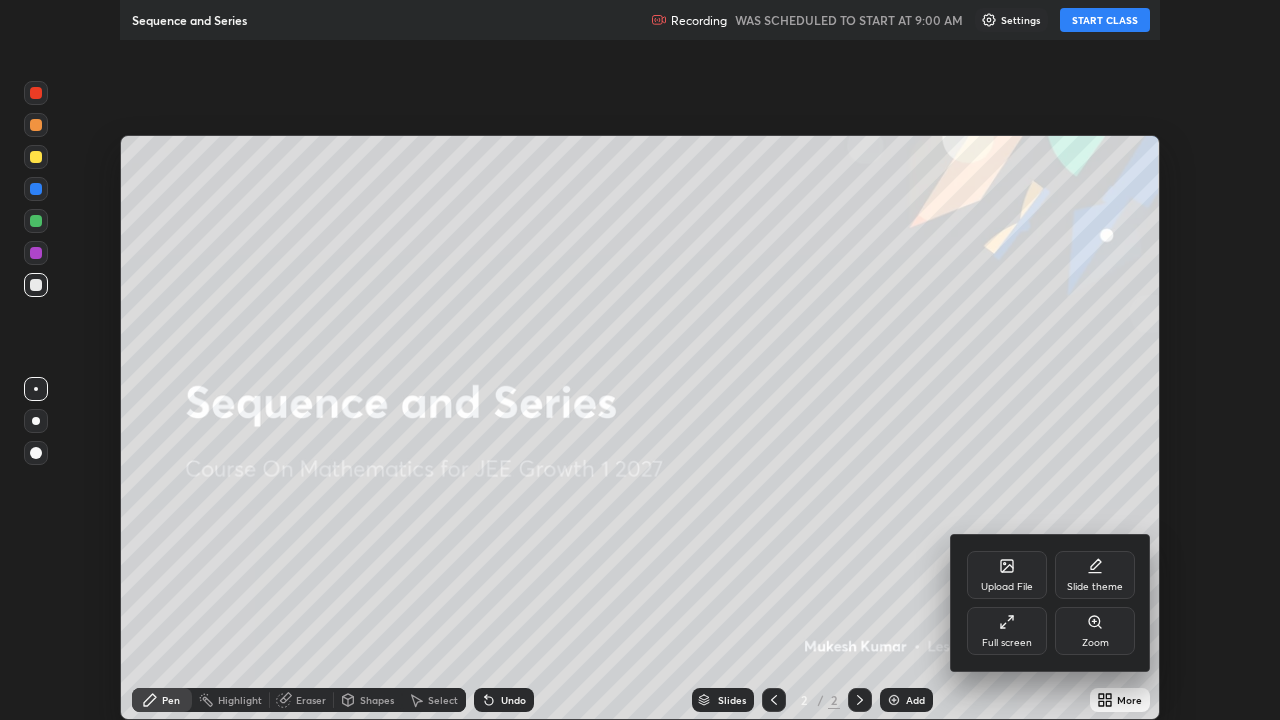 scroll, scrollTop: 99280, scrollLeft: 98720, axis: both 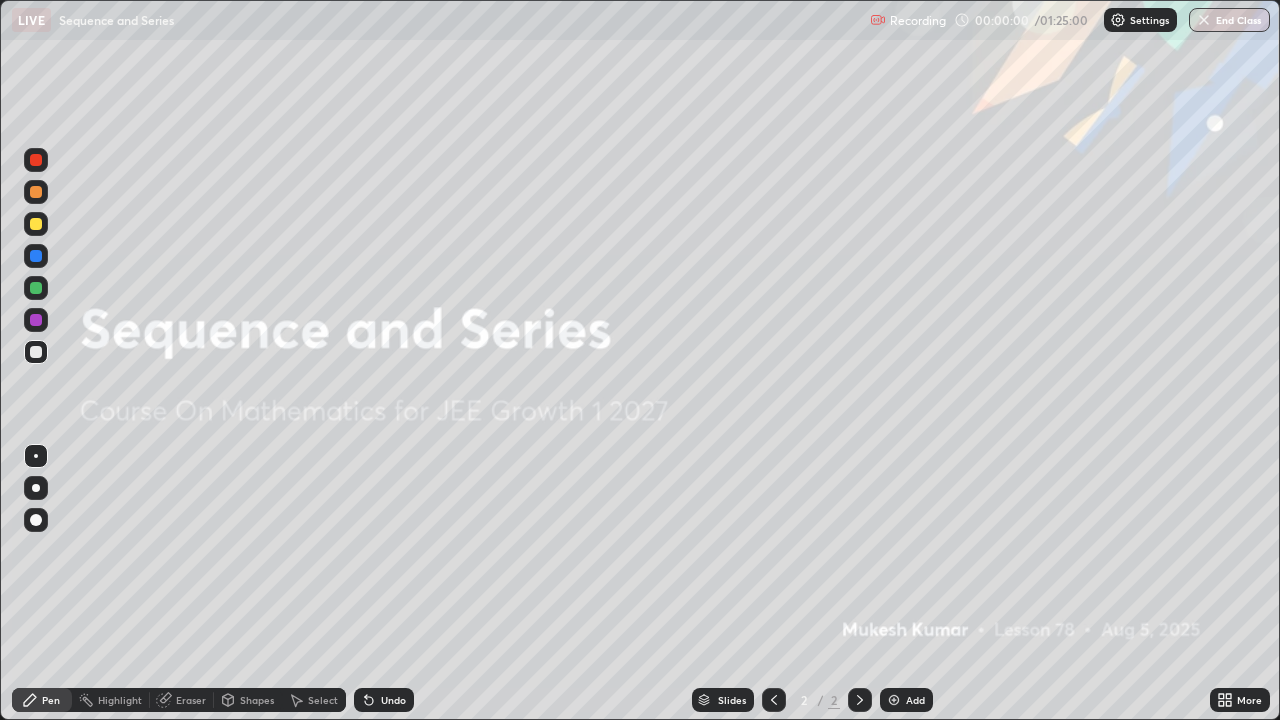click 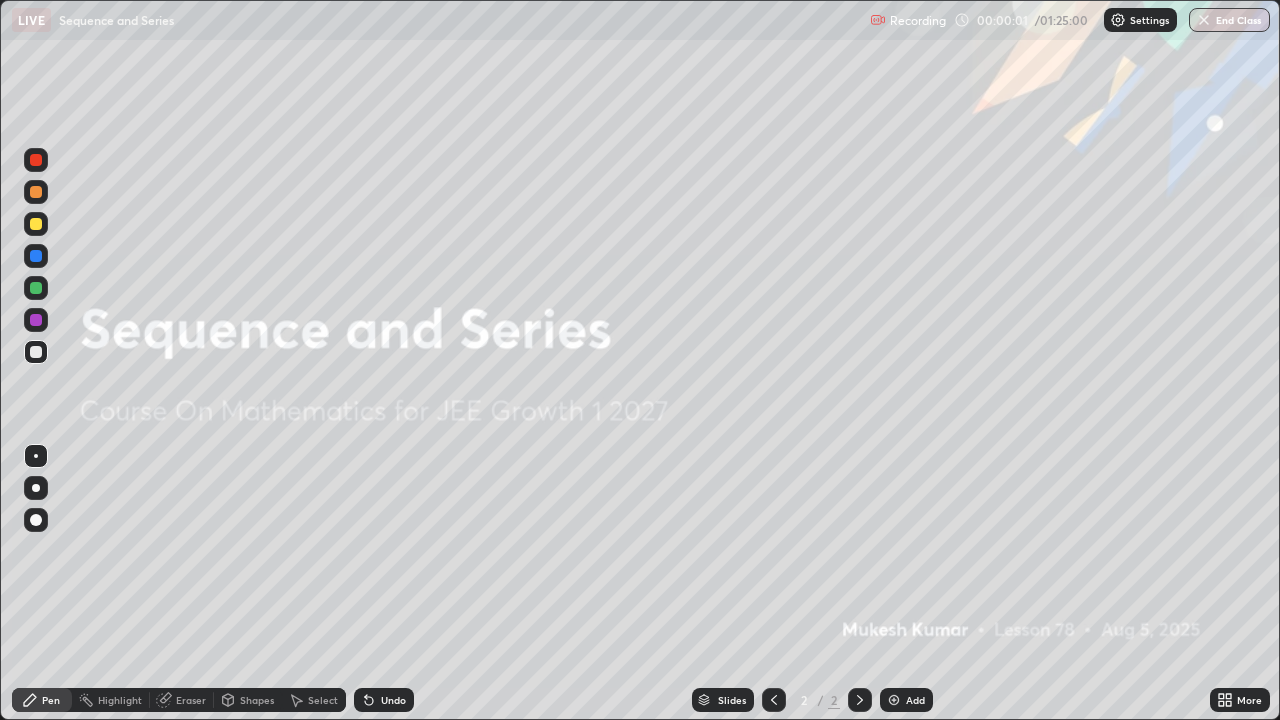 click on "Add" at bounding box center (906, 700) 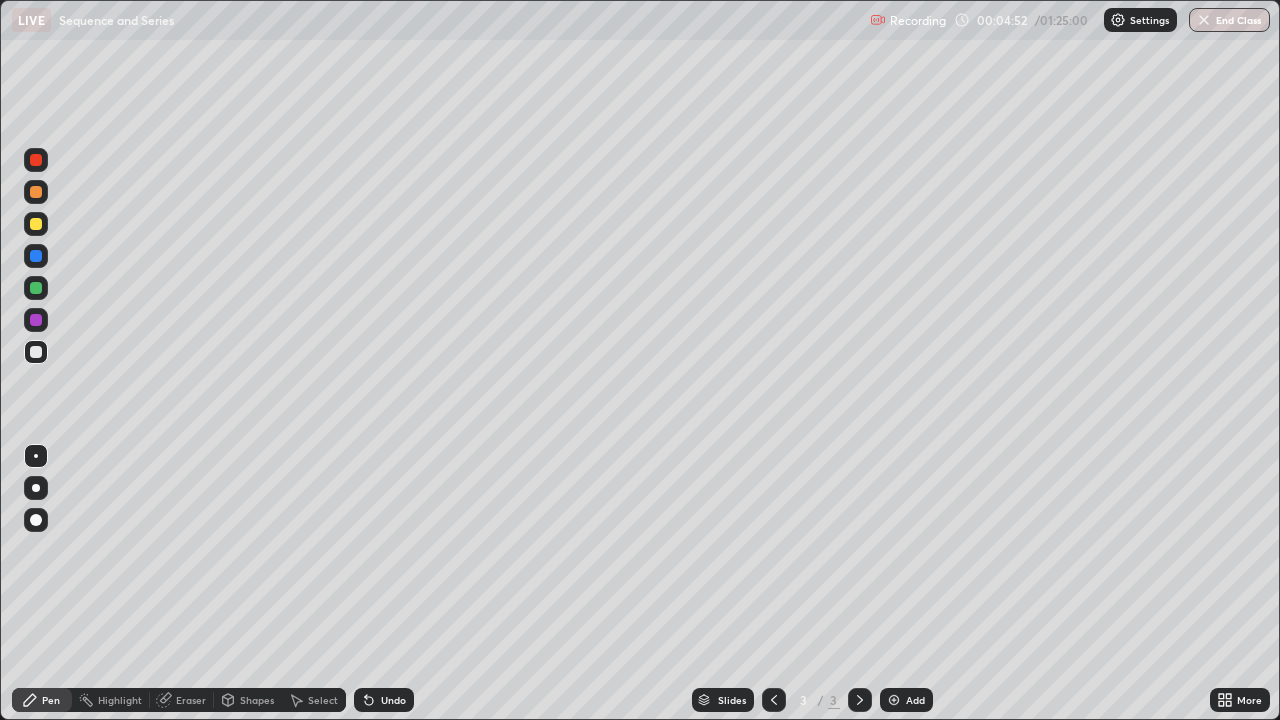 click at bounding box center (36, 160) 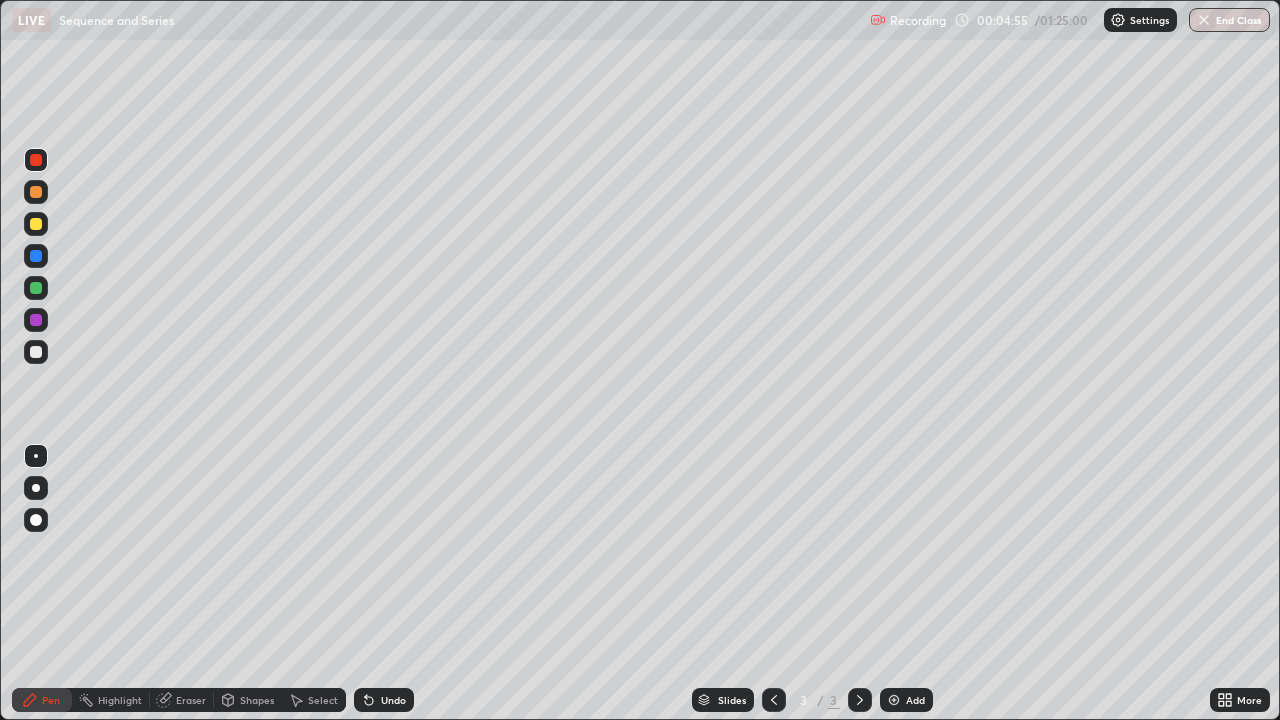 click on "Undo" at bounding box center (393, 700) 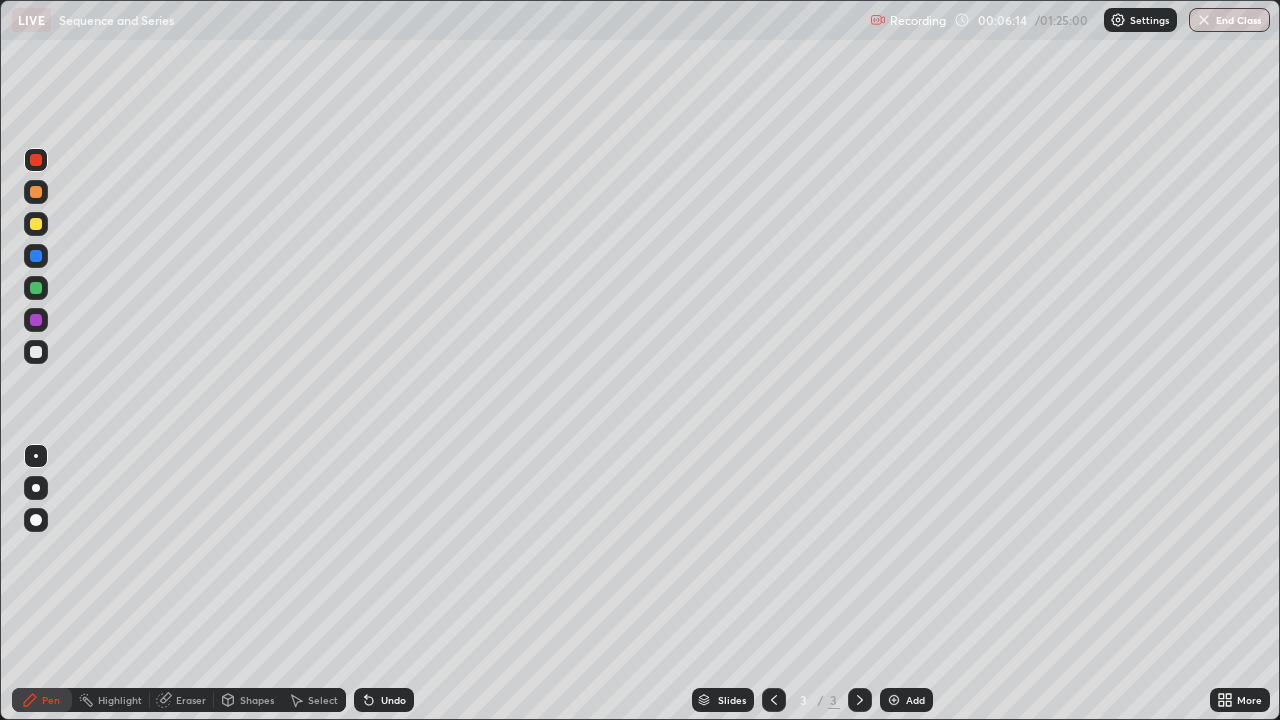 click at bounding box center [36, 224] 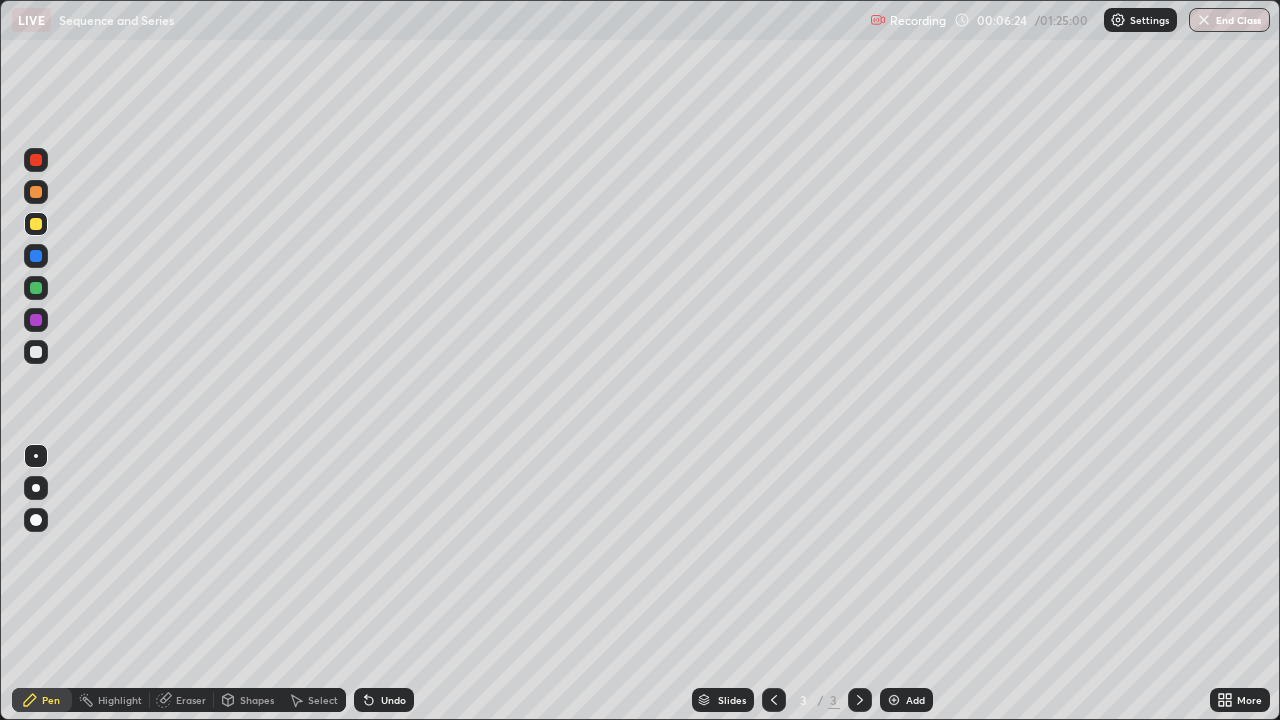 click on "Undo" at bounding box center [393, 700] 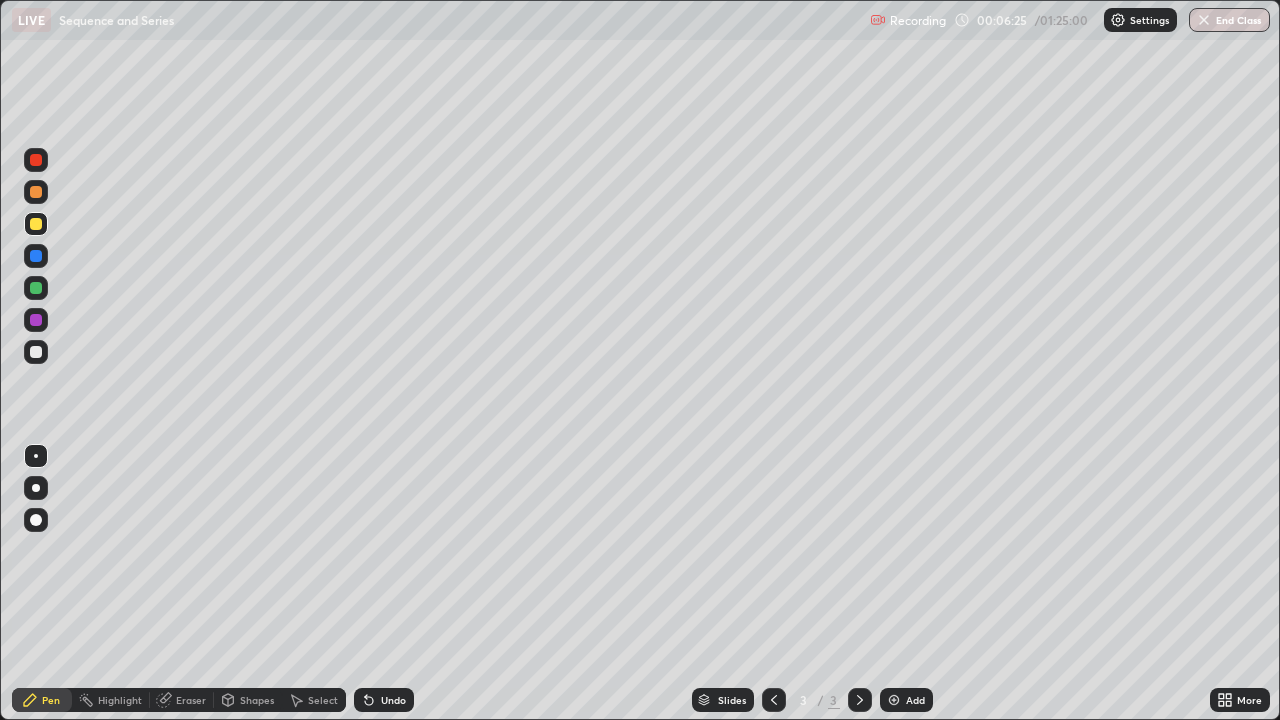 click on "Undo" at bounding box center (393, 700) 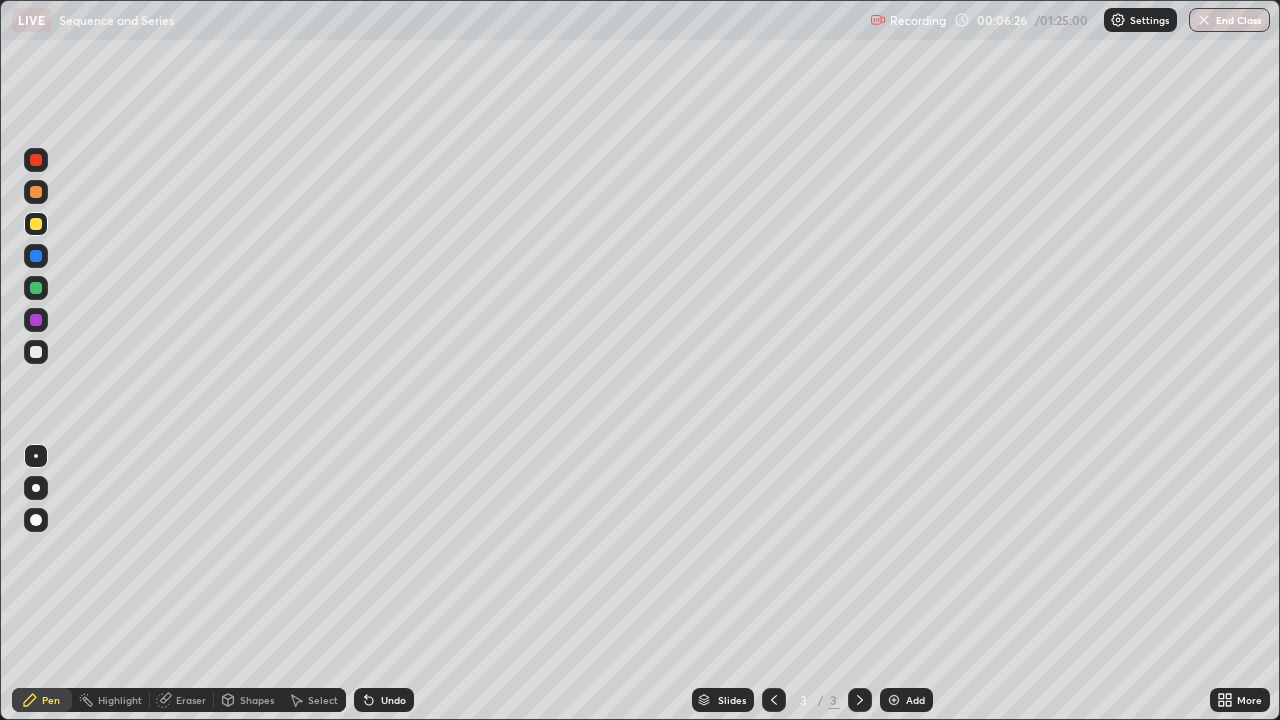 click on "Undo" at bounding box center [384, 700] 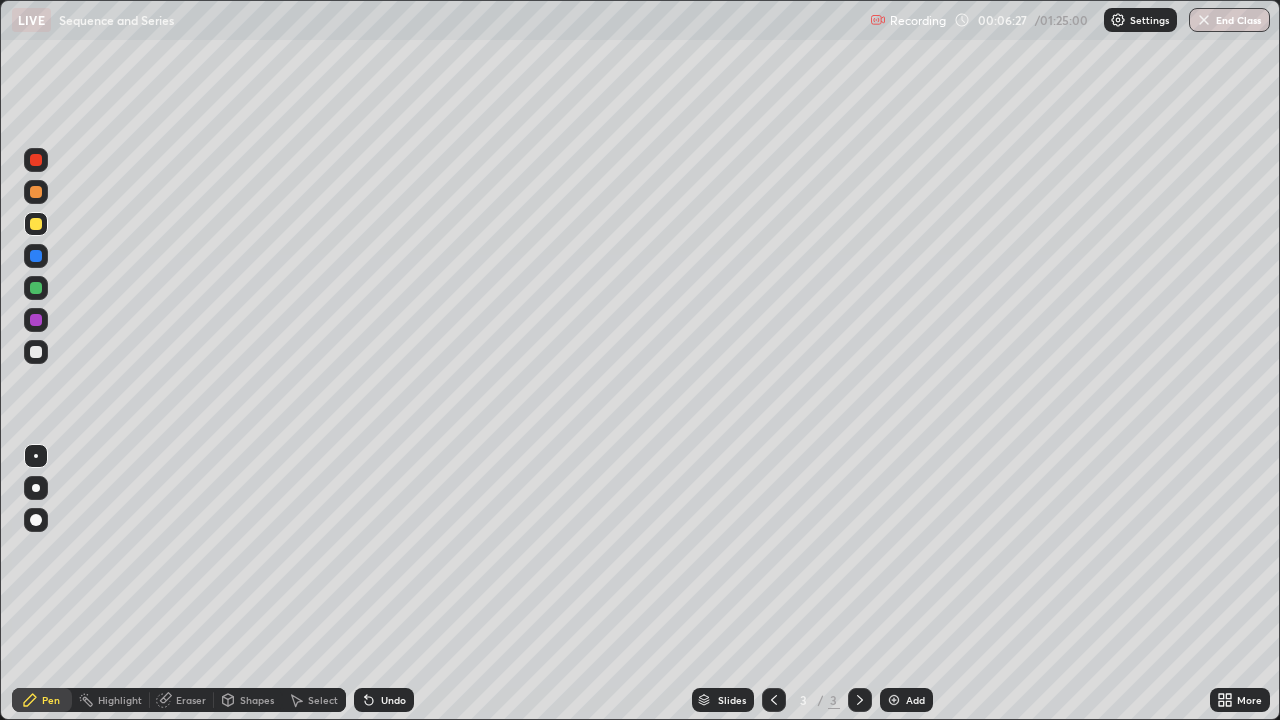 click on "Undo" at bounding box center [393, 700] 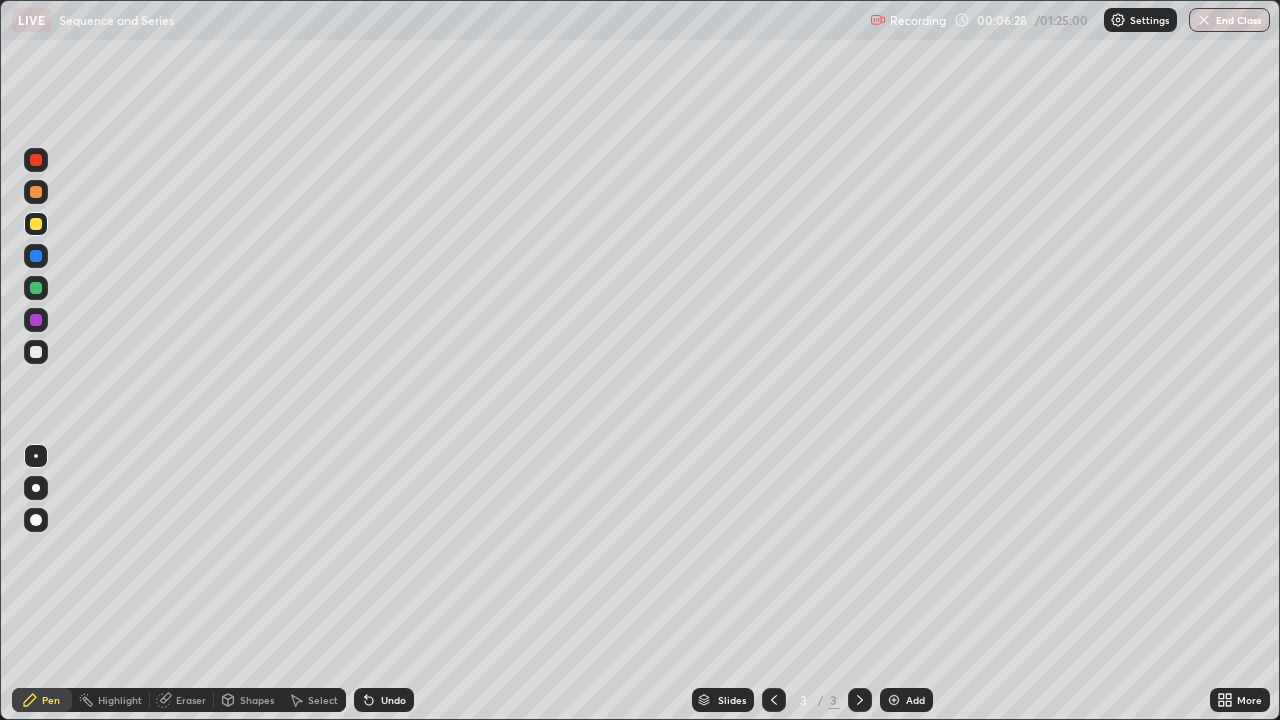 click on "Undo" at bounding box center (393, 700) 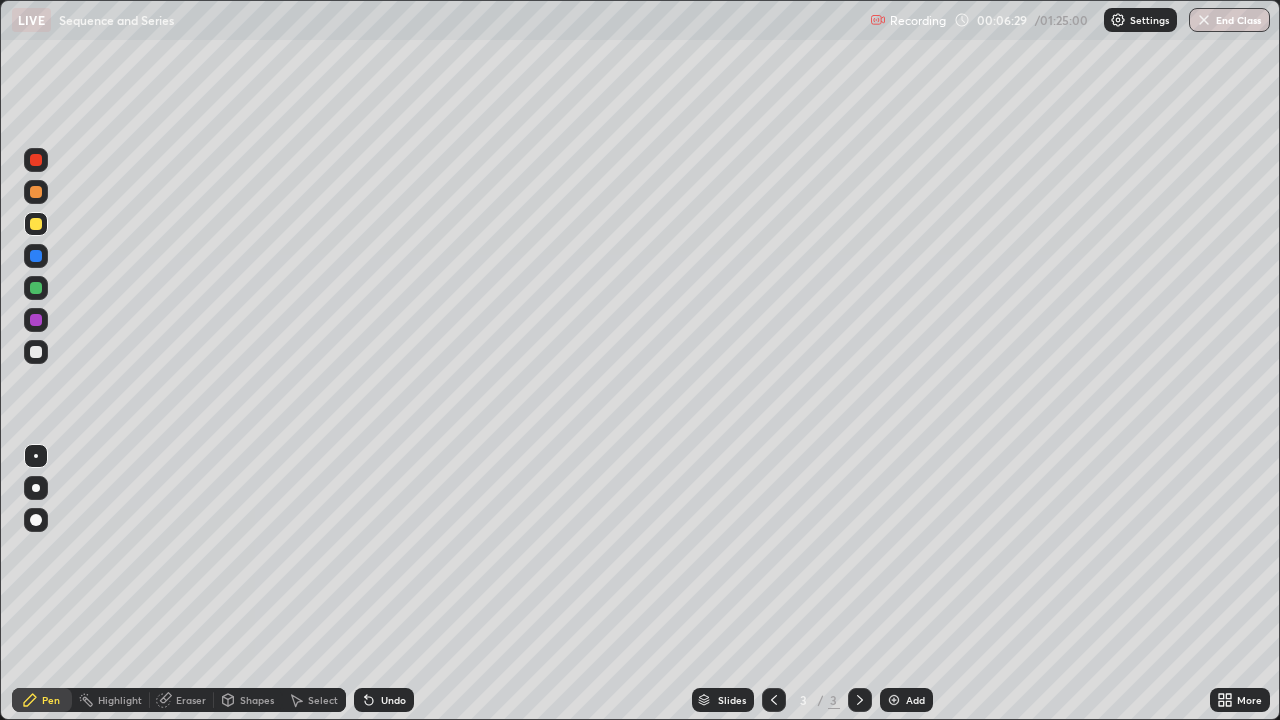 click at bounding box center [36, 224] 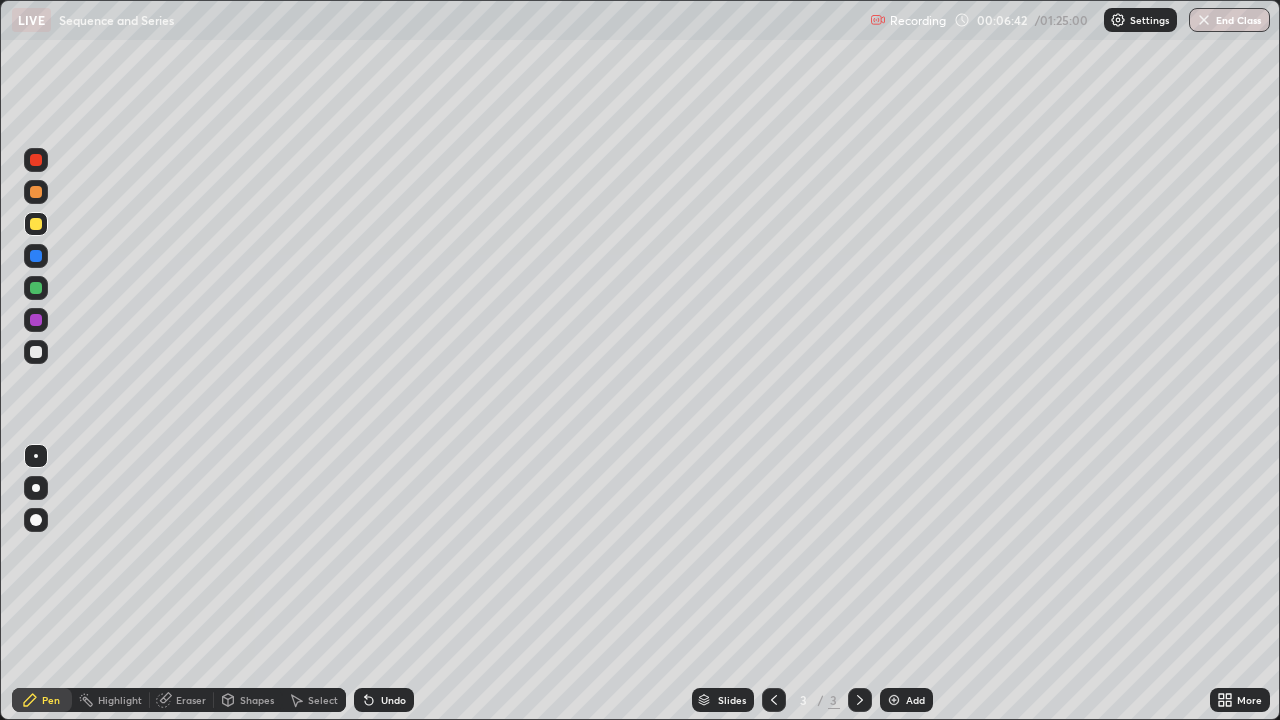 click at bounding box center [36, 352] 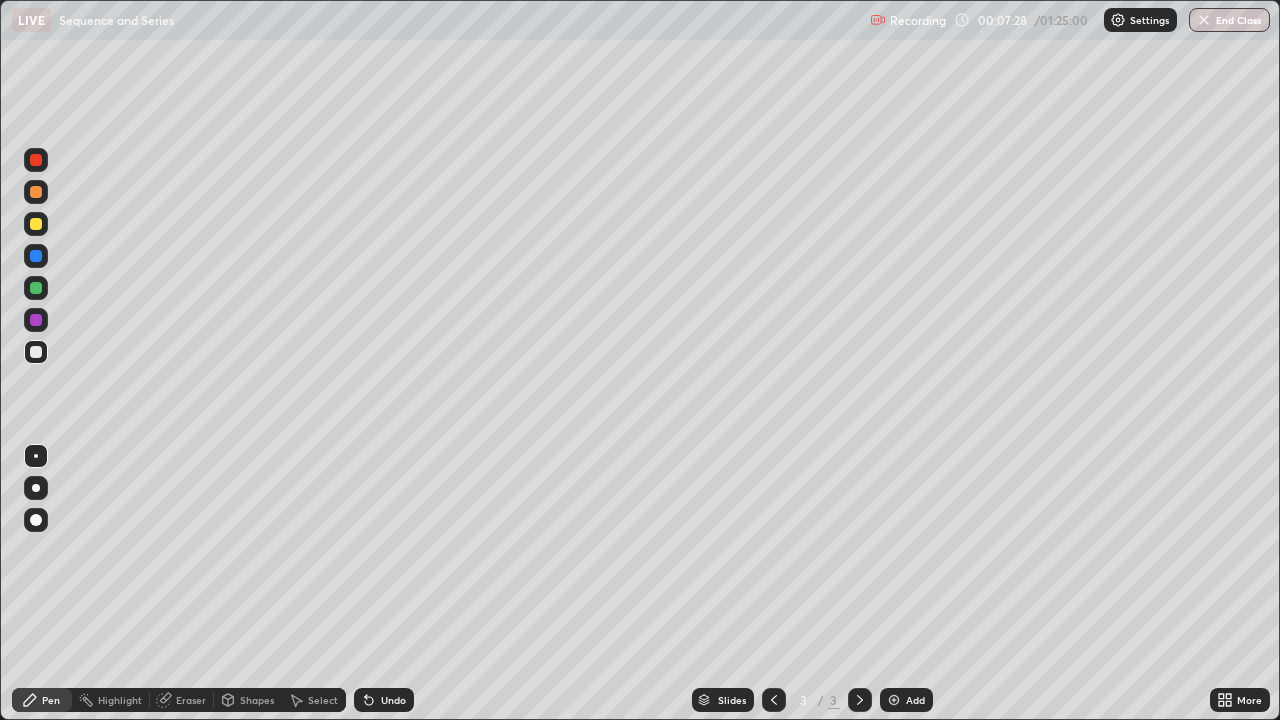 click at bounding box center (36, 352) 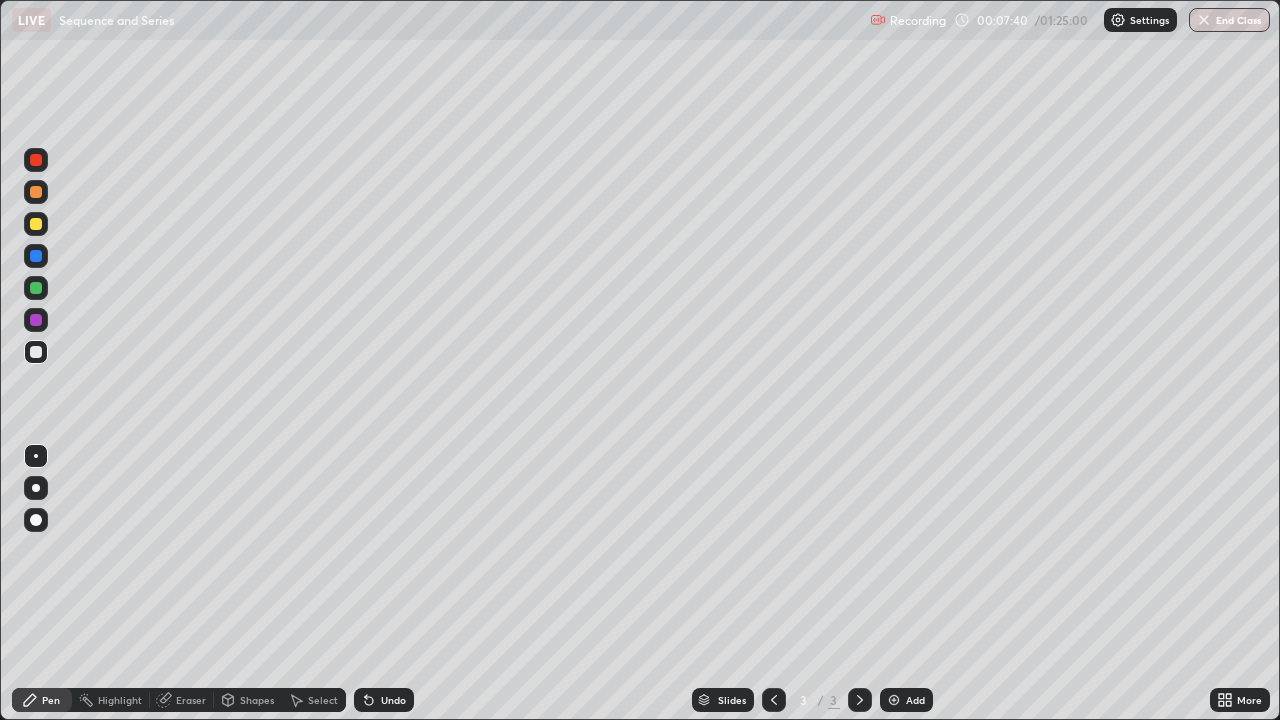 click at bounding box center [36, 224] 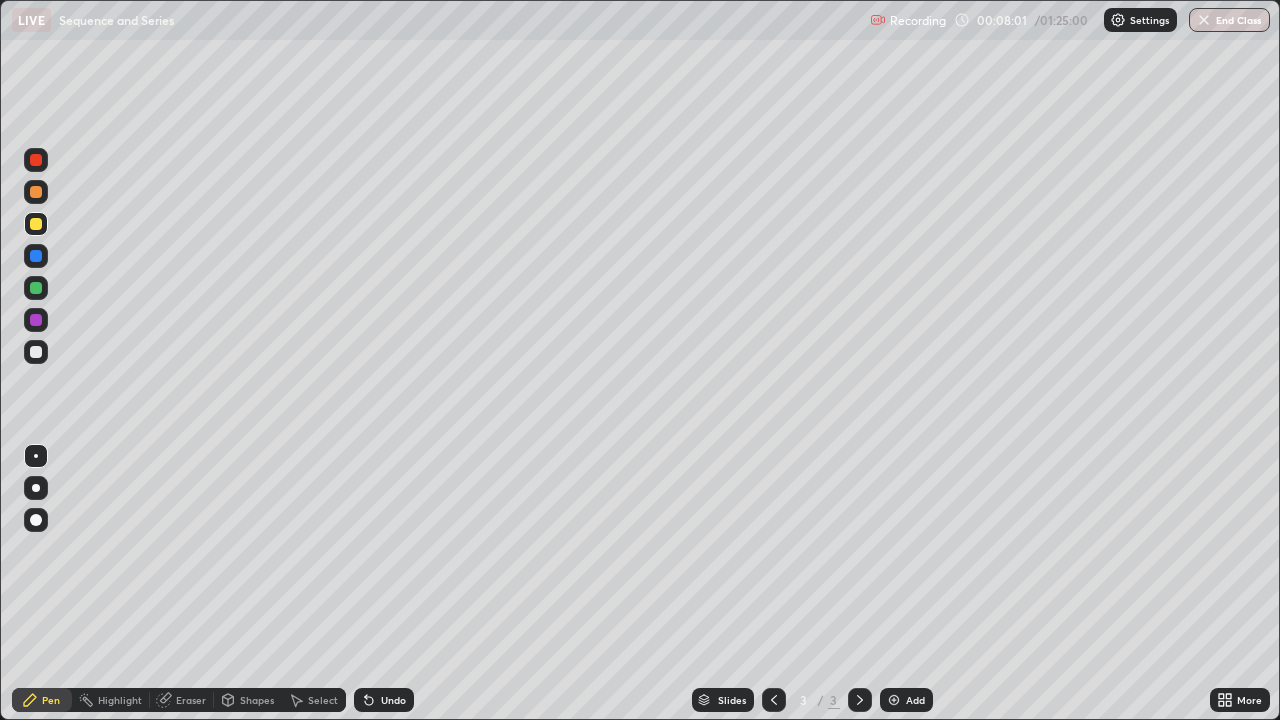 click at bounding box center (36, 288) 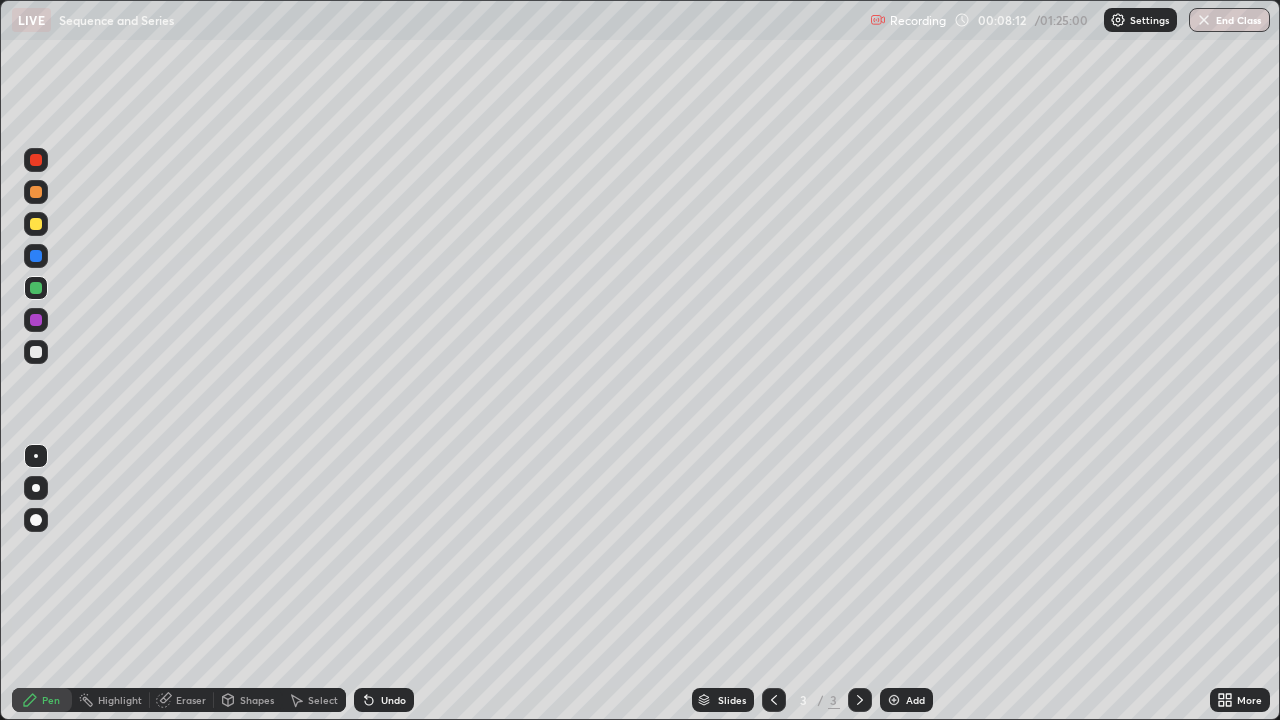 click at bounding box center [36, 352] 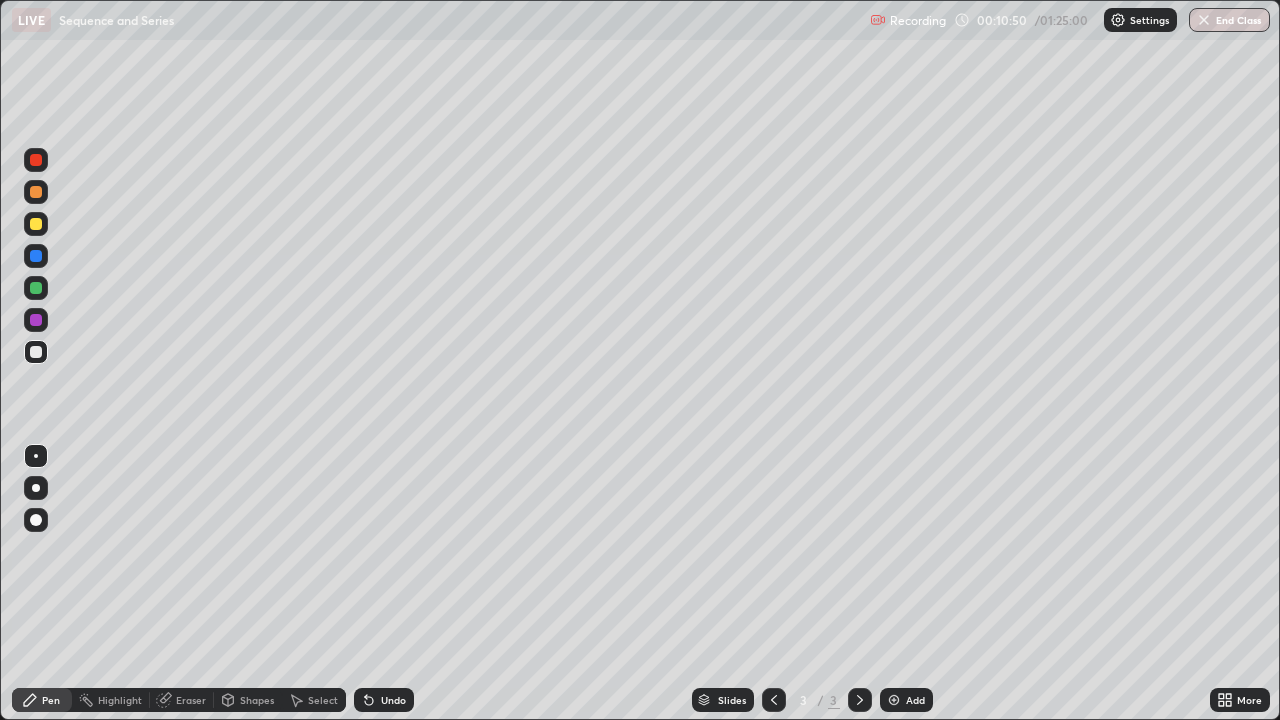 click on "Eraser" at bounding box center (191, 700) 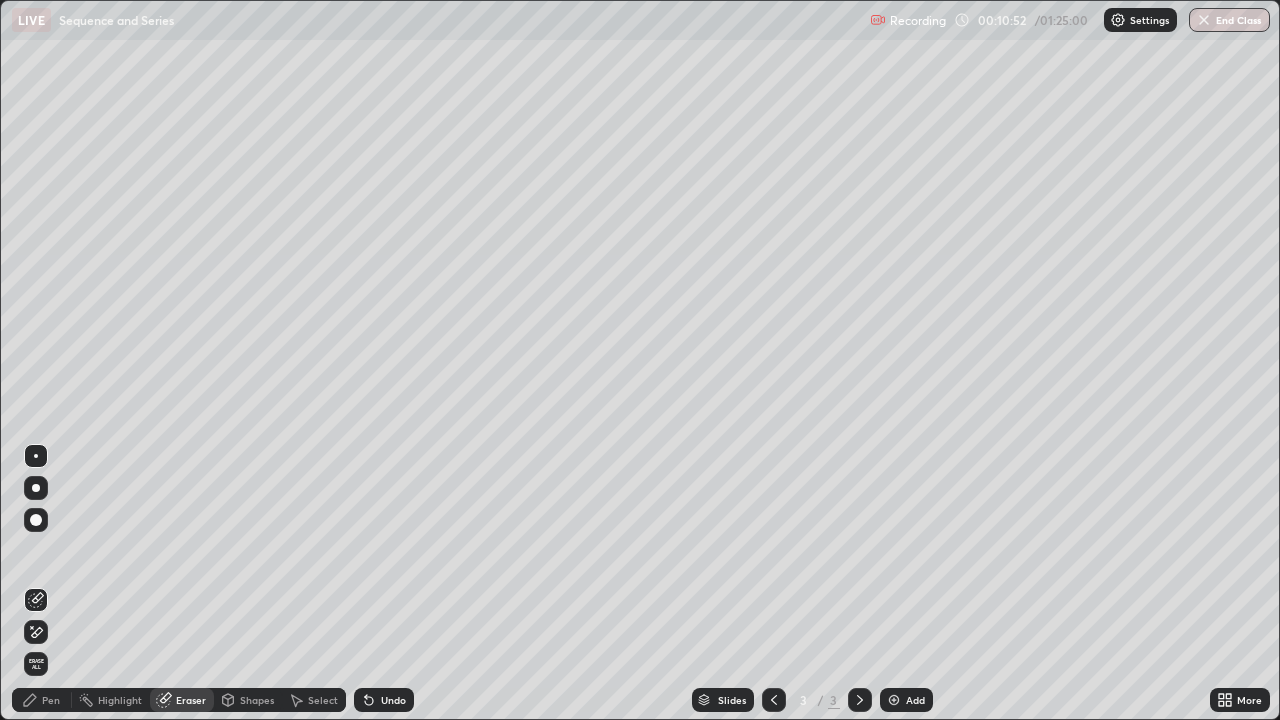click on "Pen" at bounding box center (51, 700) 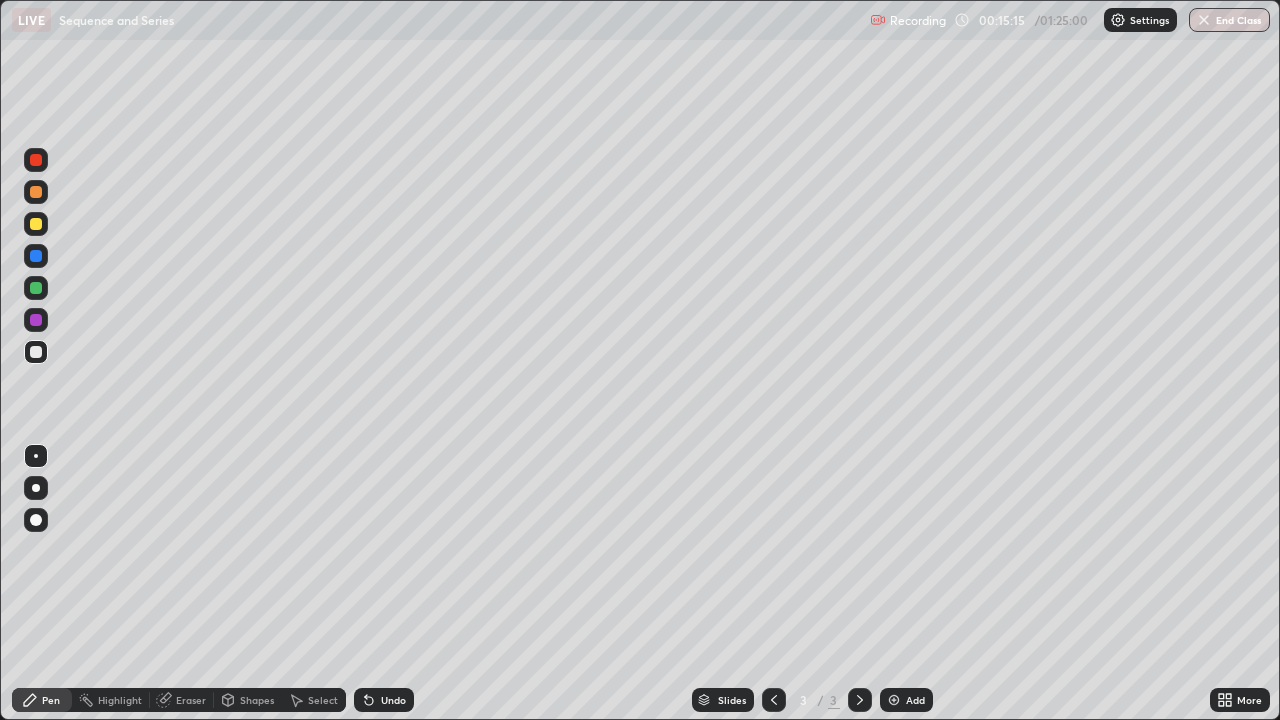 click on "Add" at bounding box center [915, 700] 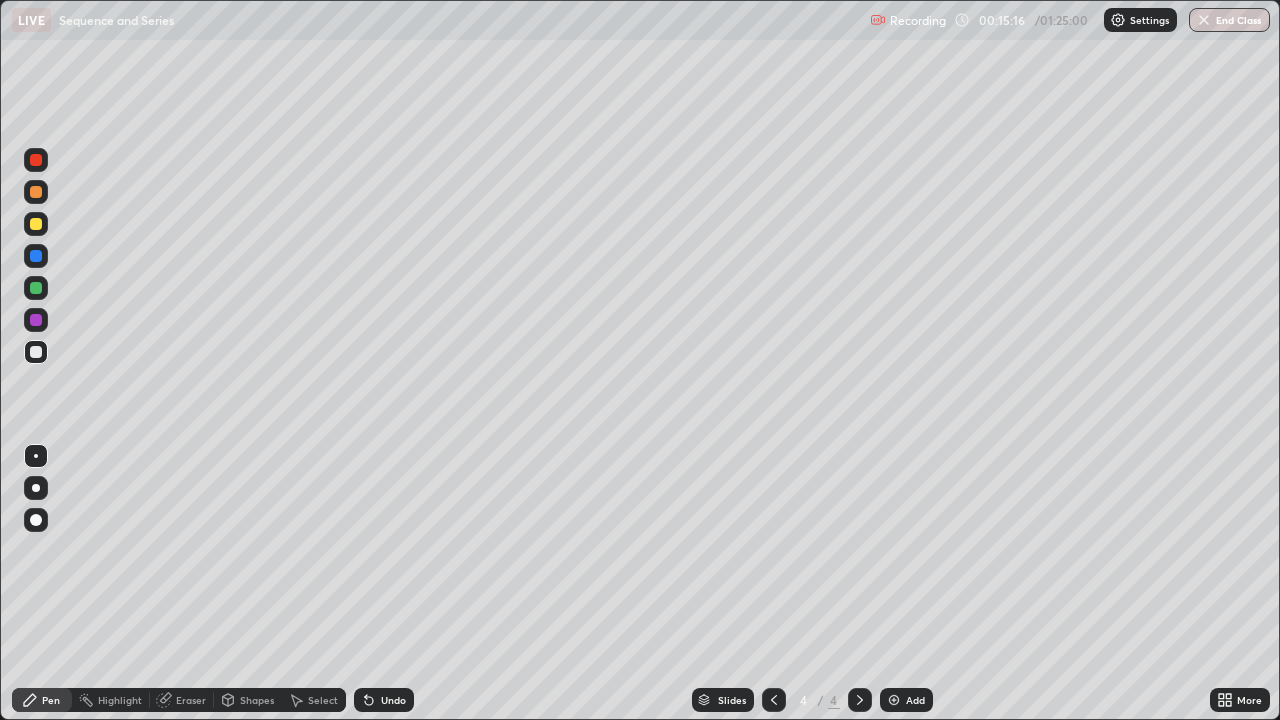click at bounding box center (36, 224) 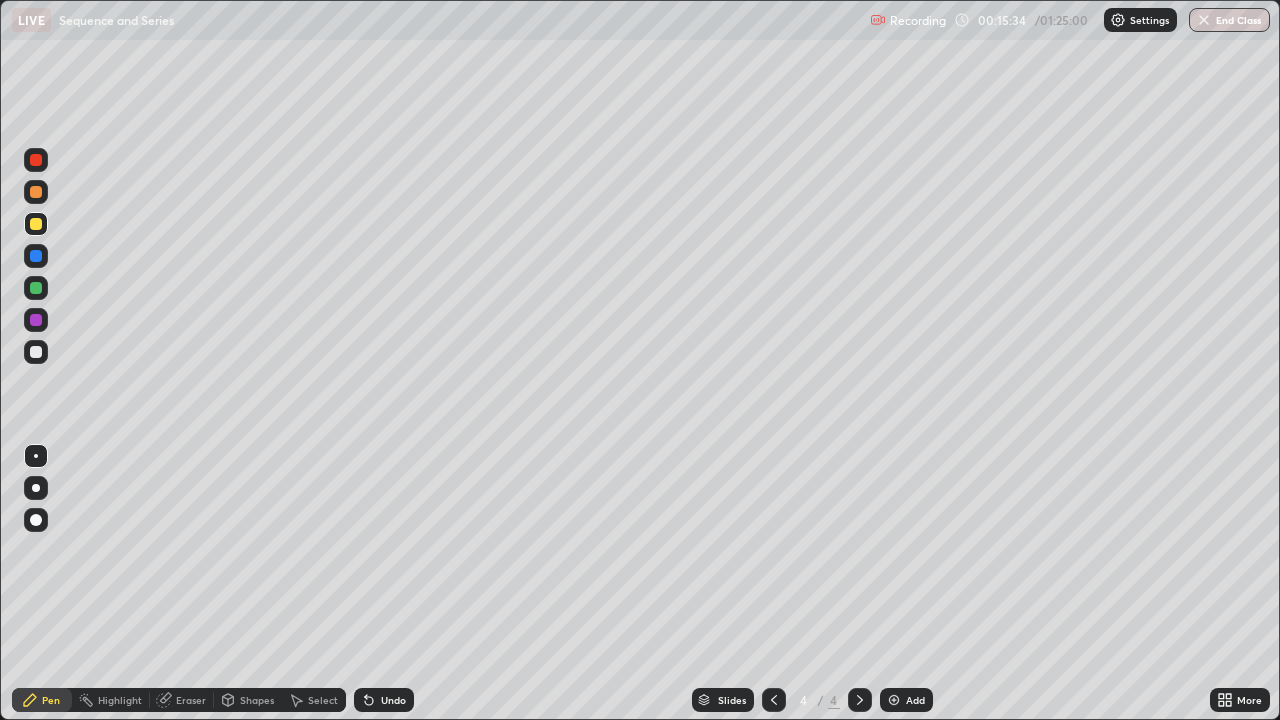 click at bounding box center [36, 160] 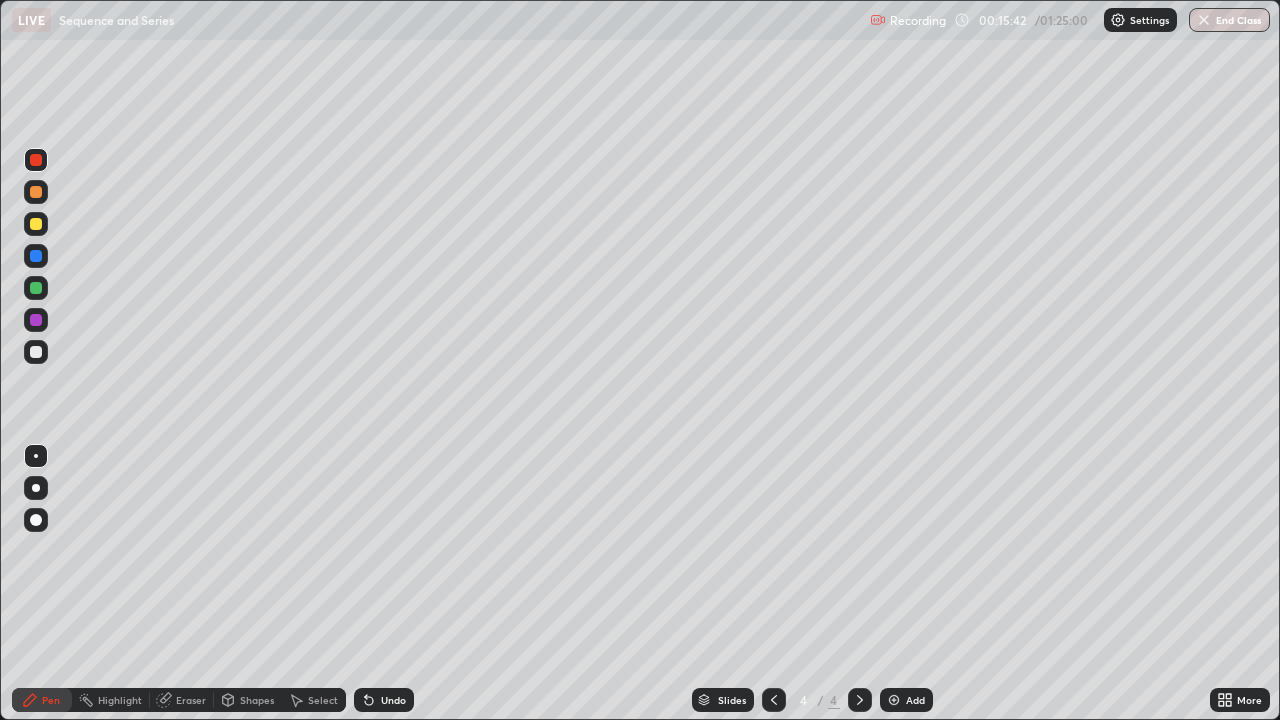 click on "Undo" at bounding box center [384, 700] 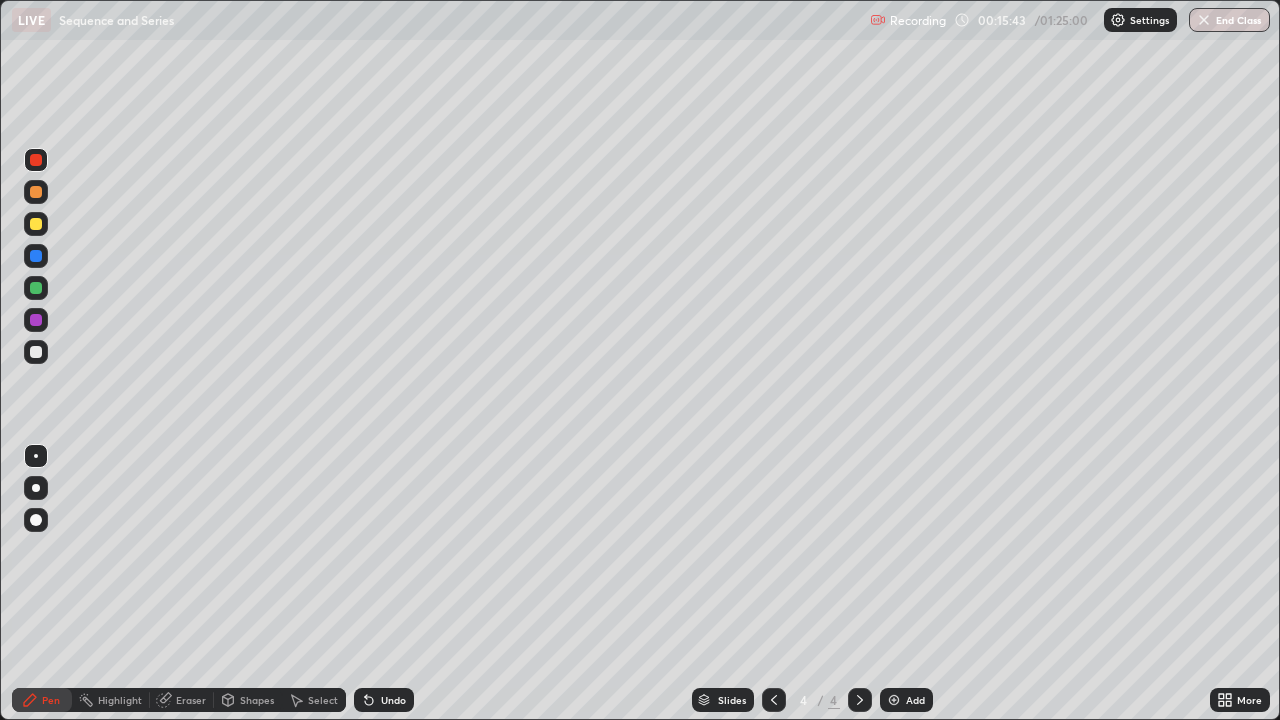 click on "Undo" at bounding box center [384, 700] 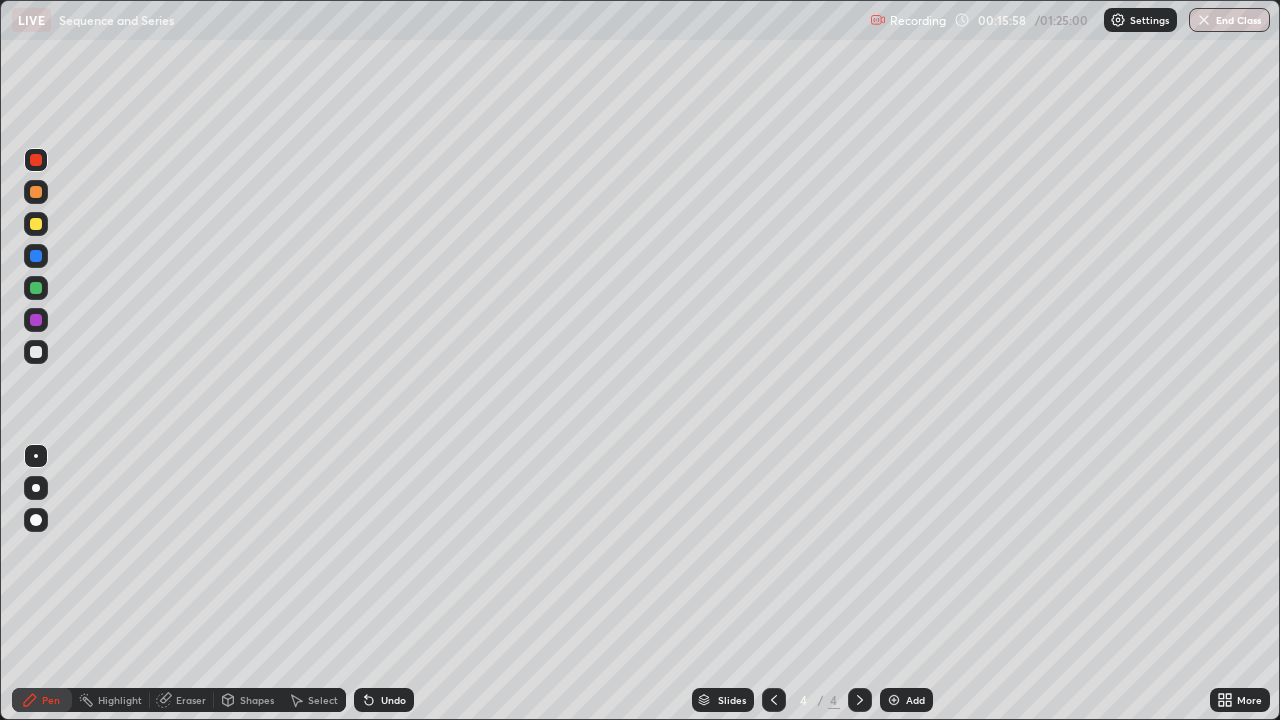 click on "Undo" at bounding box center [393, 700] 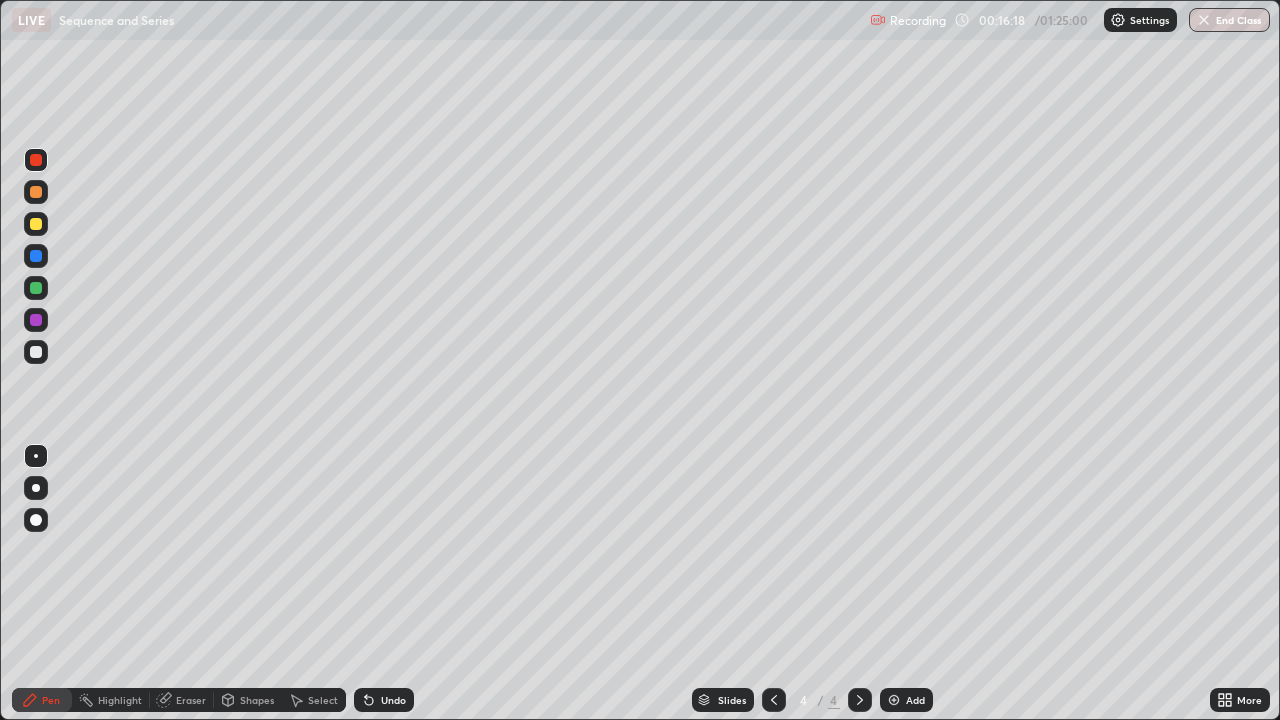 click at bounding box center (36, 352) 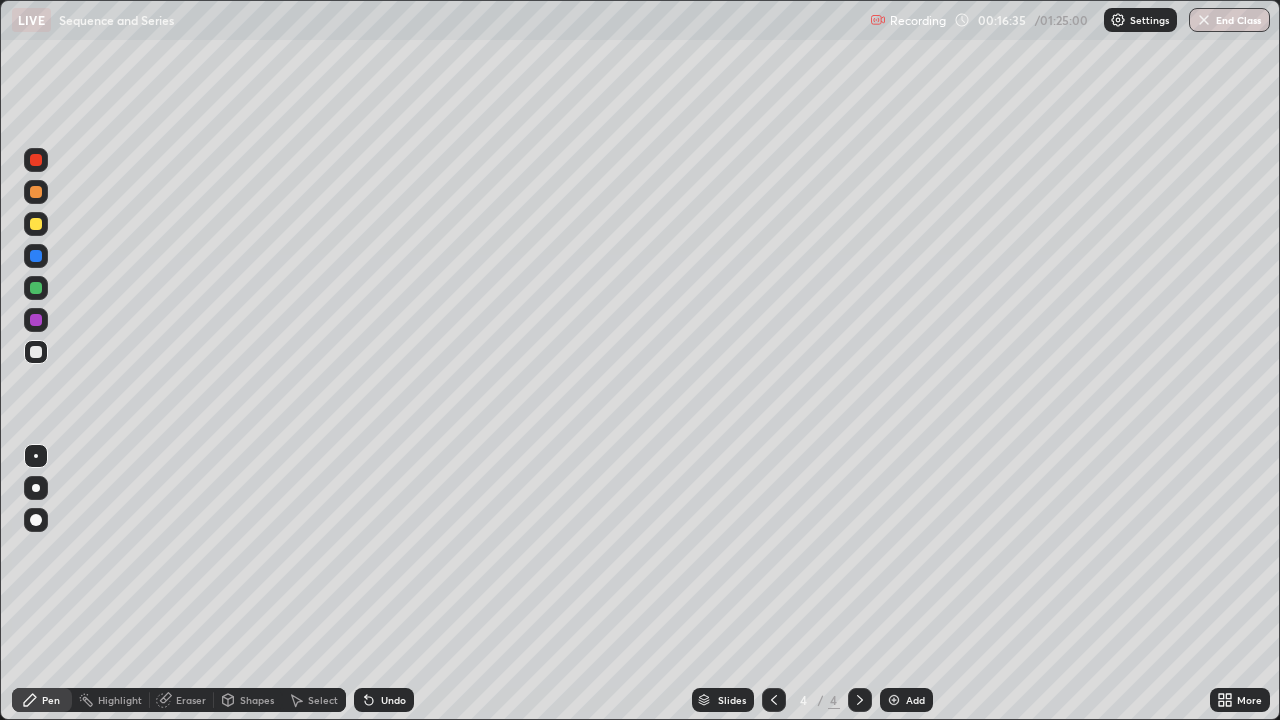 click at bounding box center [36, 352] 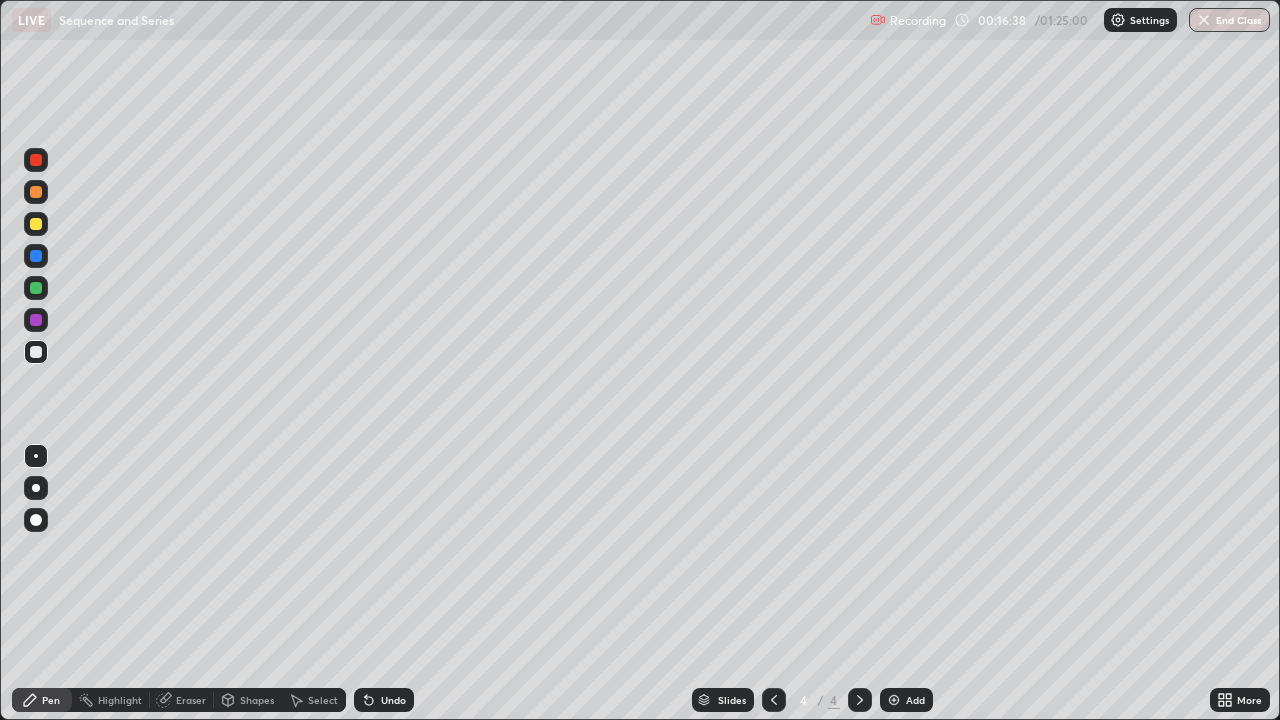 click at bounding box center (36, 352) 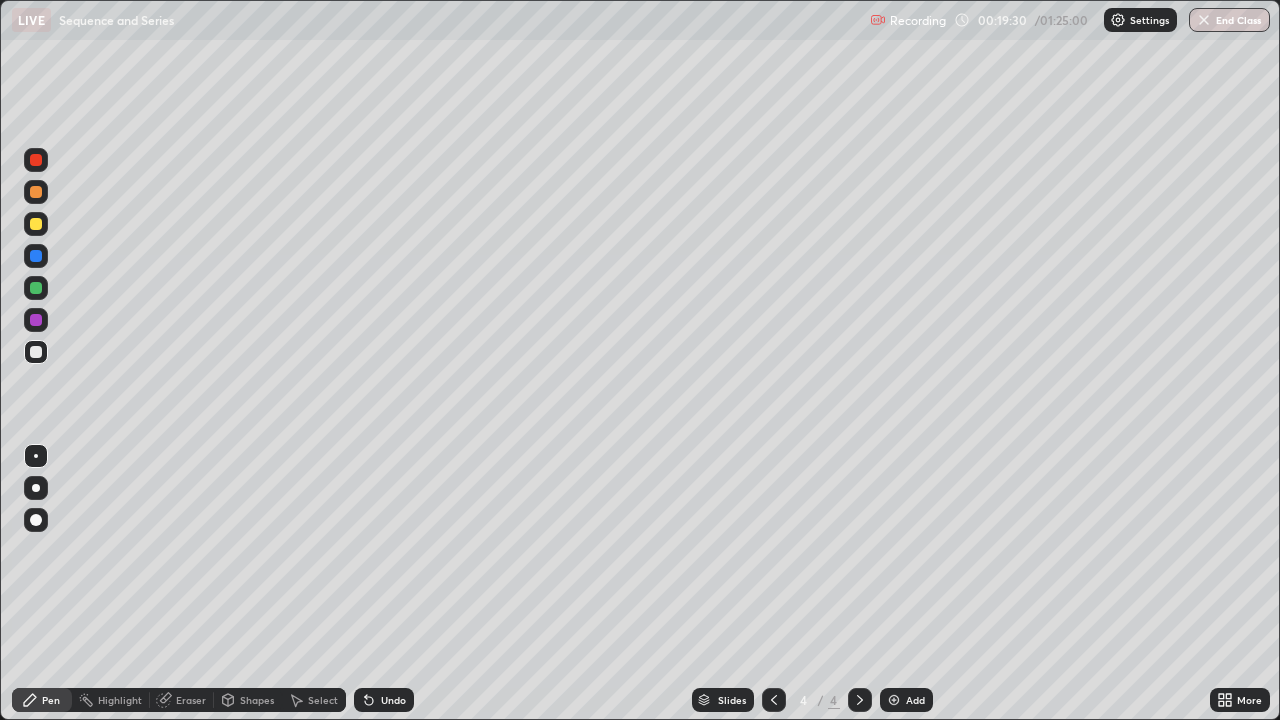 click at bounding box center [36, 288] 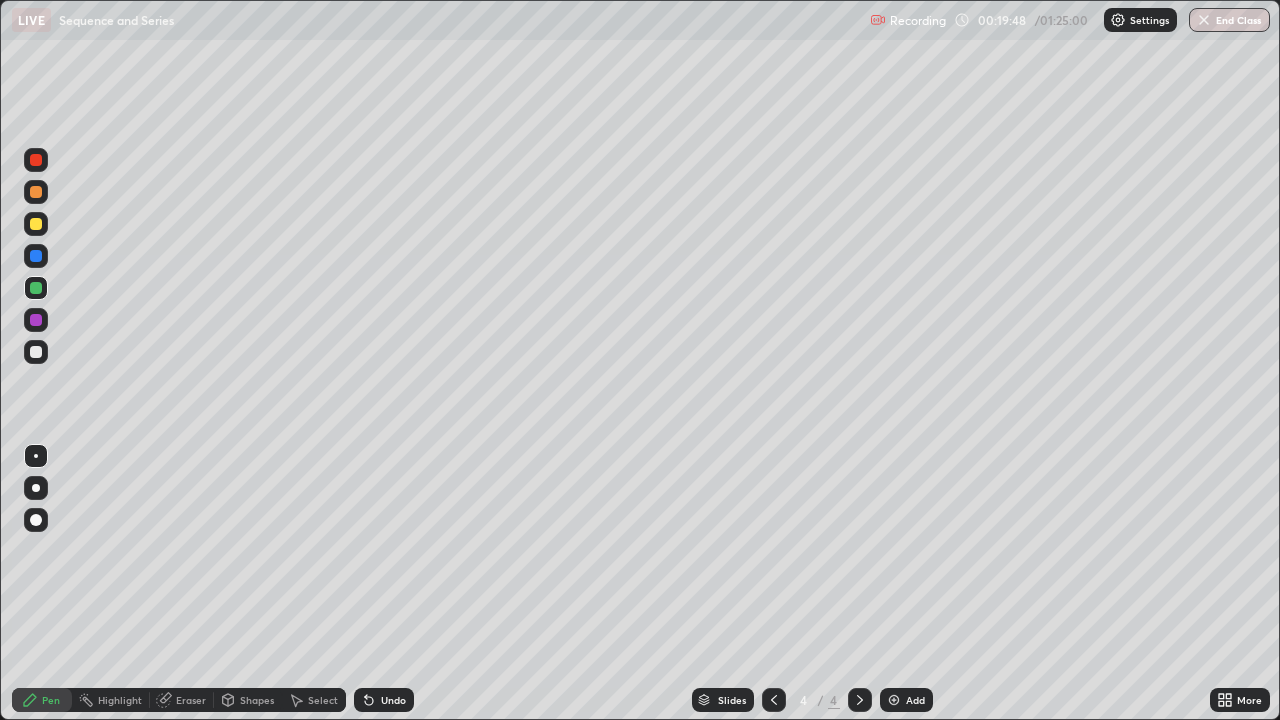 click at bounding box center [36, 352] 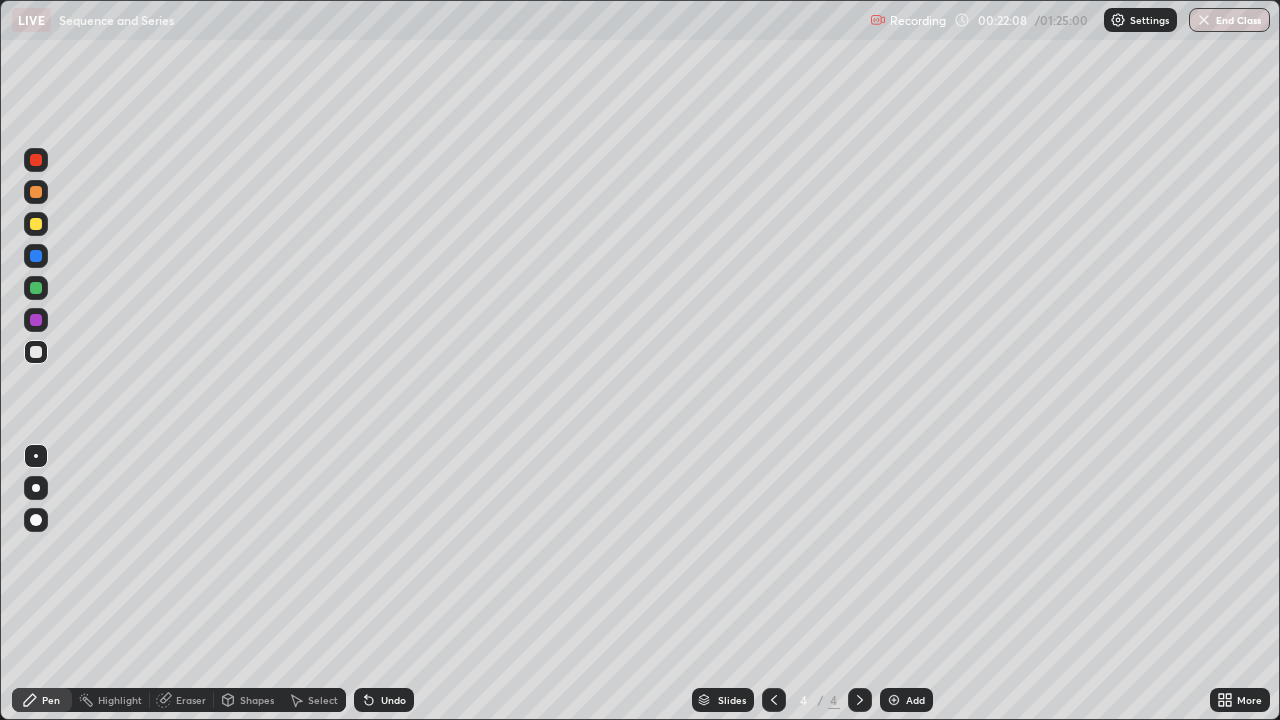 click on "Undo" at bounding box center [393, 700] 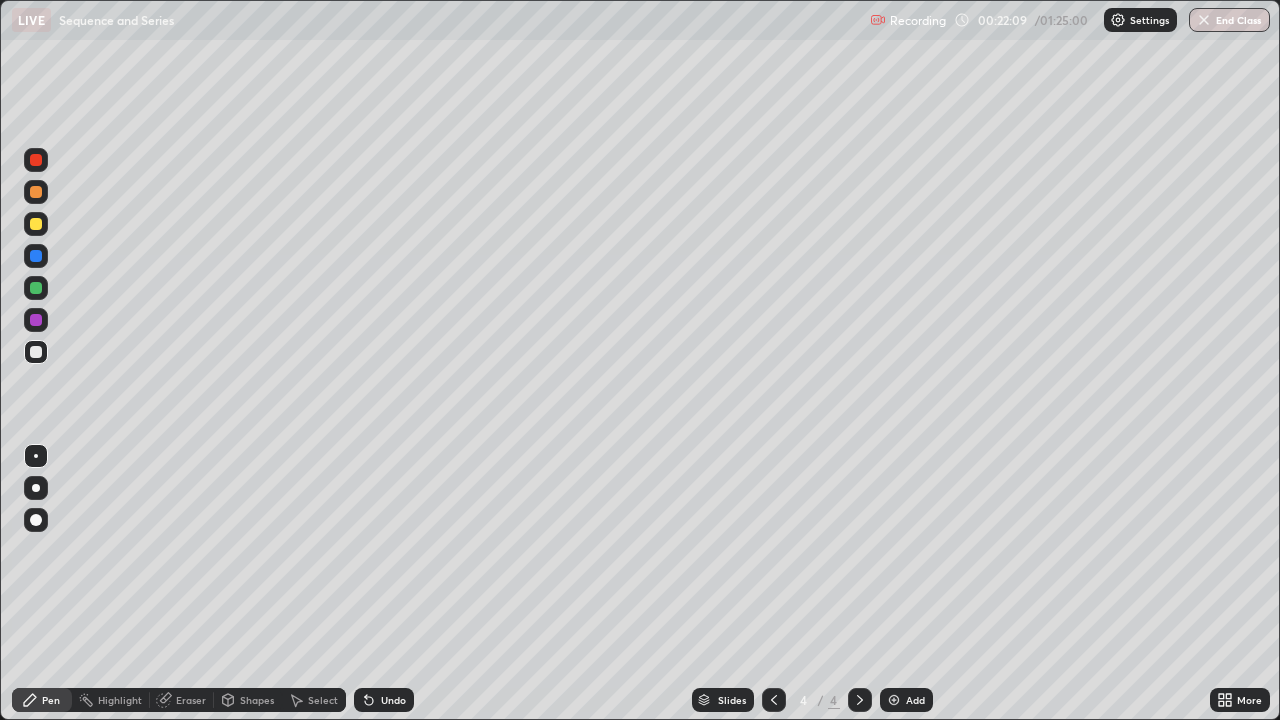 click on "Undo" at bounding box center (393, 700) 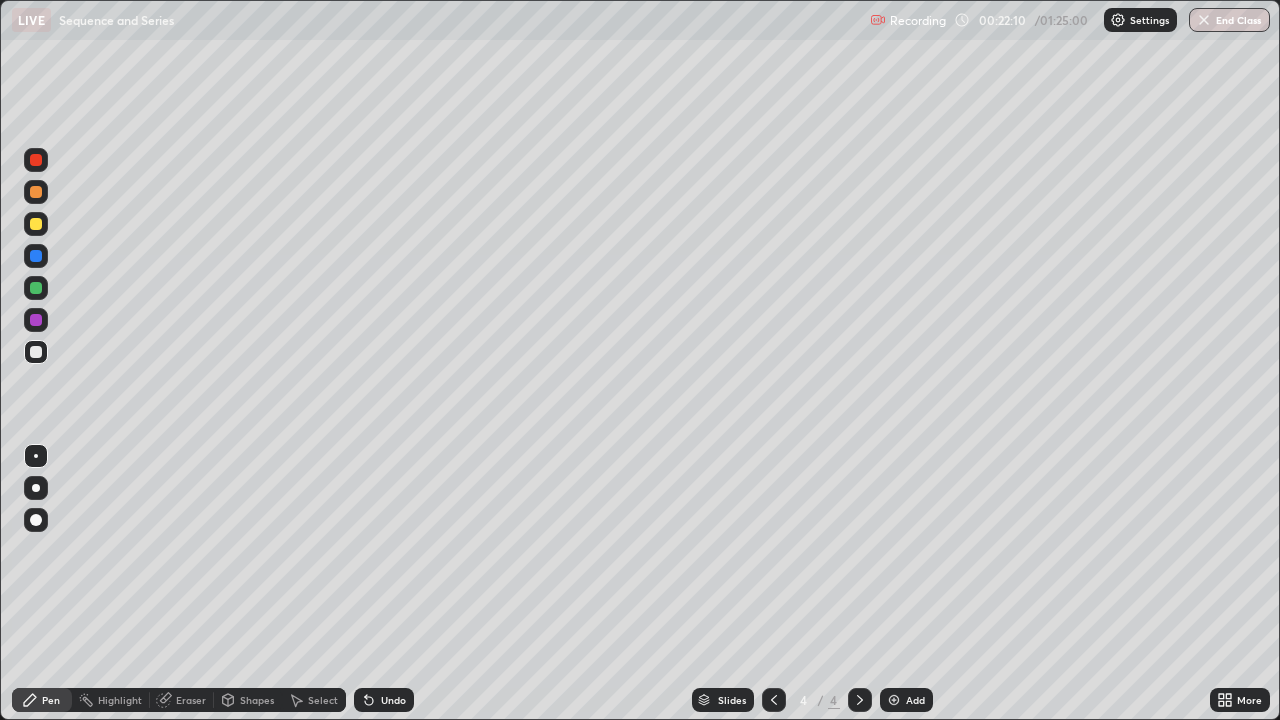 click on "Undo" at bounding box center [384, 700] 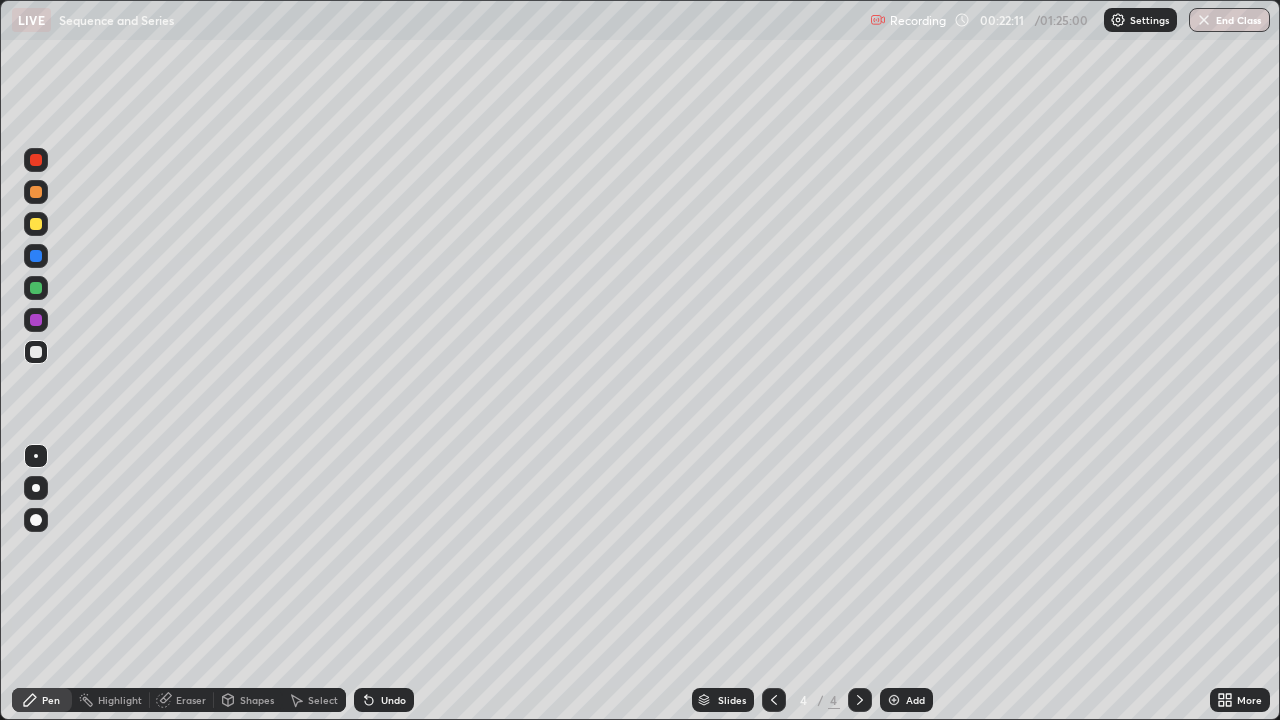 click on "Undo" at bounding box center (393, 700) 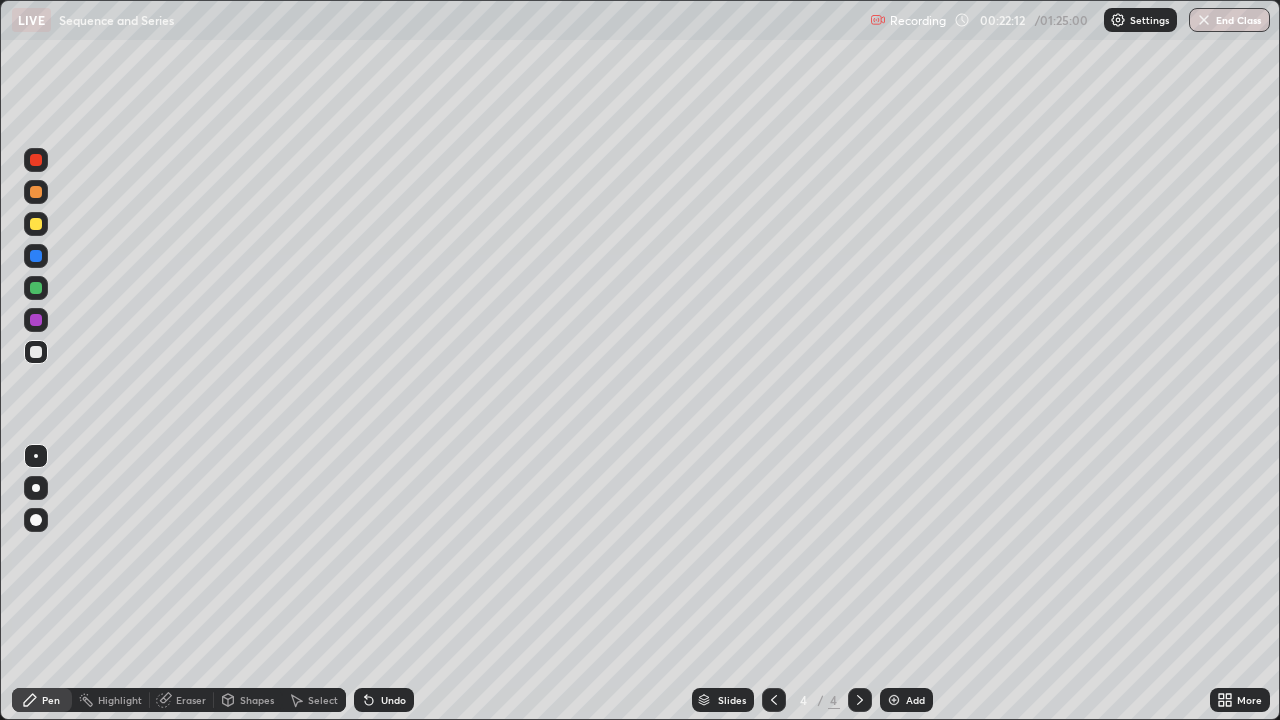 click on "Undo" at bounding box center (393, 700) 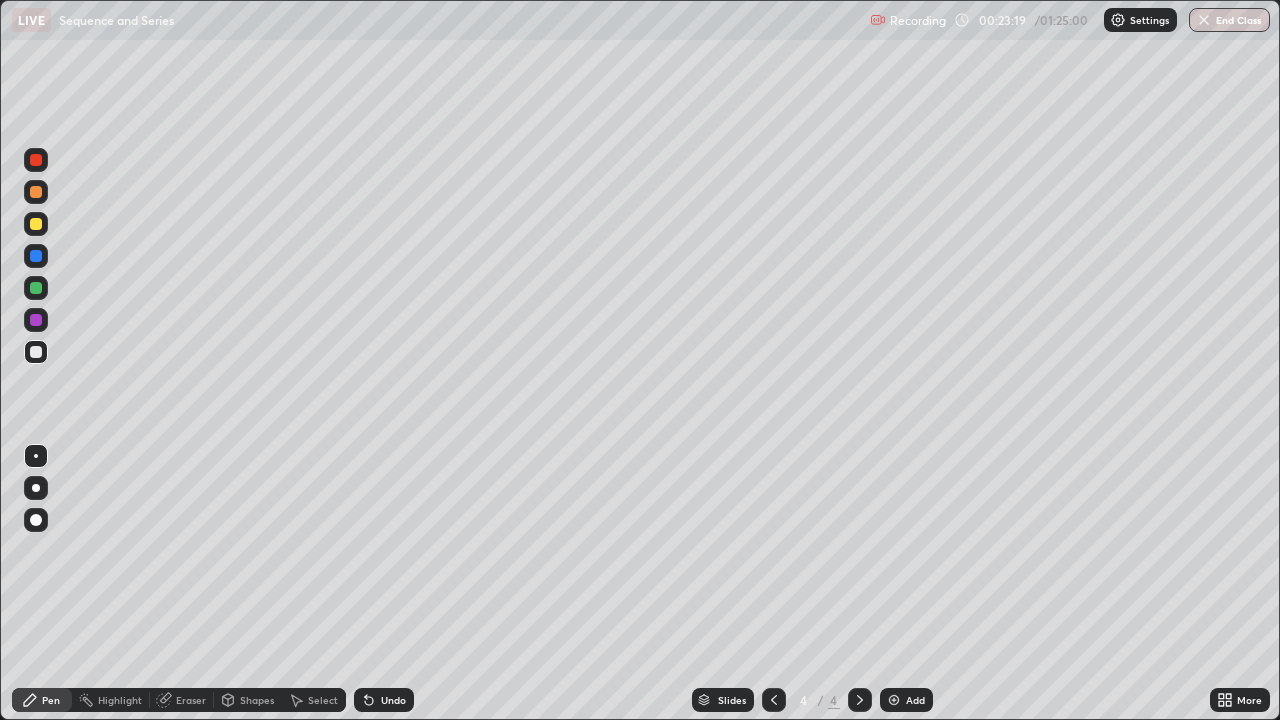 click 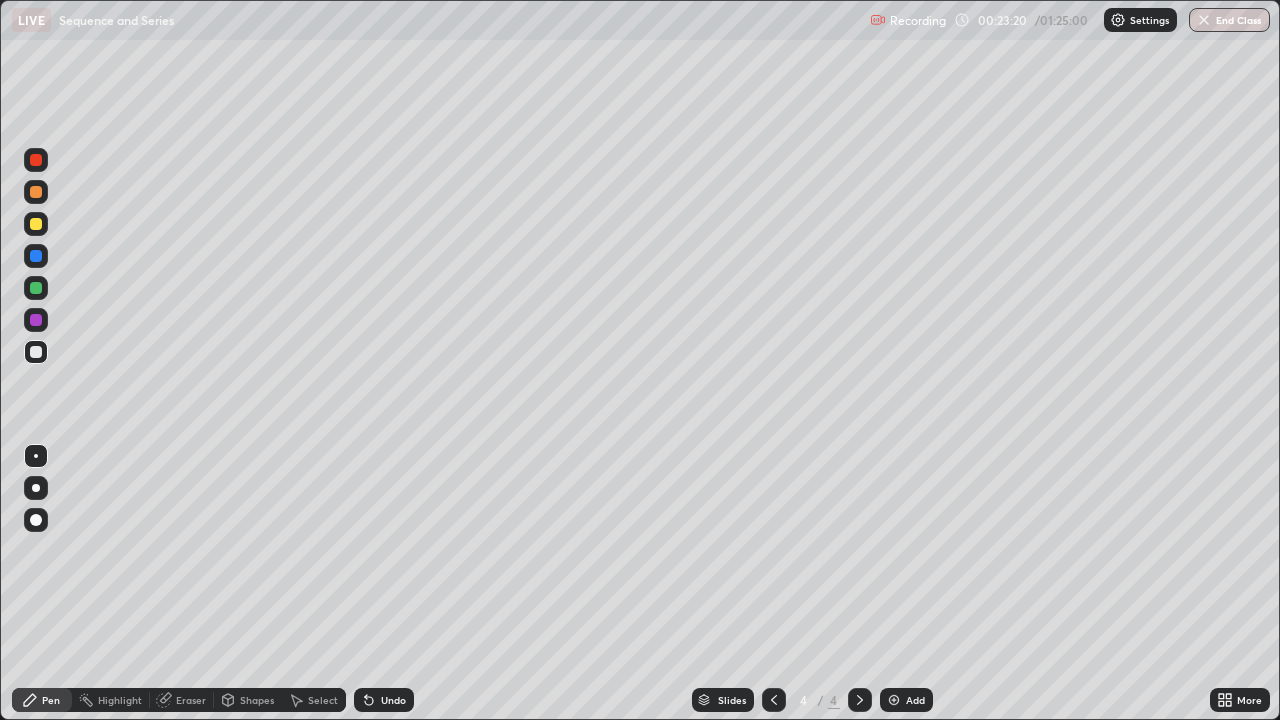 click on "Add" at bounding box center [906, 700] 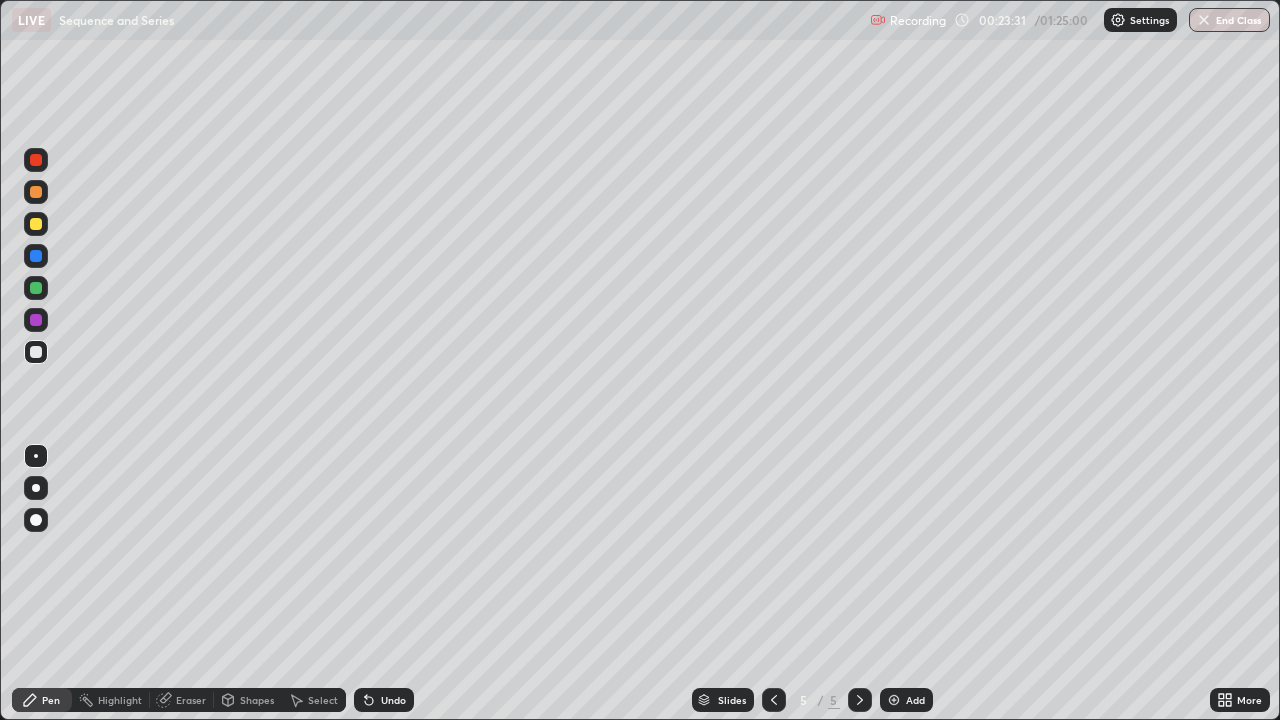 click at bounding box center (36, 224) 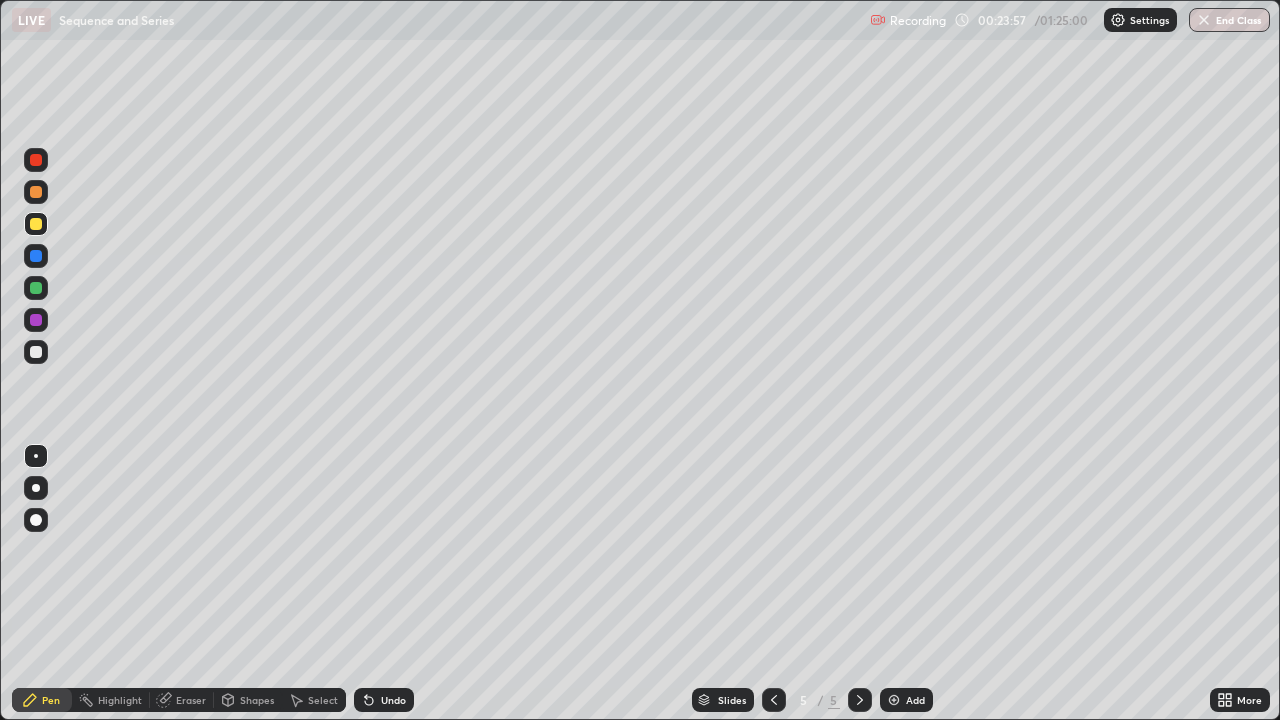click at bounding box center [36, 352] 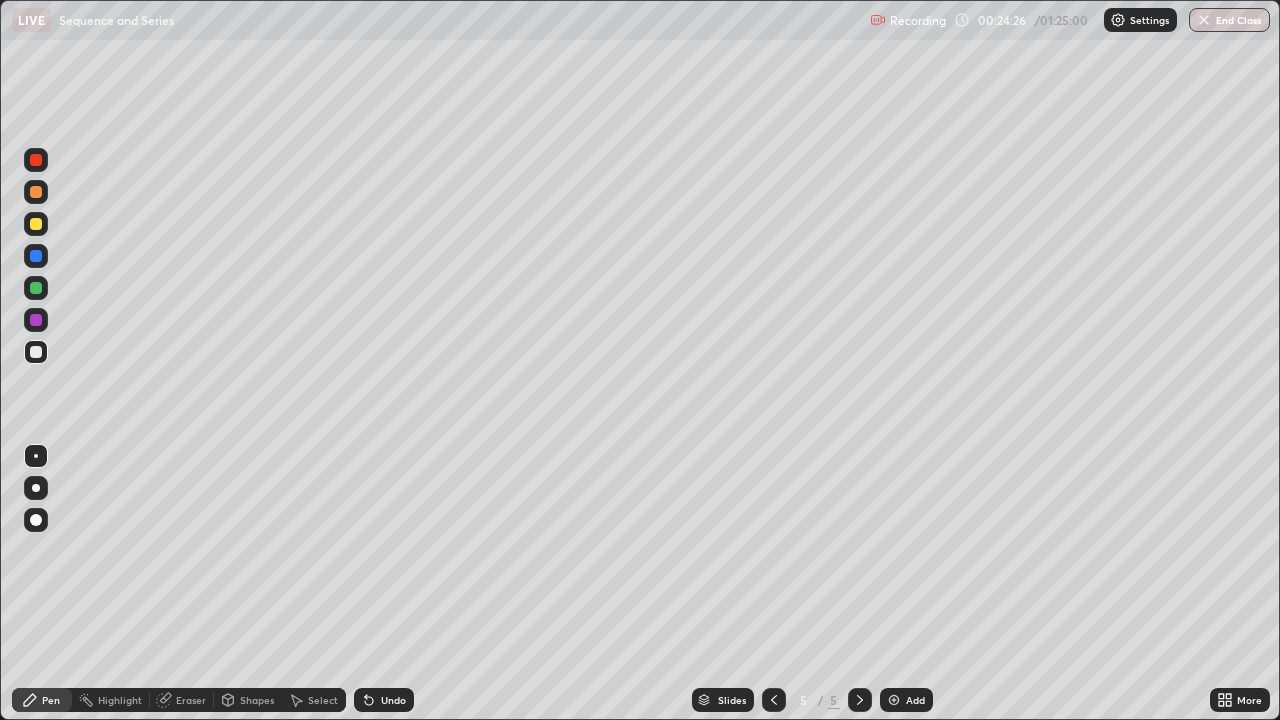 click at bounding box center [36, 288] 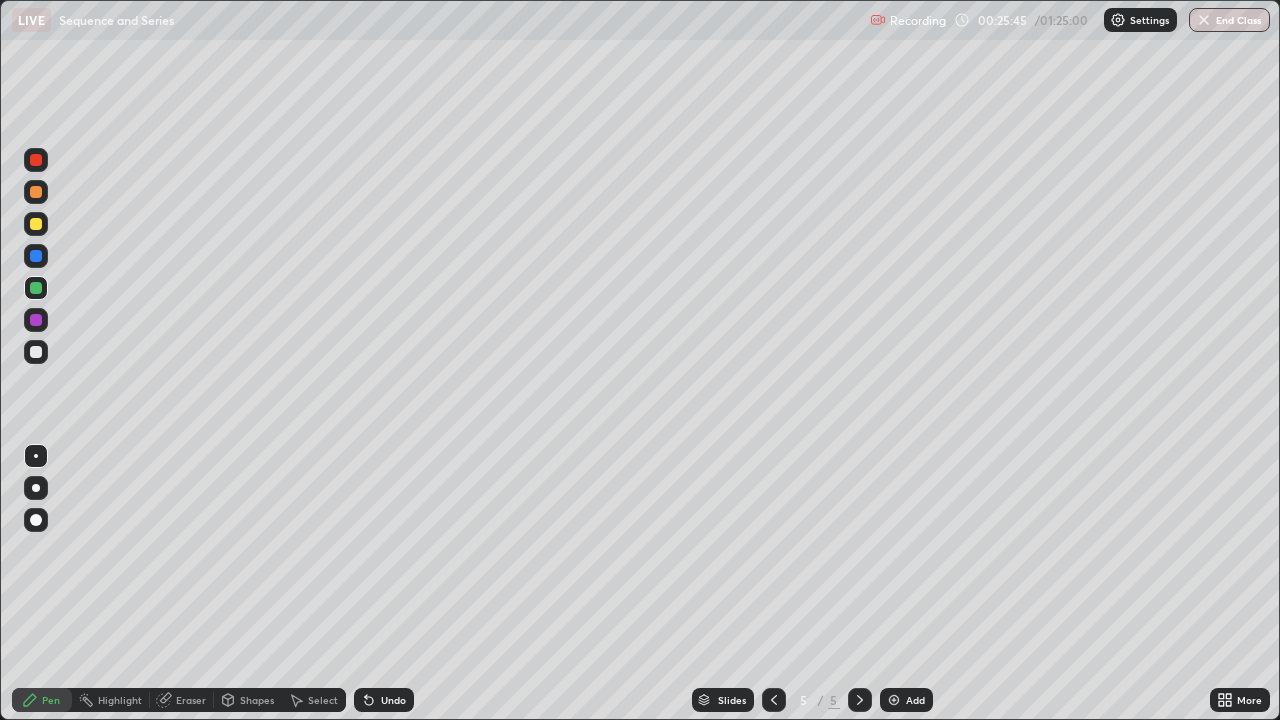 click at bounding box center [36, 352] 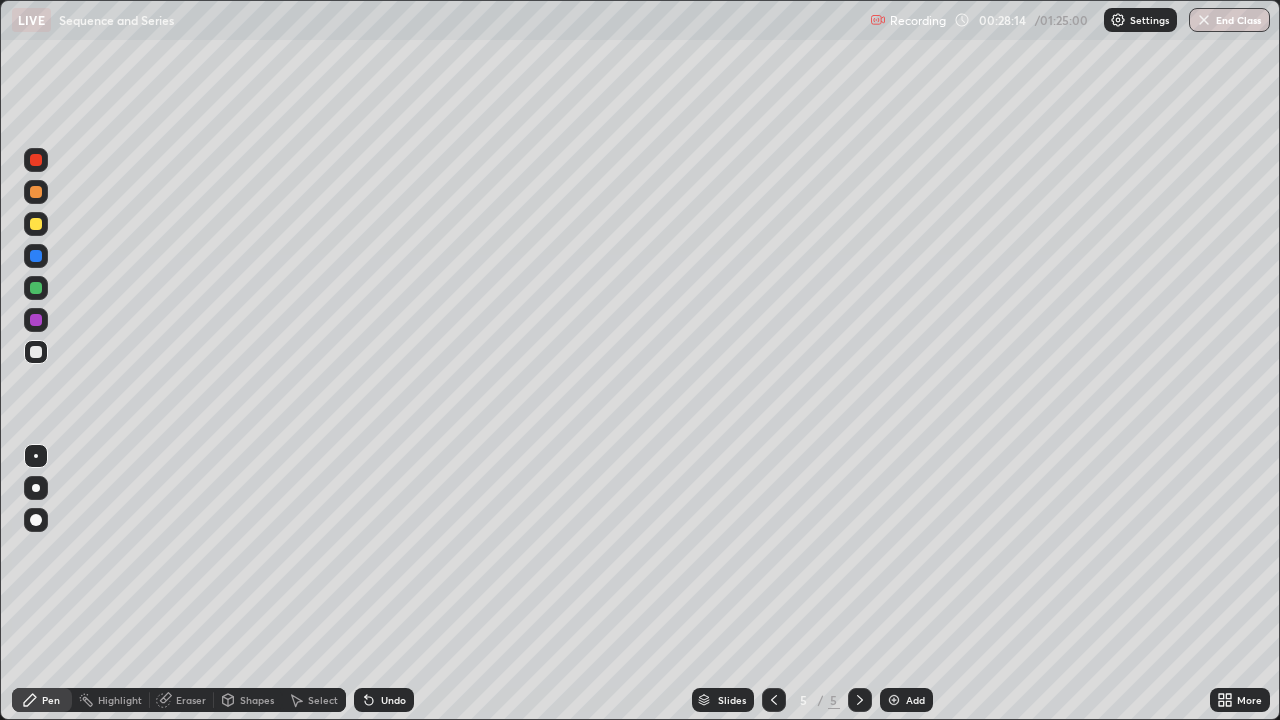 click 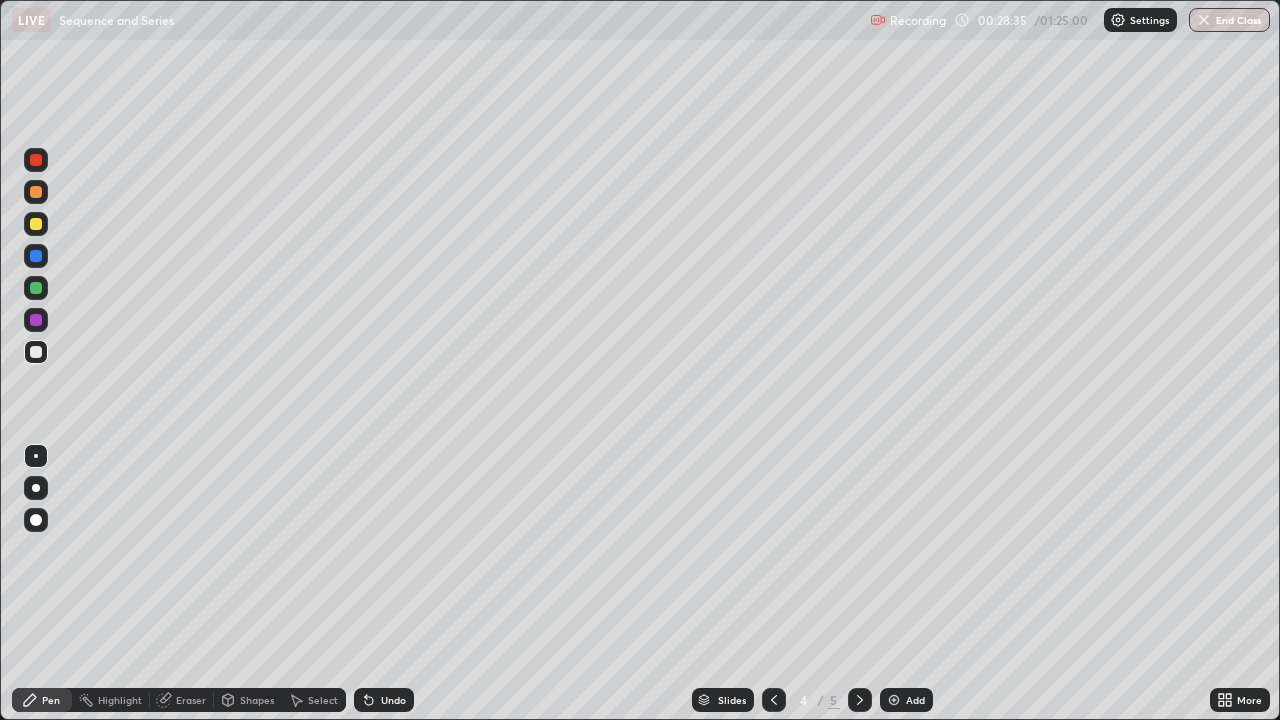 click 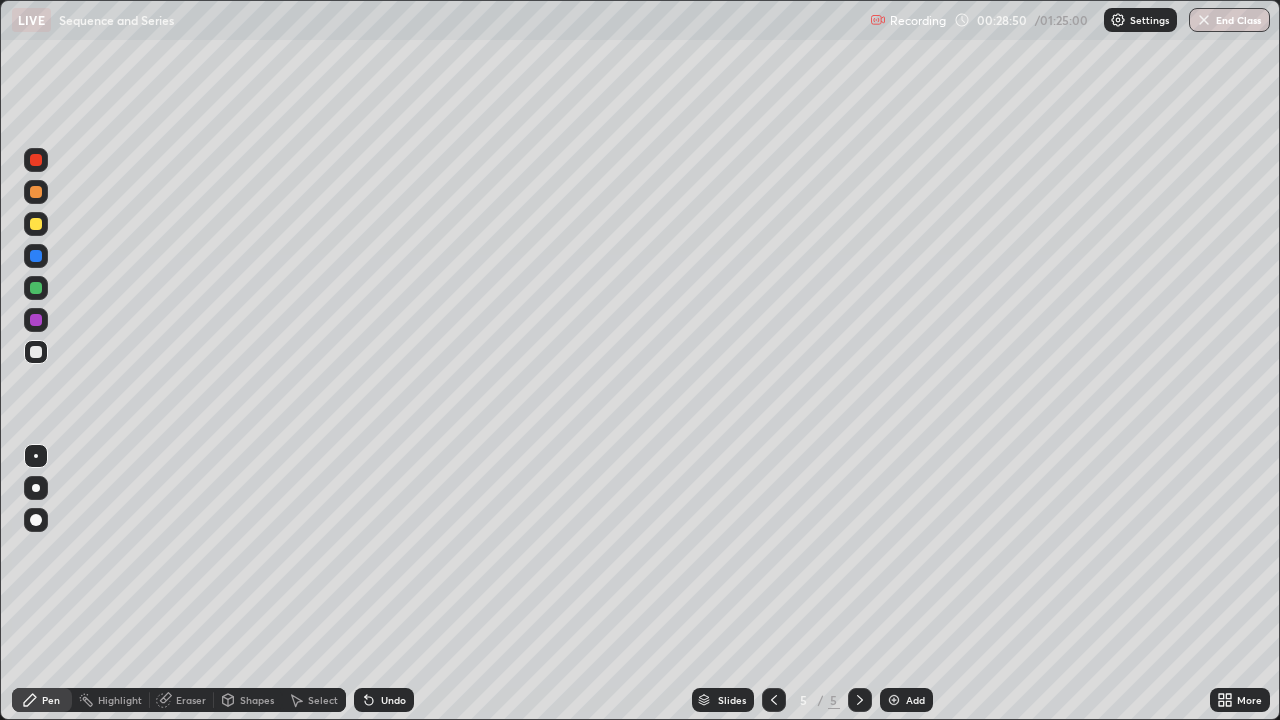 click 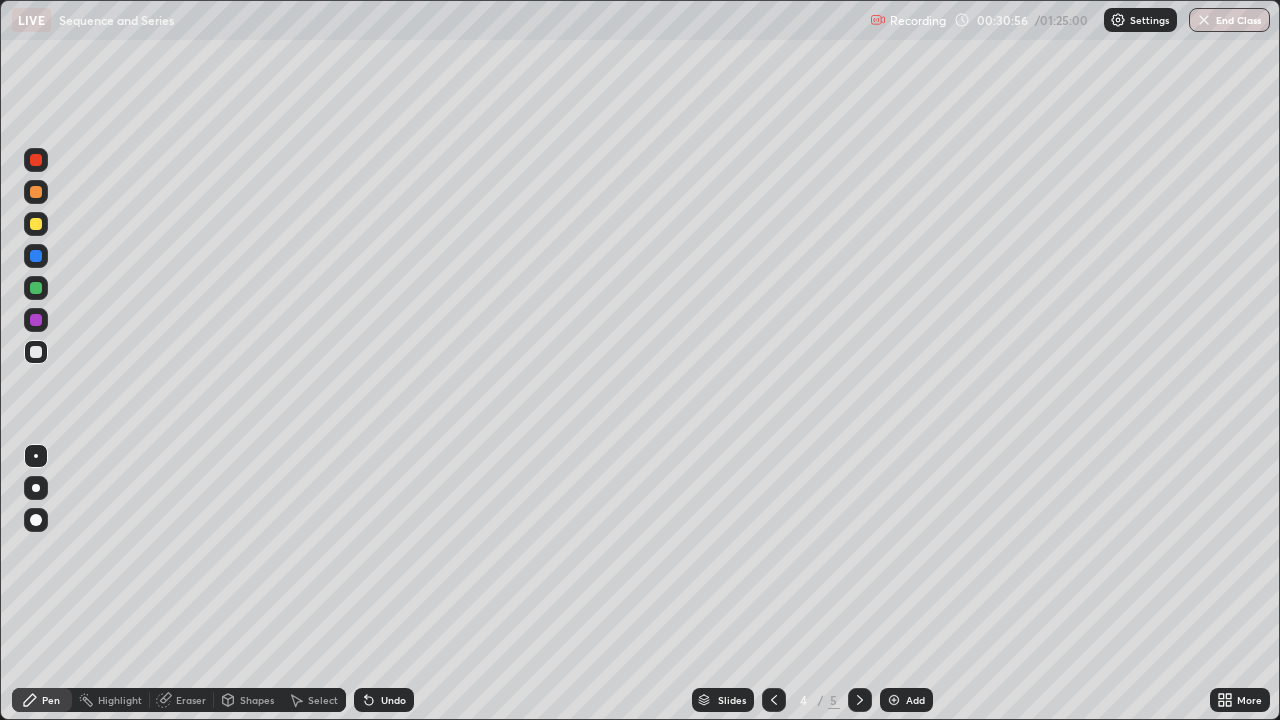 click 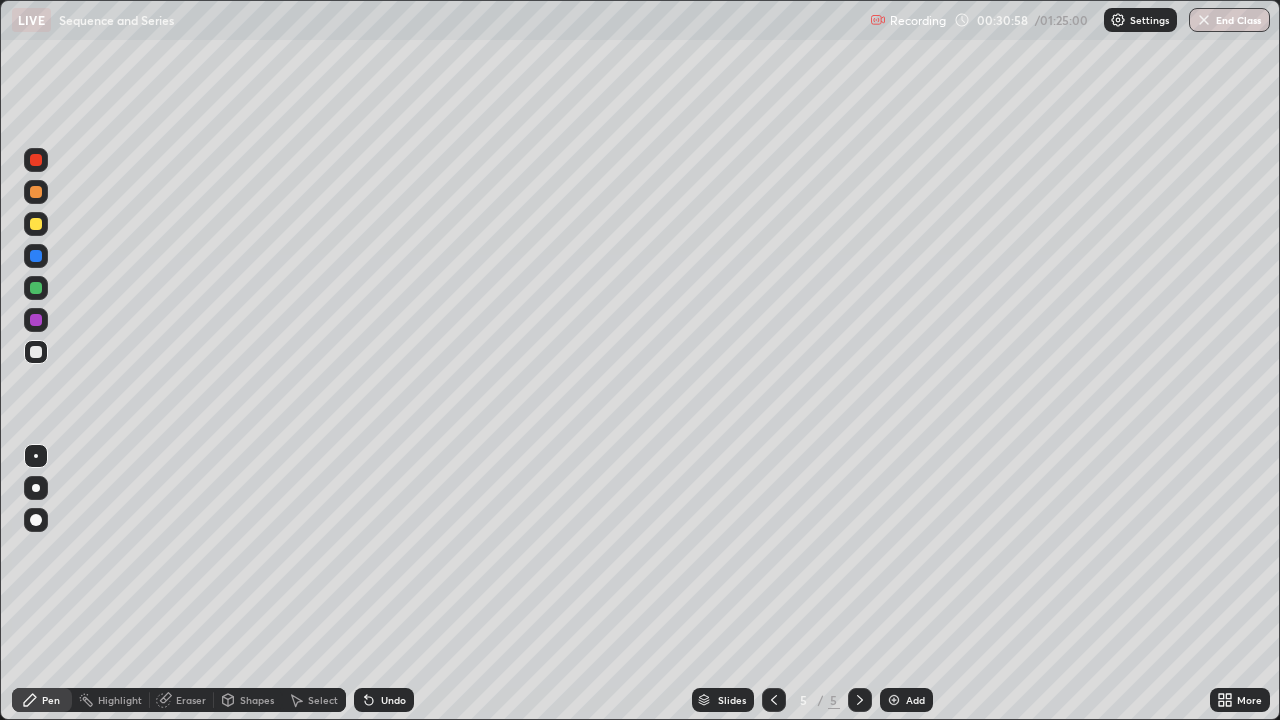 click 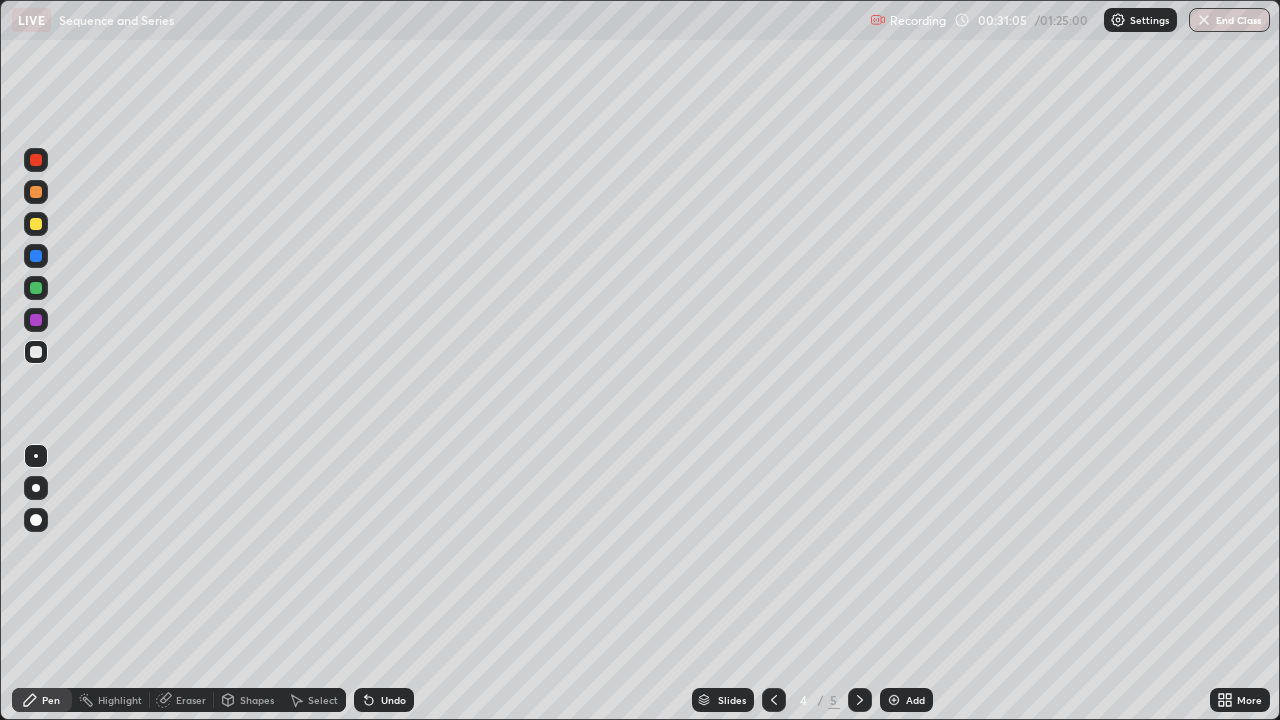 click 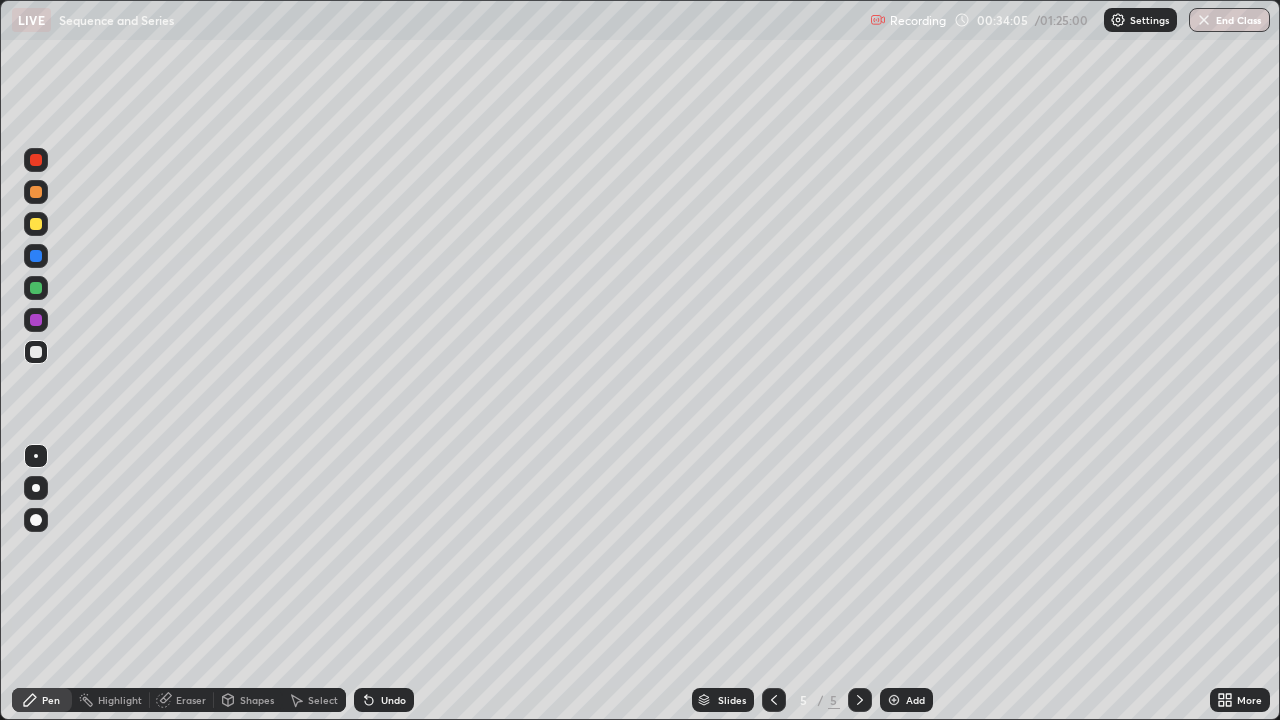 click at bounding box center [36, 352] 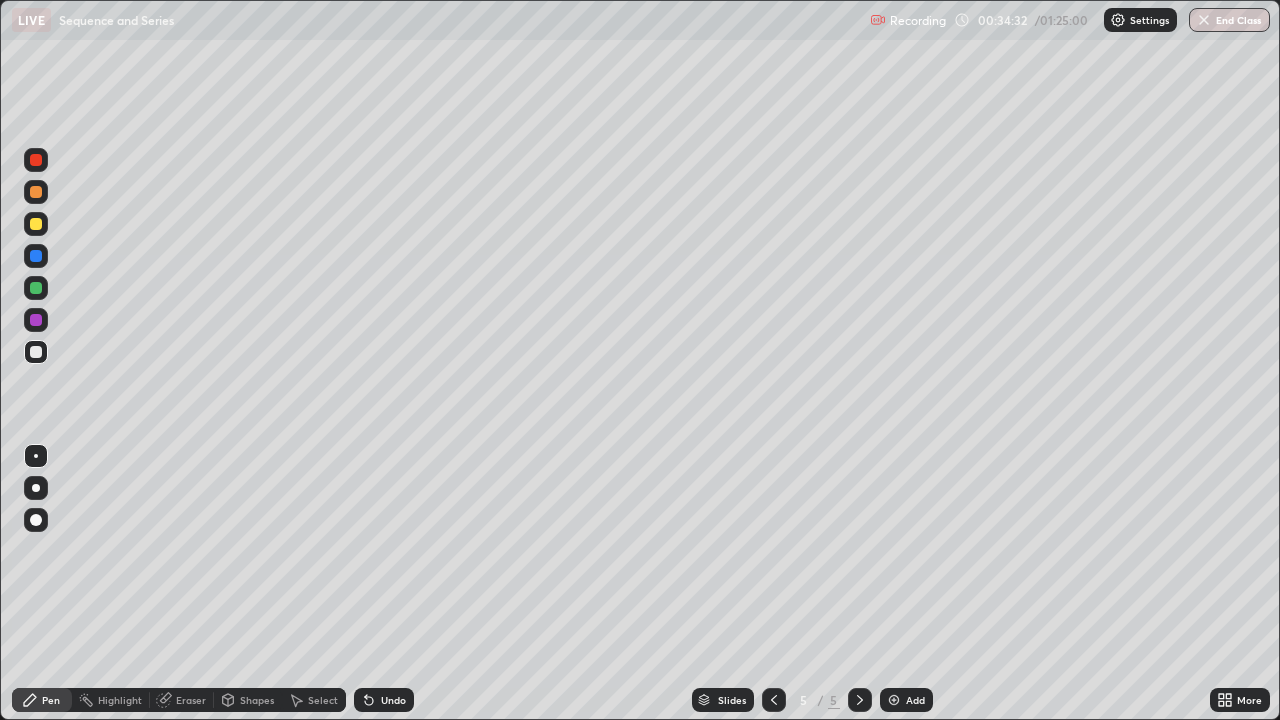 click on "Undo" at bounding box center (393, 700) 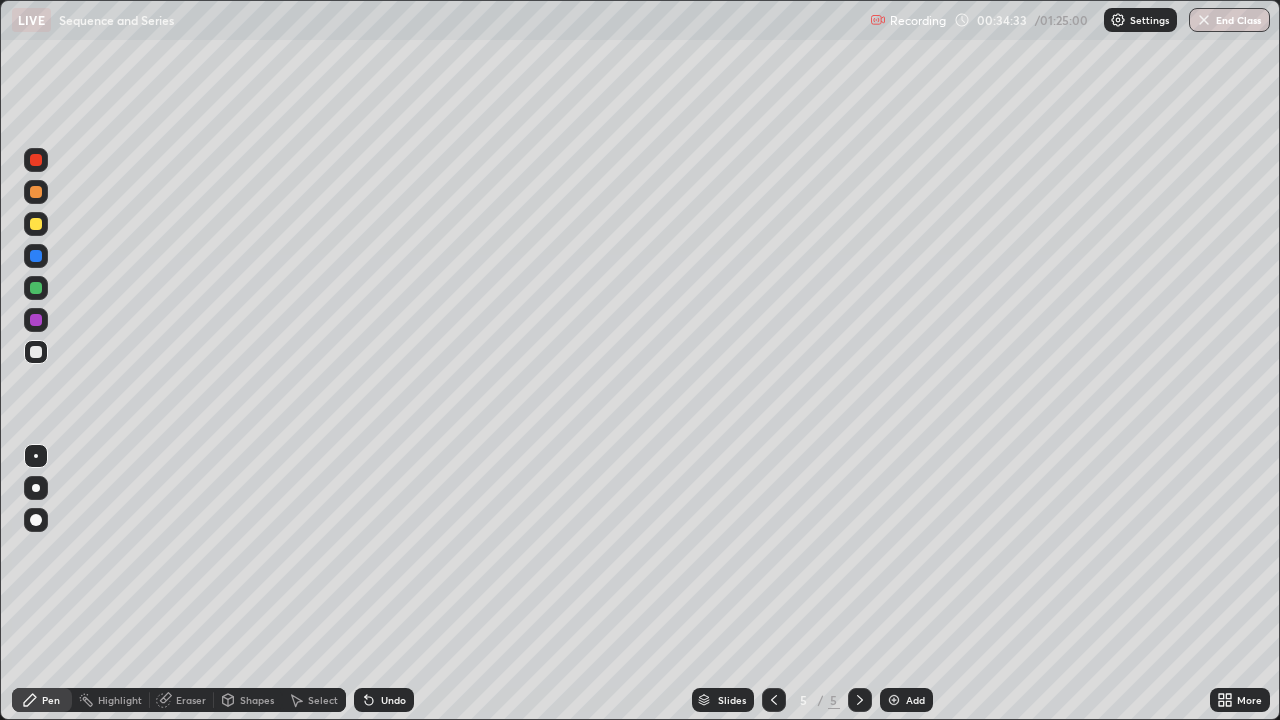 click on "Undo" at bounding box center [393, 700] 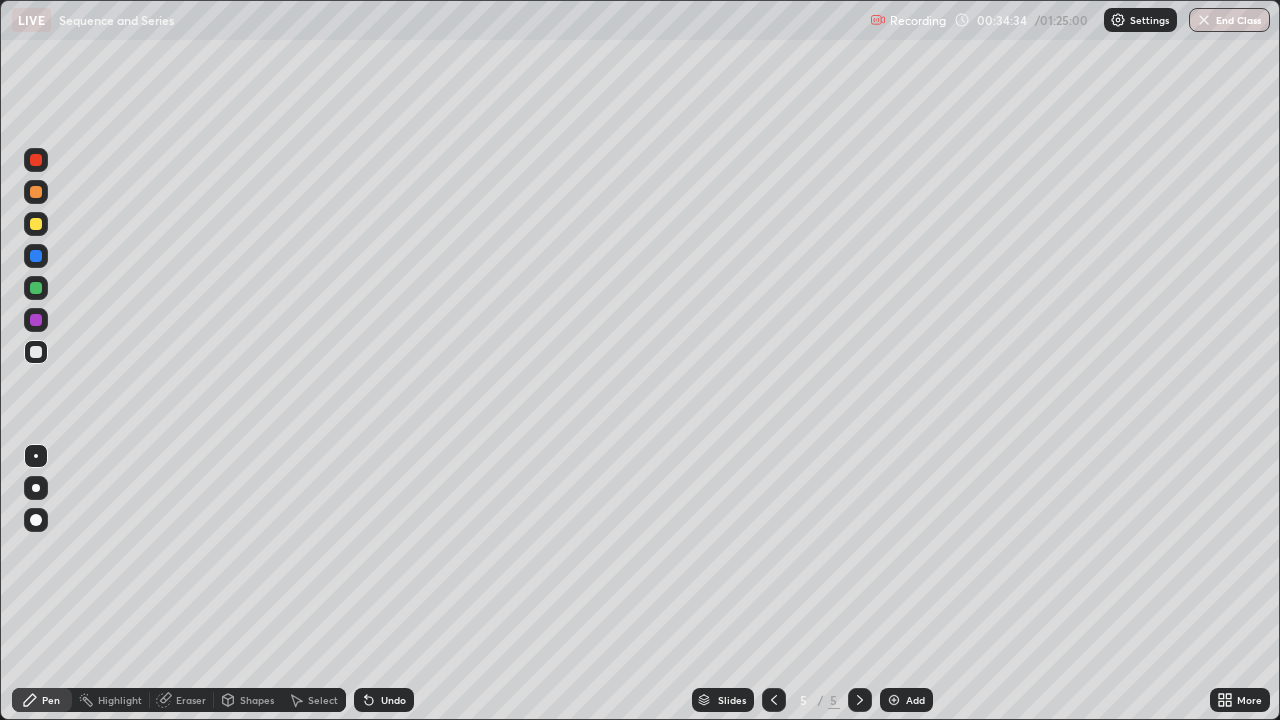 click on "Undo" at bounding box center (393, 700) 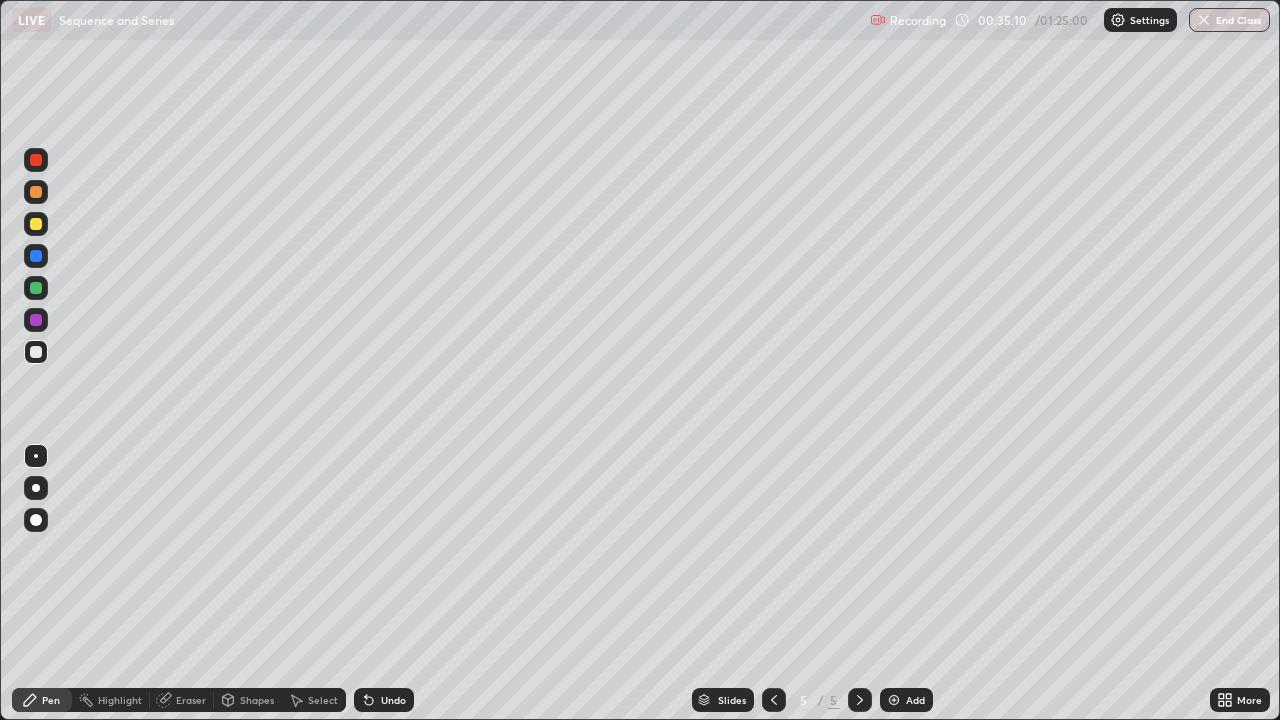click 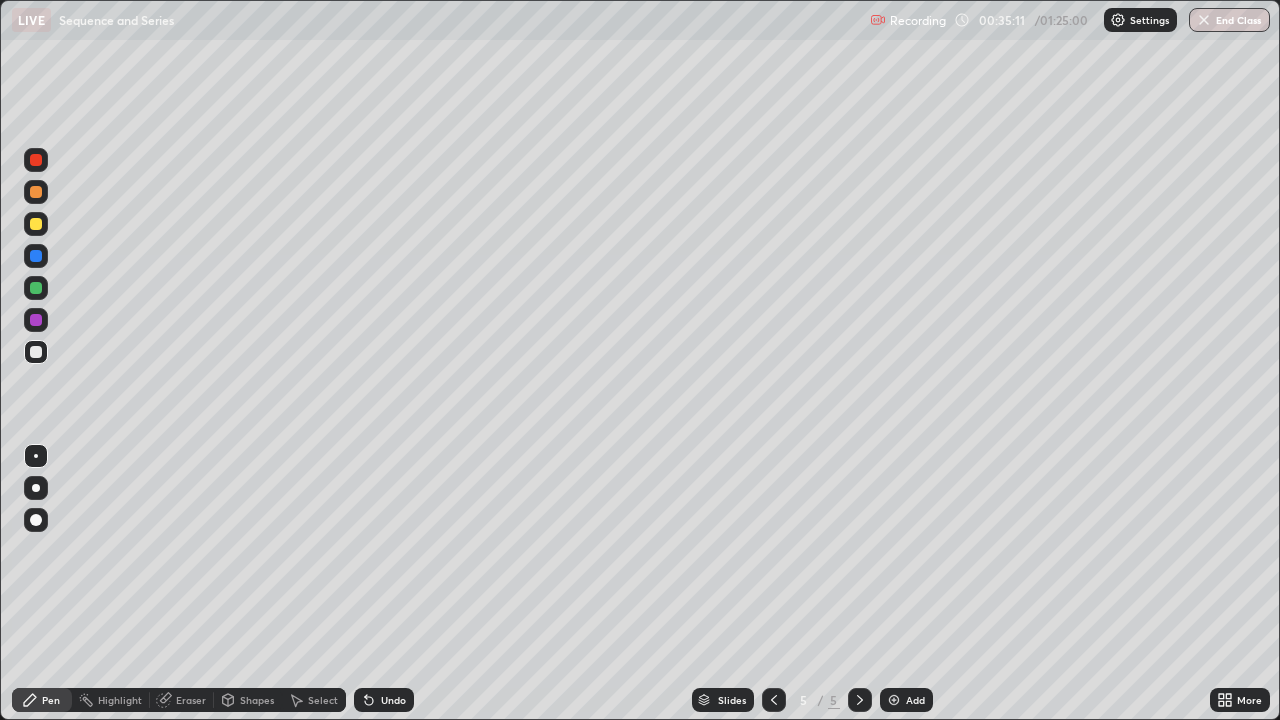 click on "Add" at bounding box center (915, 700) 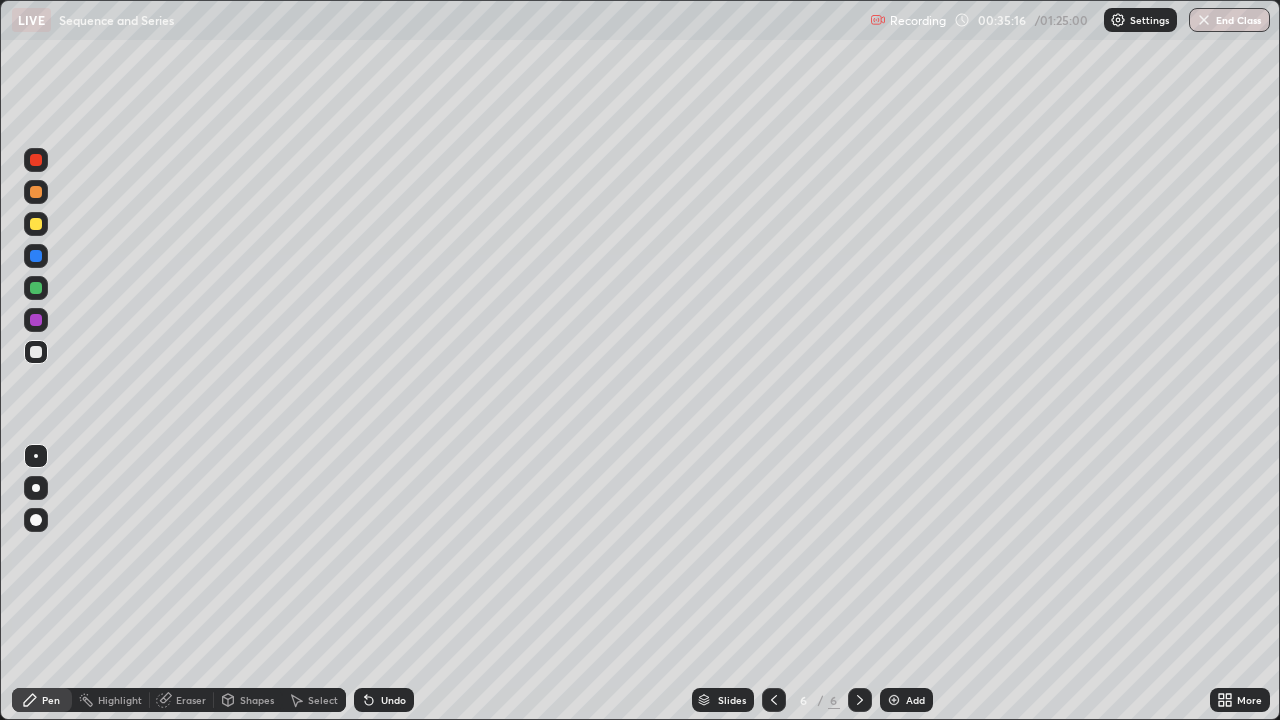 click at bounding box center (774, 700) 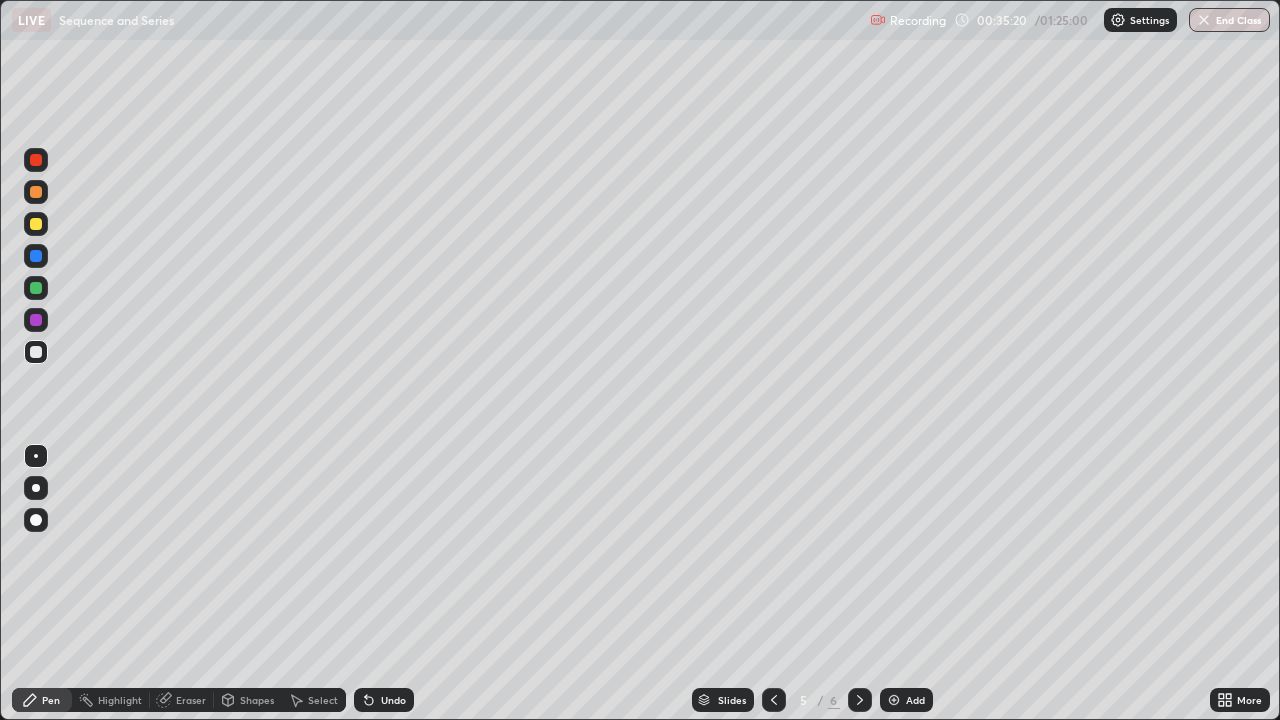 click 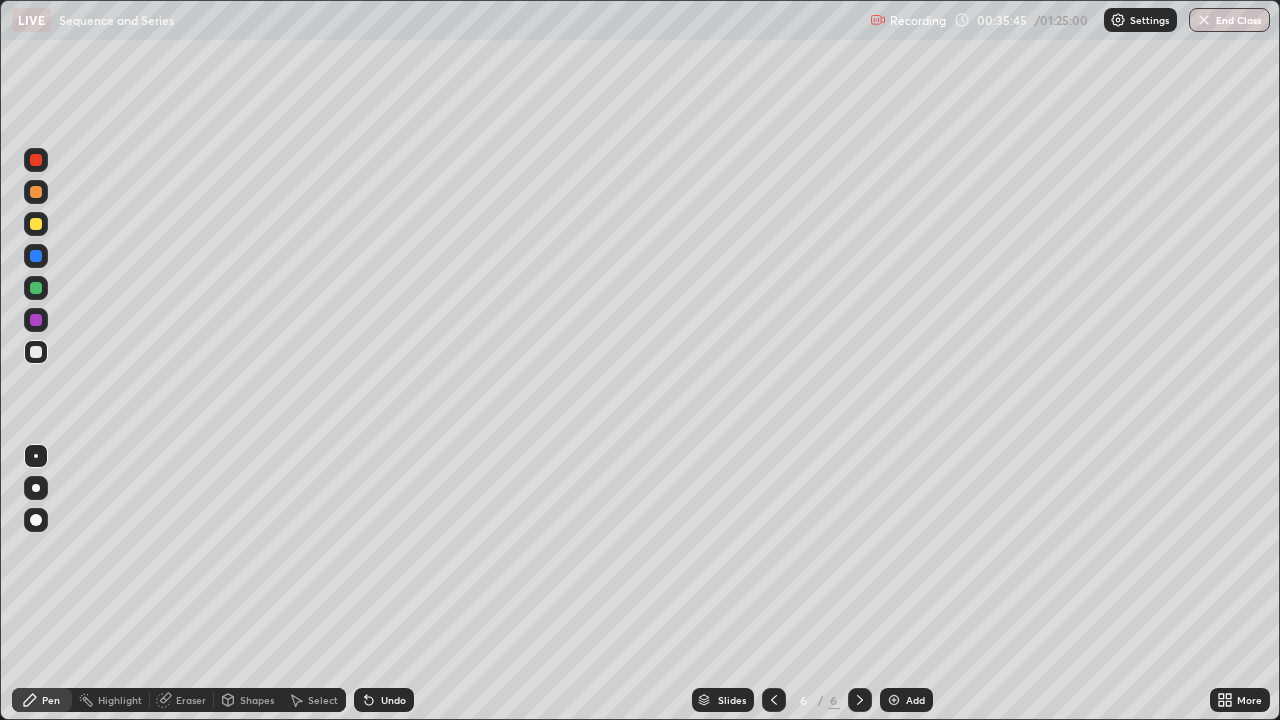 click on "Undo" at bounding box center (393, 700) 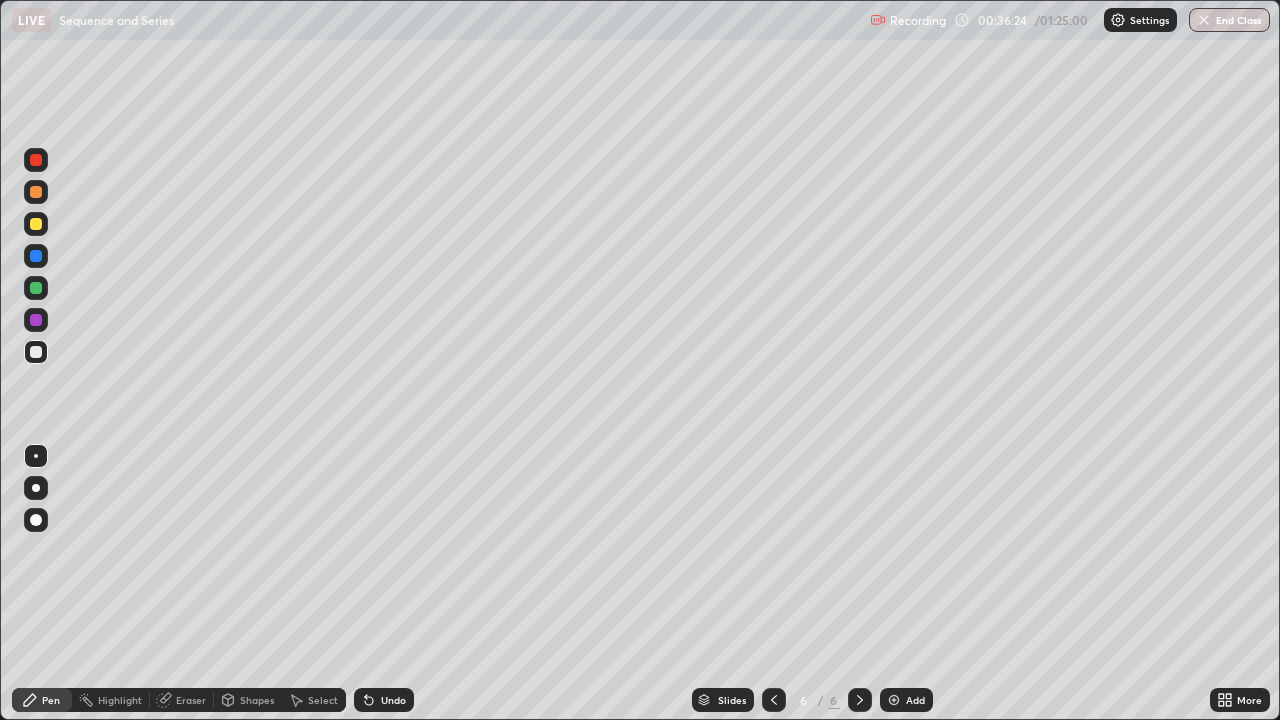 click at bounding box center [36, 288] 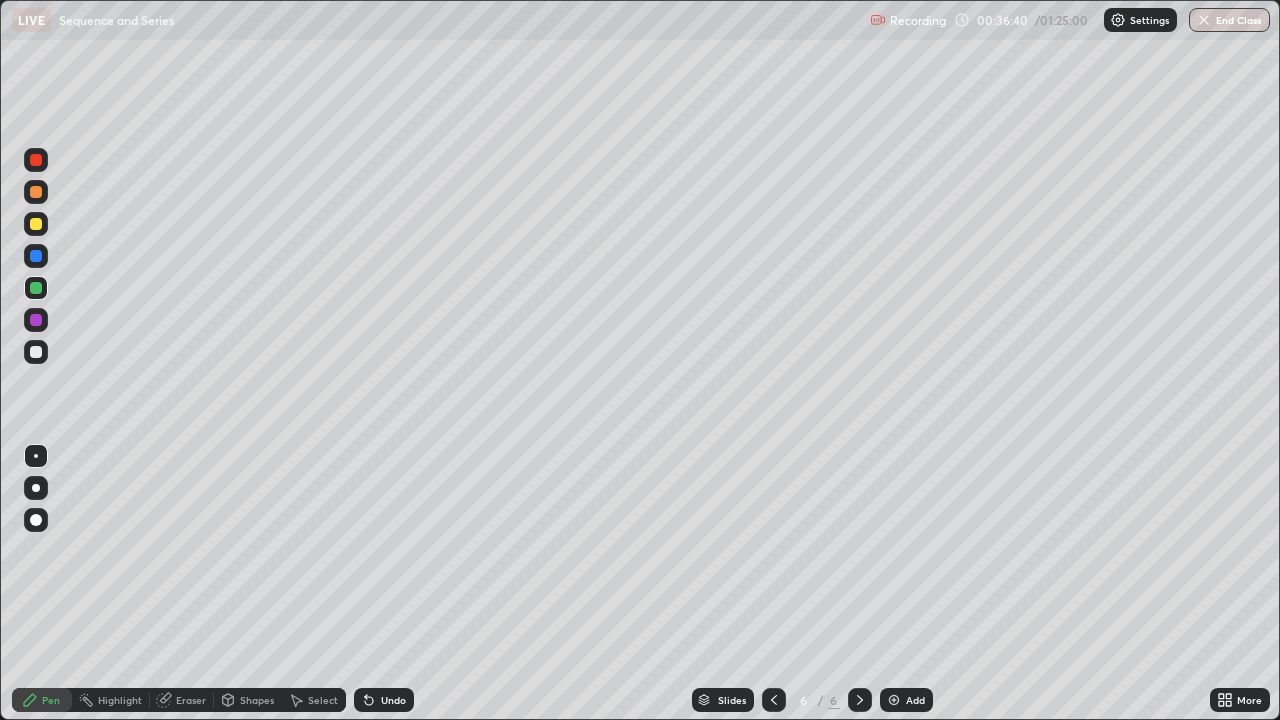 click on "Undo" at bounding box center [393, 700] 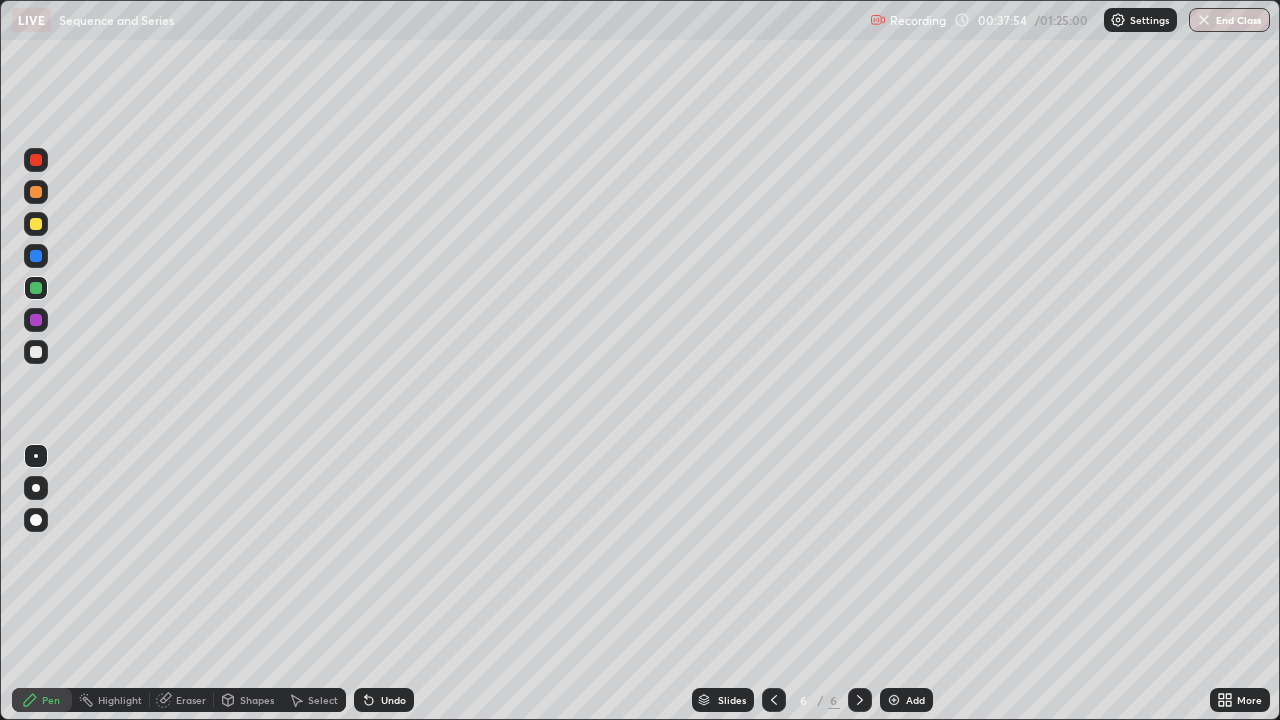 click on "Undo" at bounding box center (393, 700) 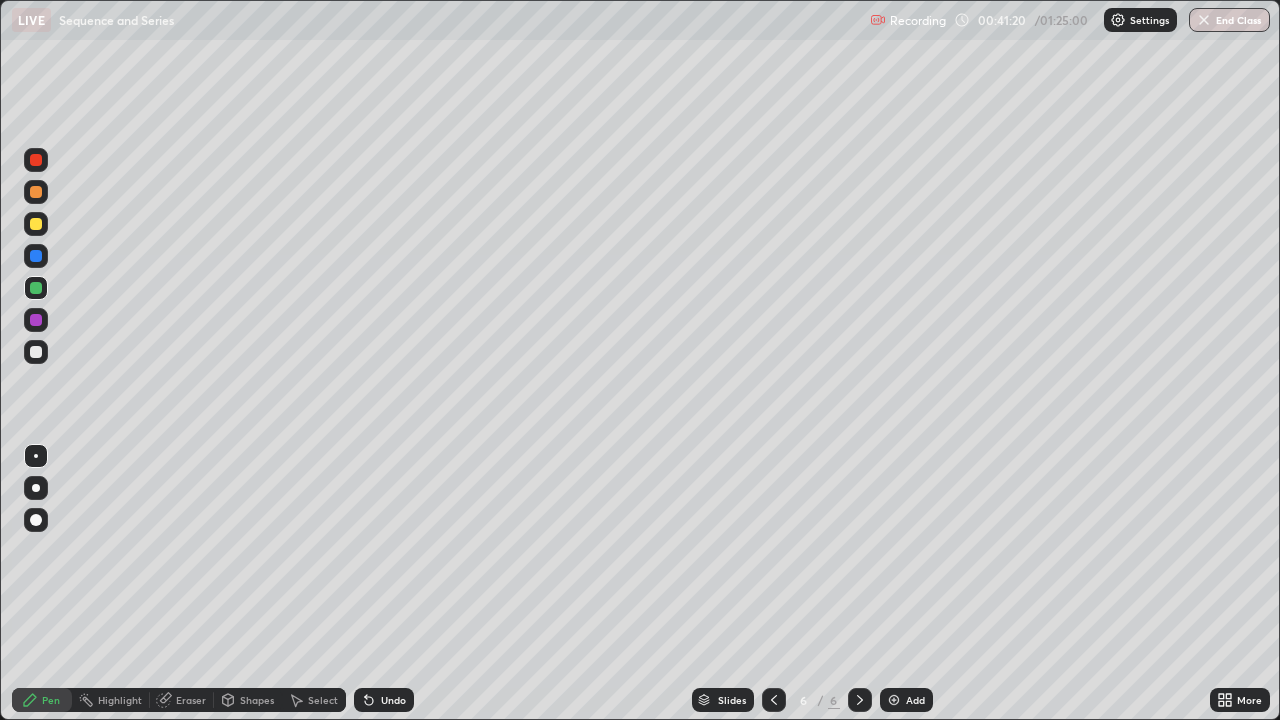 click at bounding box center [36, 352] 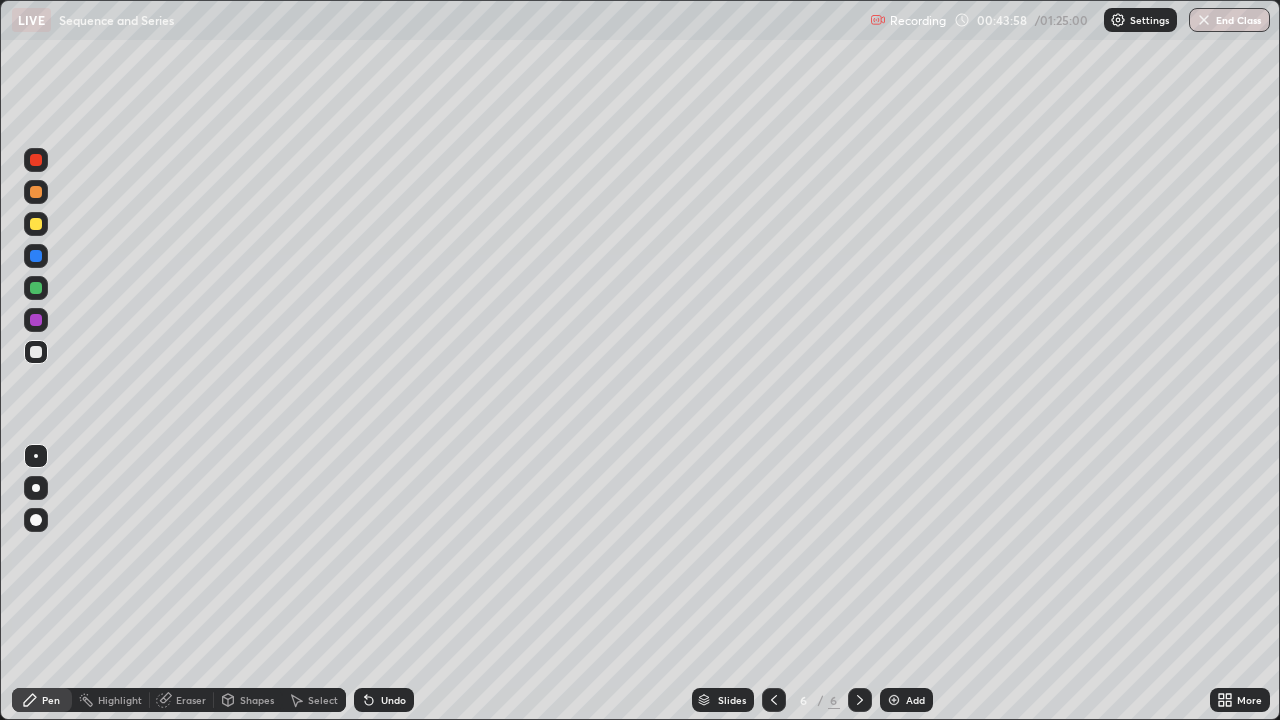 click 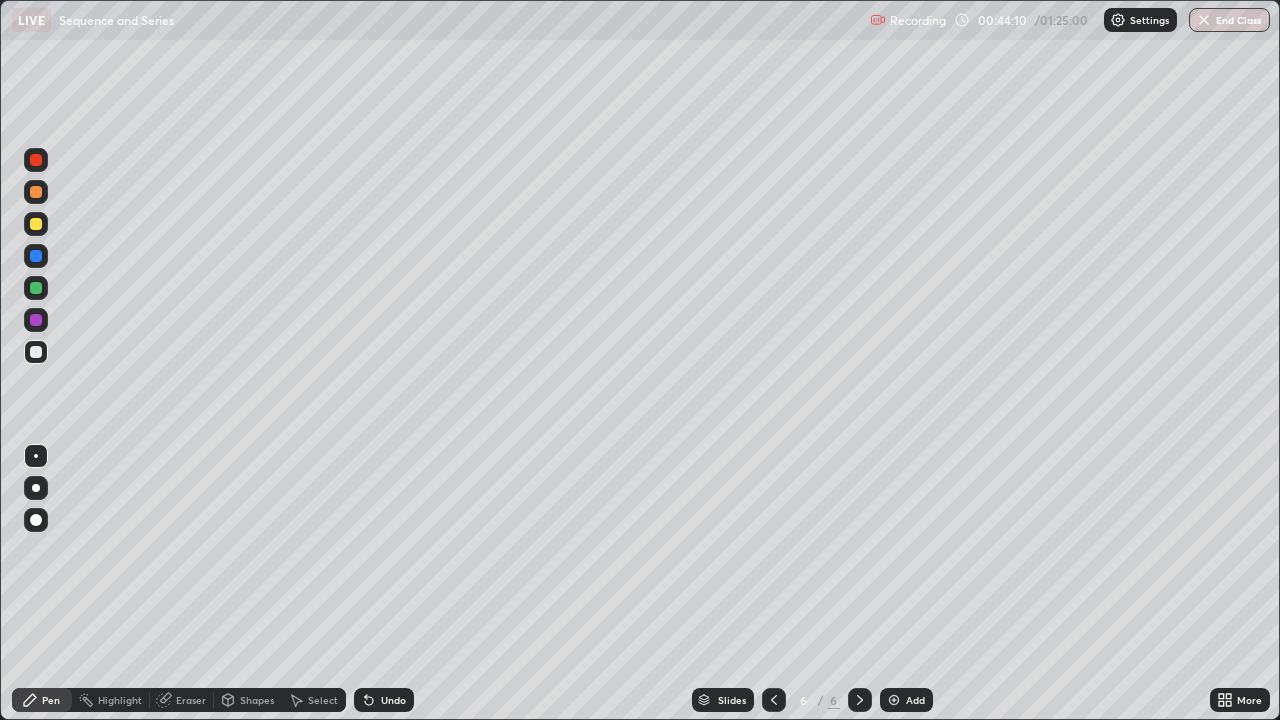 click at bounding box center [894, 700] 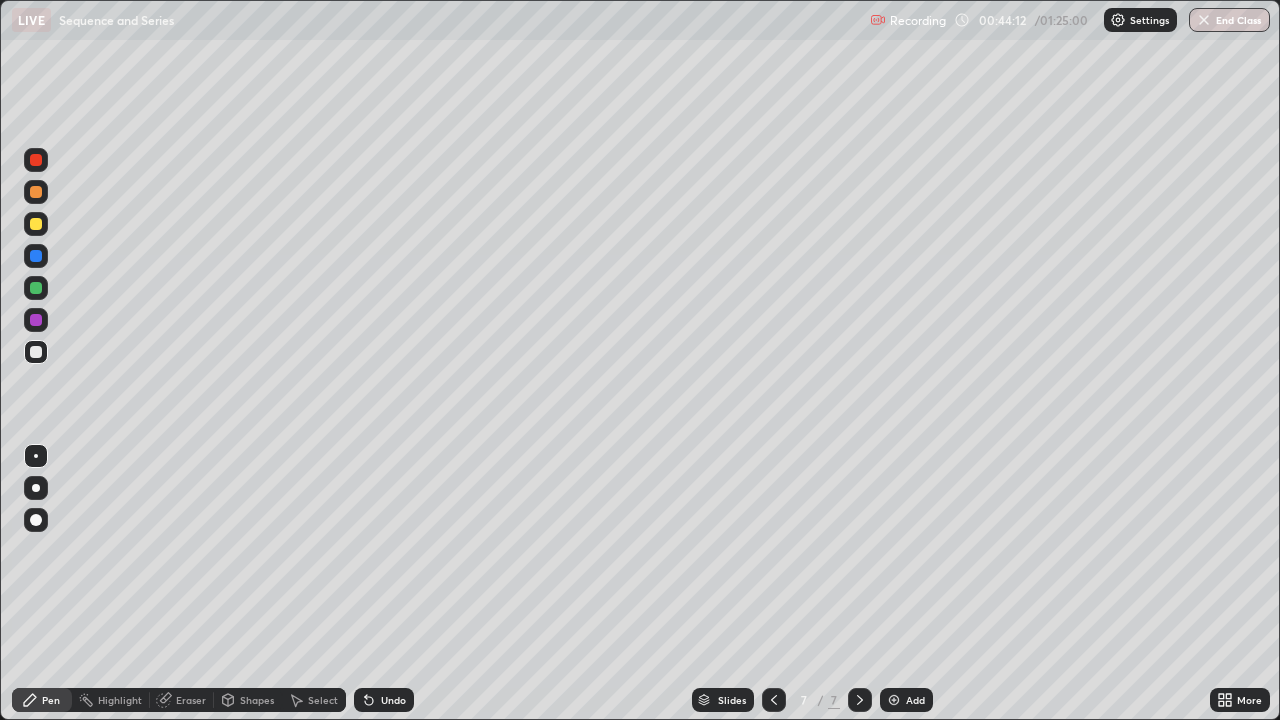 click at bounding box center (36, 160) 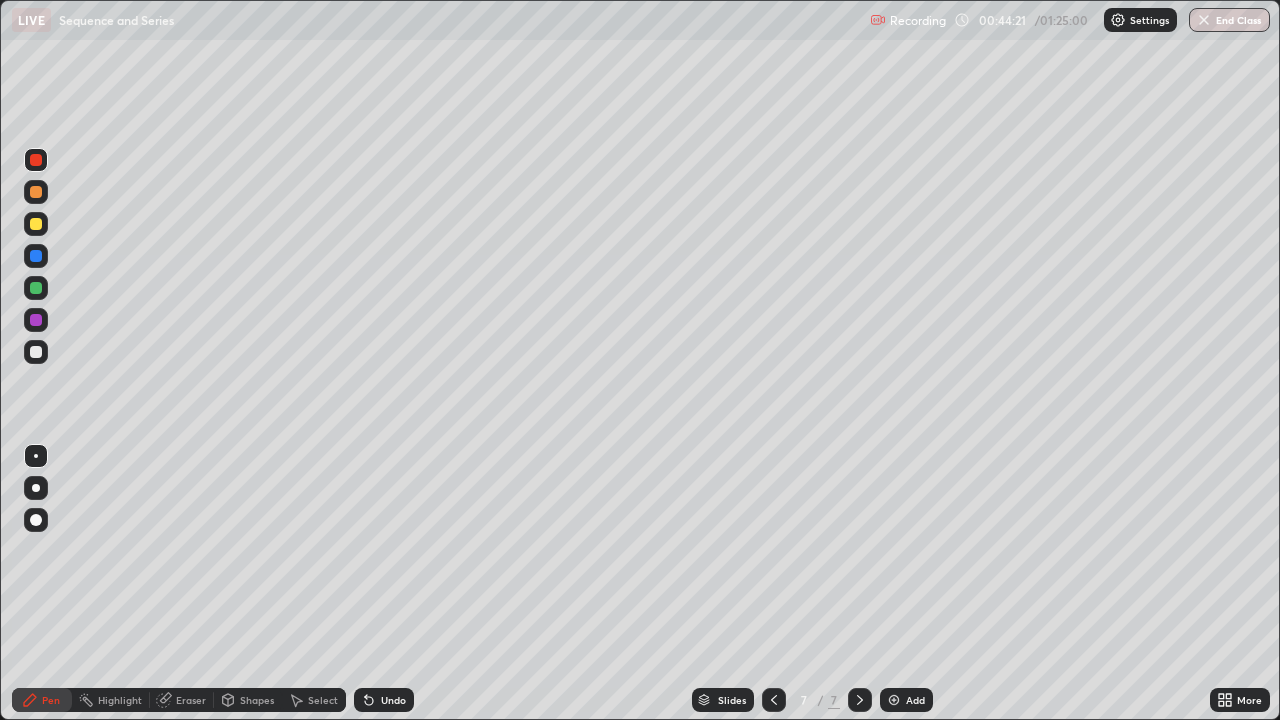click at bounding box center [36, 224] 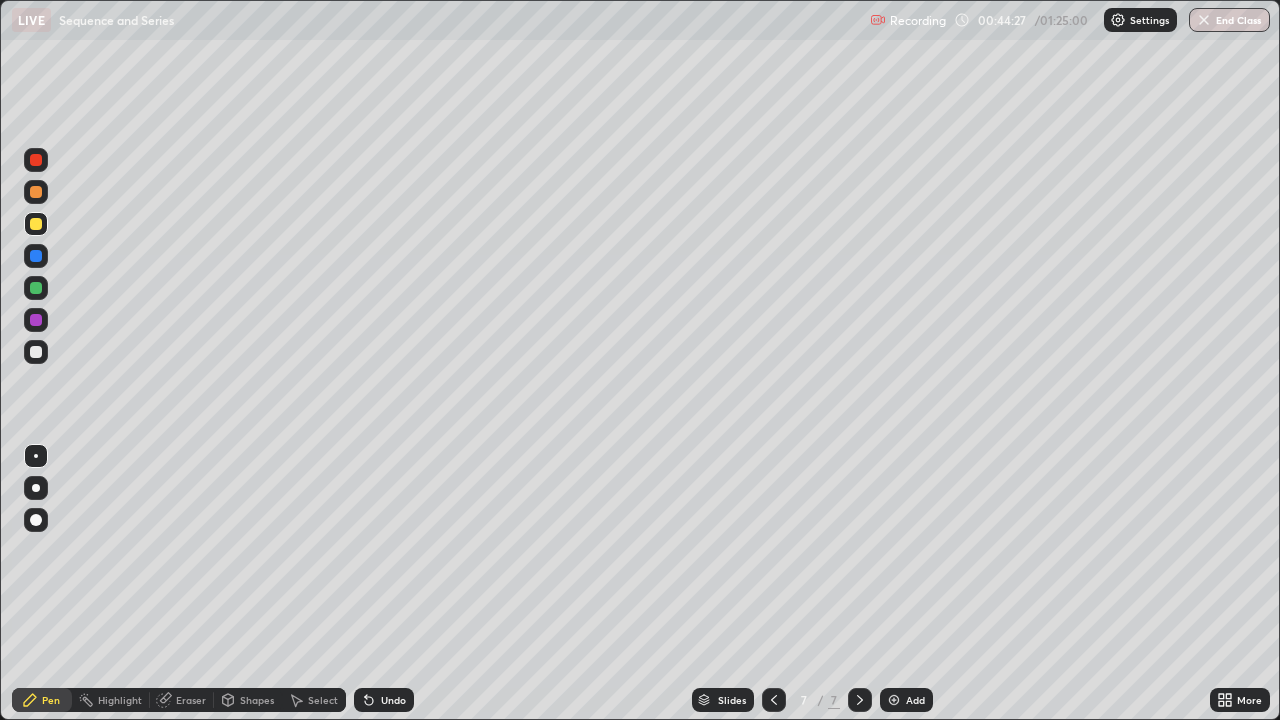 click on "Shapes" at bounding box center [257, 700] 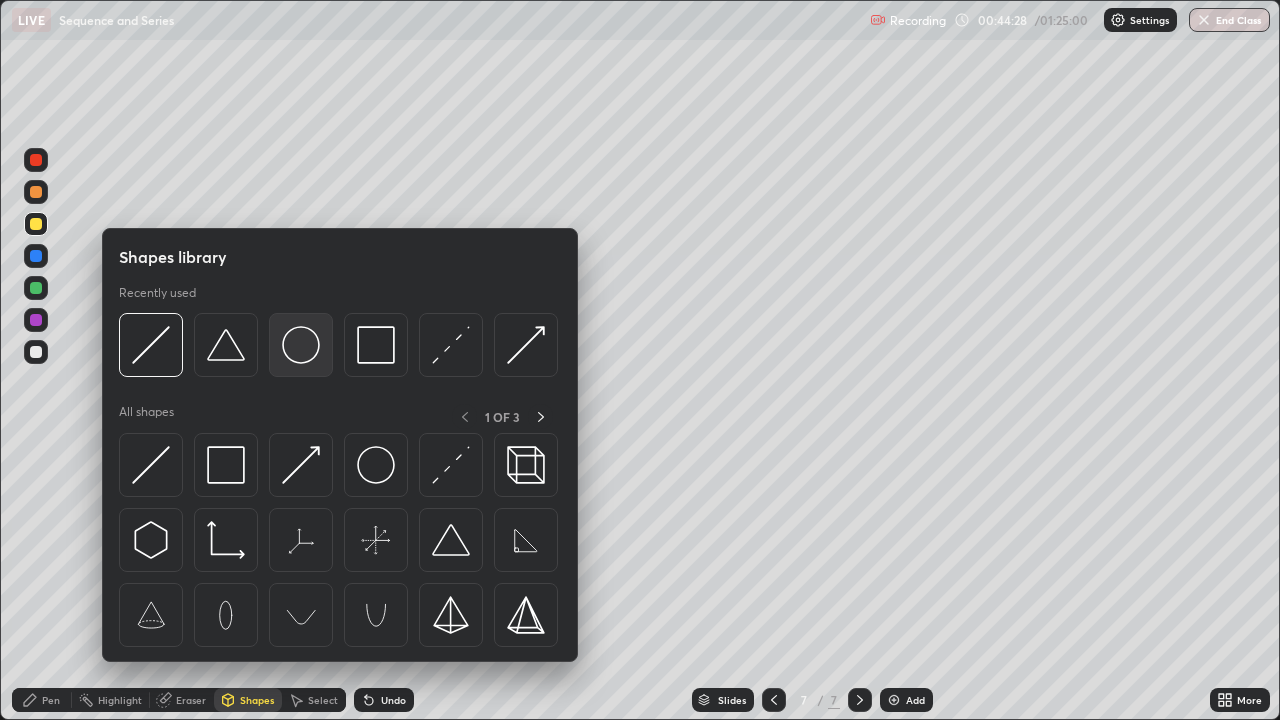 click at bounding box center (301, 345) 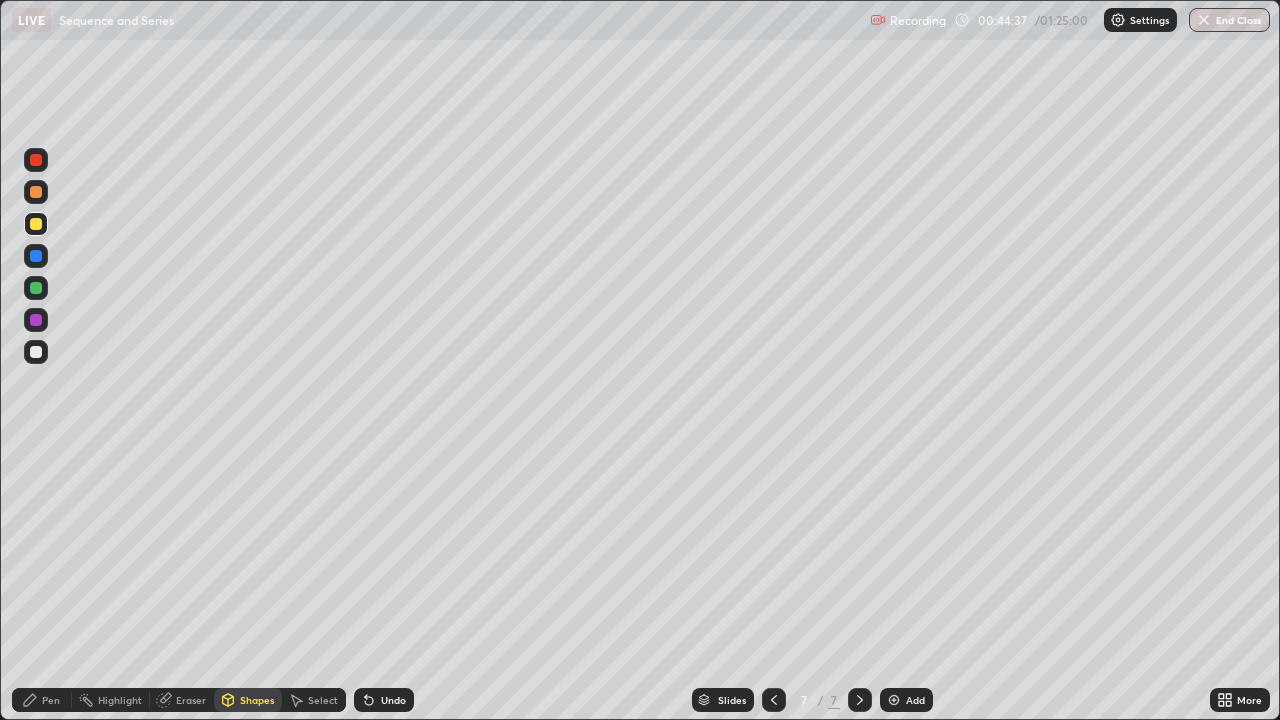 click on "Pen" at bounding box center [51, 700] 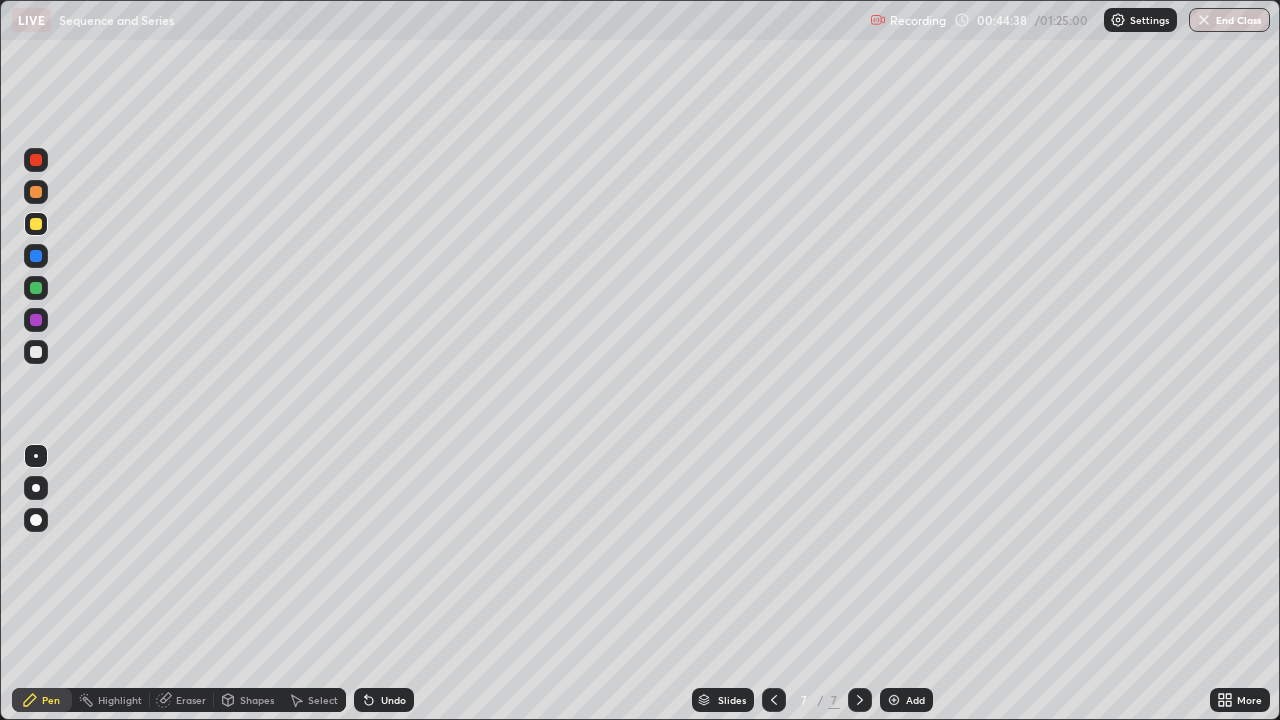 click at bounding box center [36, 352] 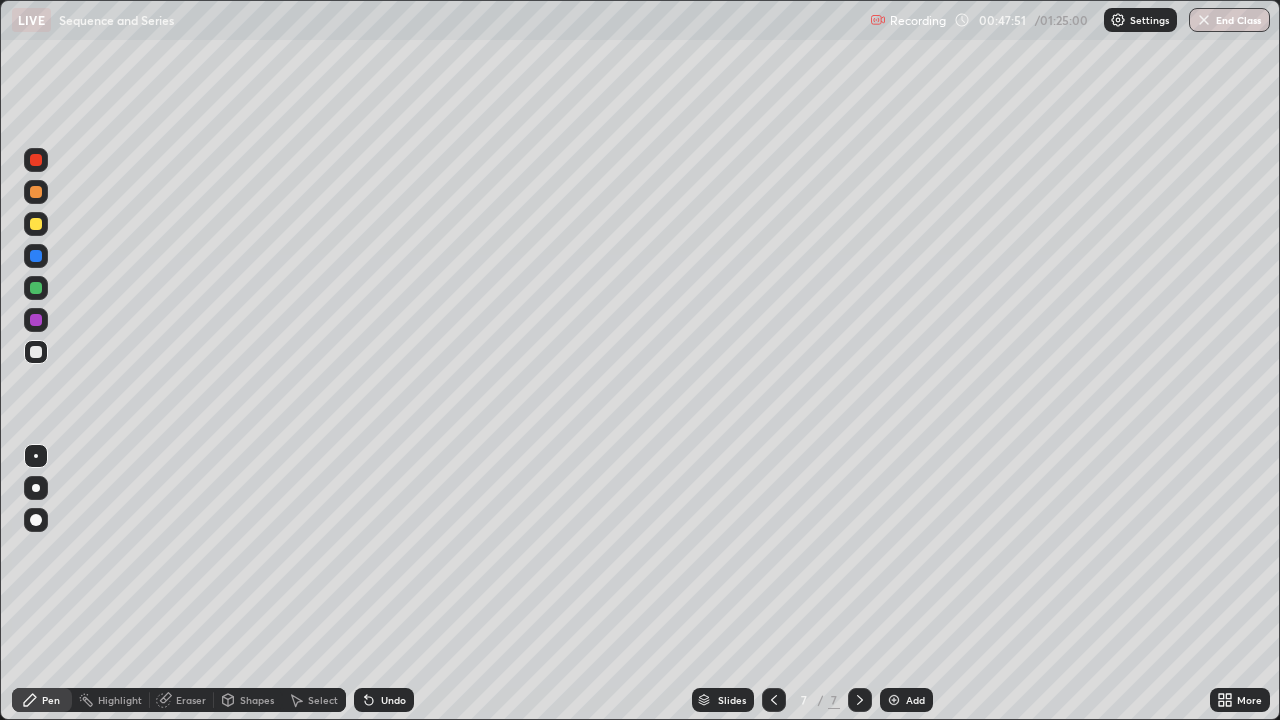 click 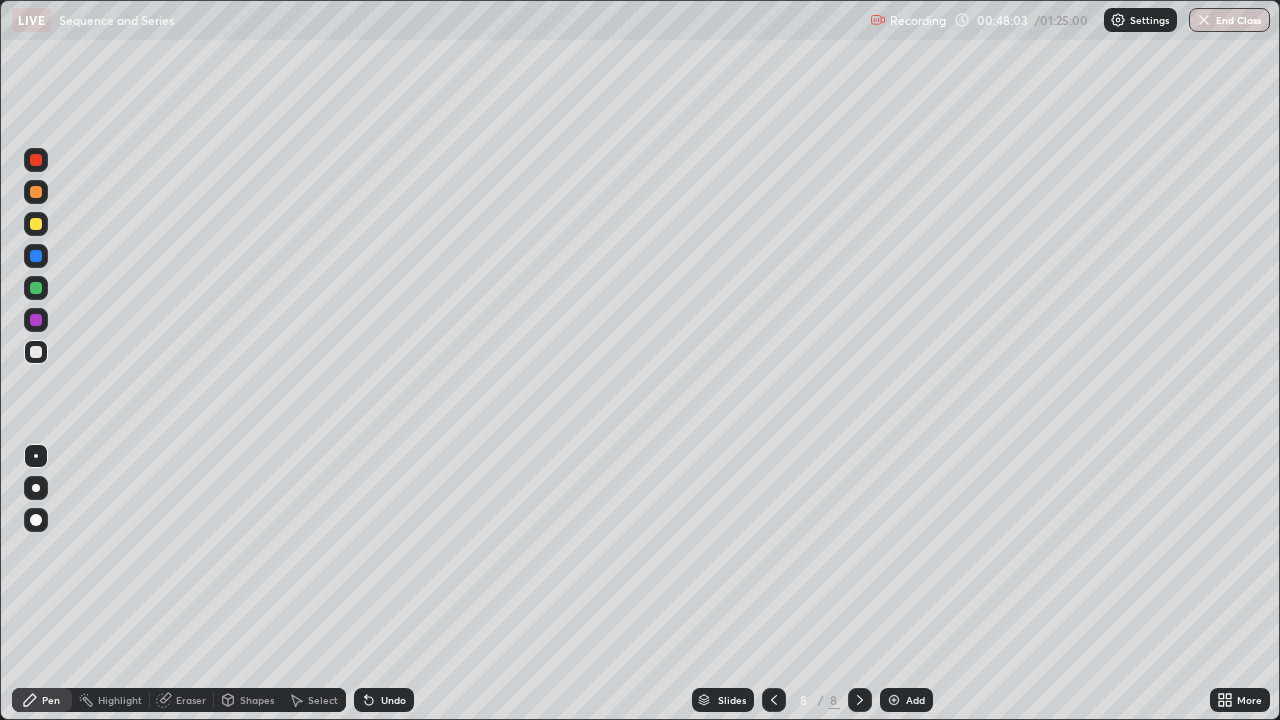 click at bounding box center [36, 224] 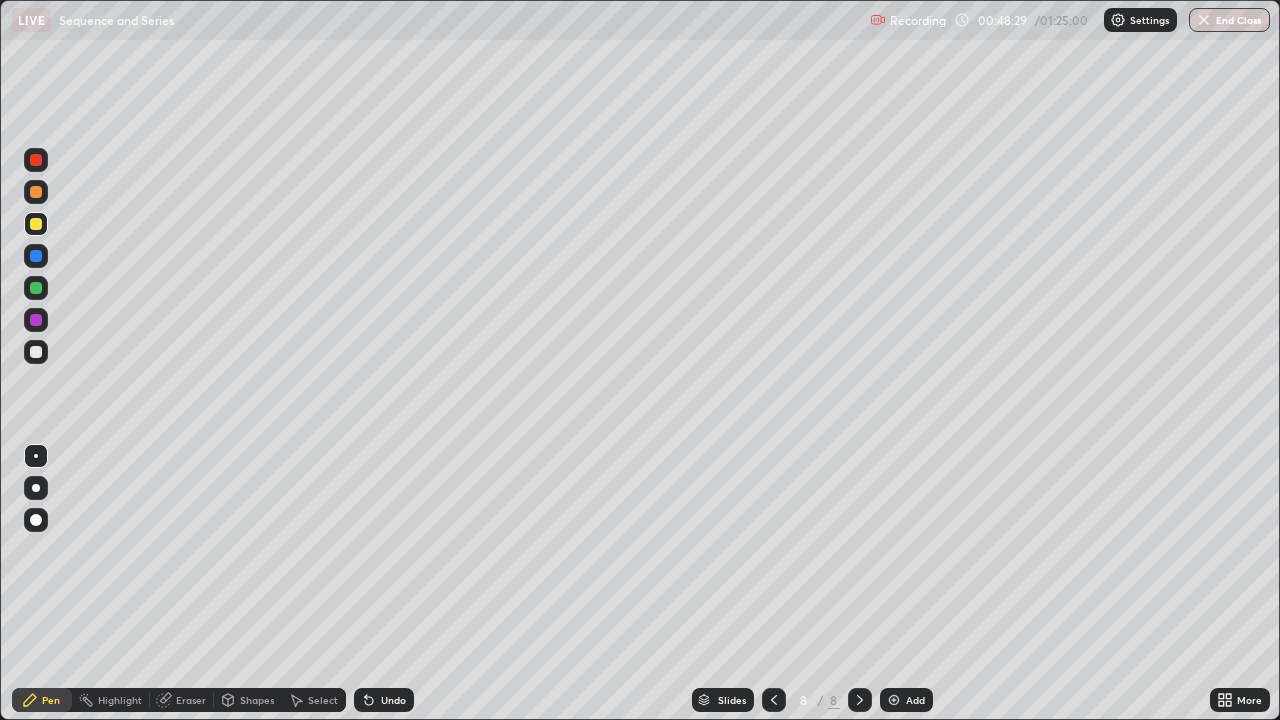 click 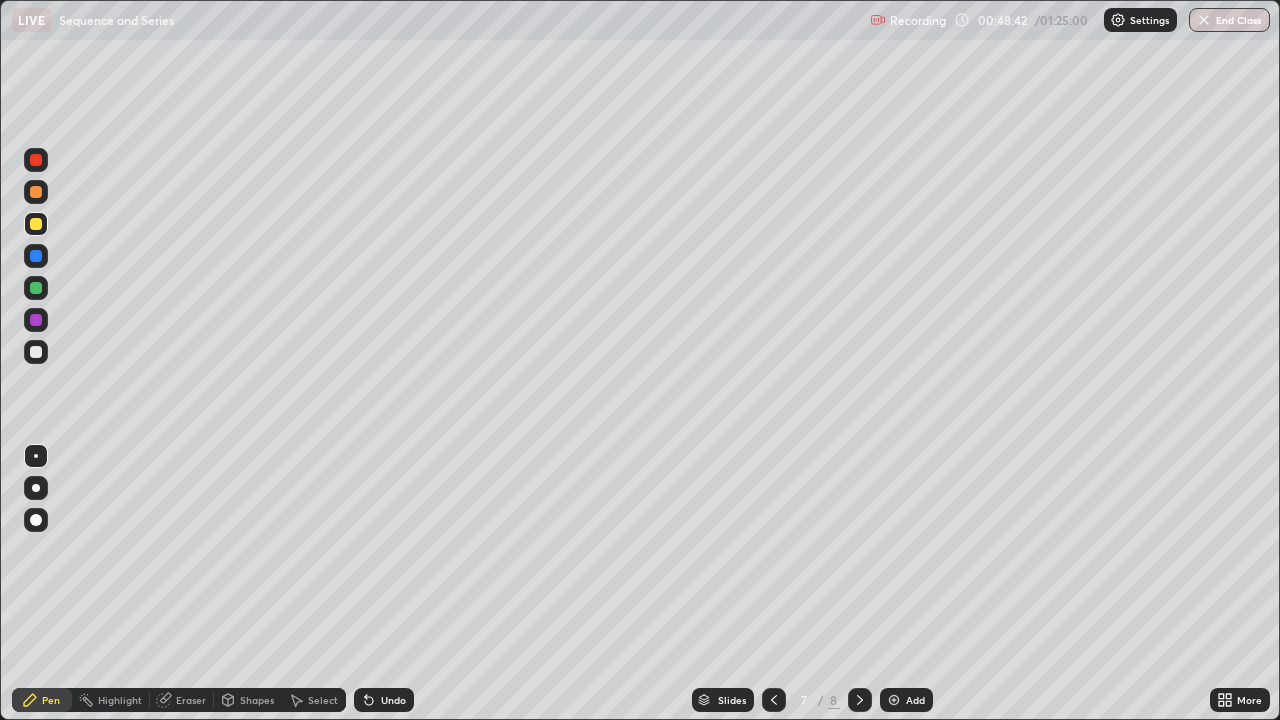 click 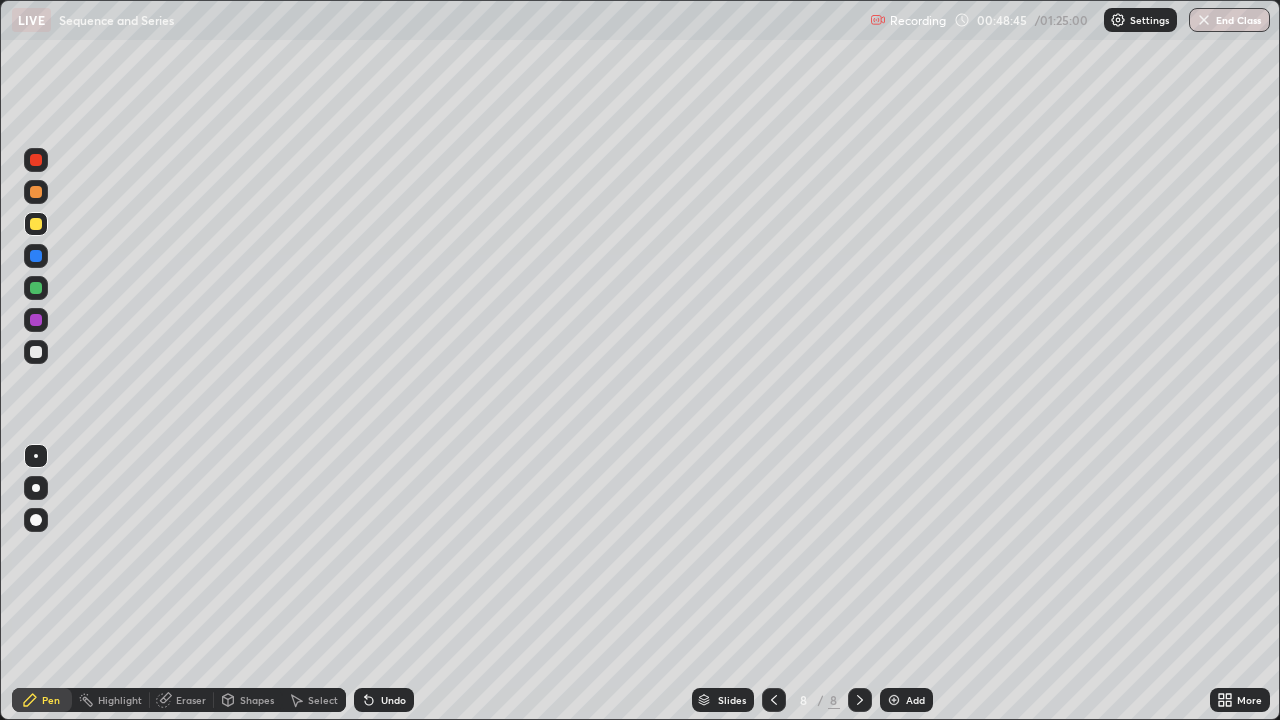 click 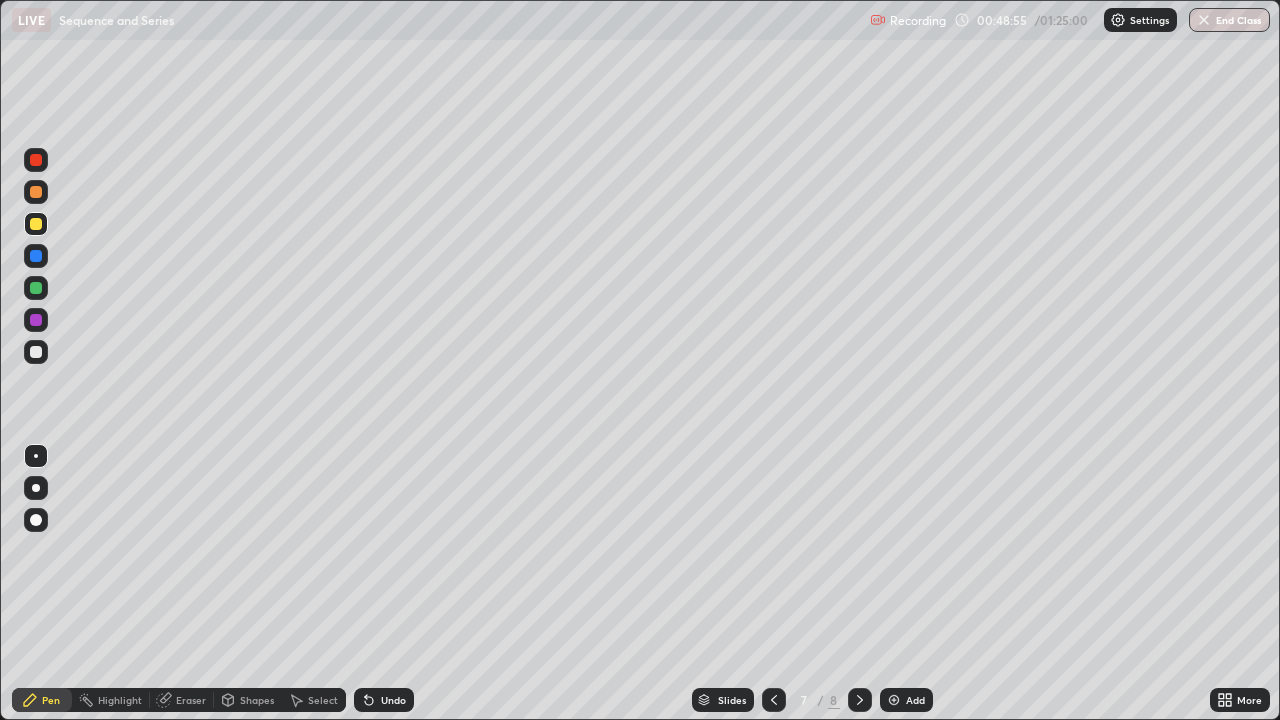 click 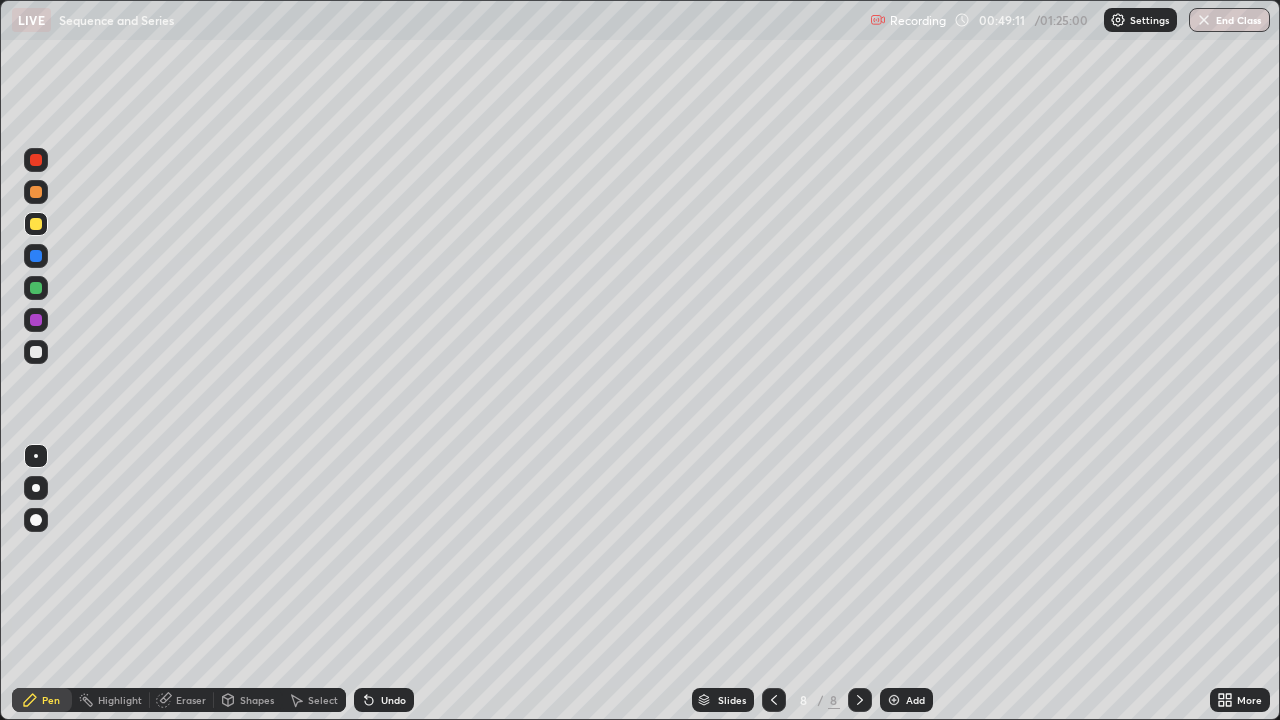 click on "Undo" at bounding box center (384, 700) 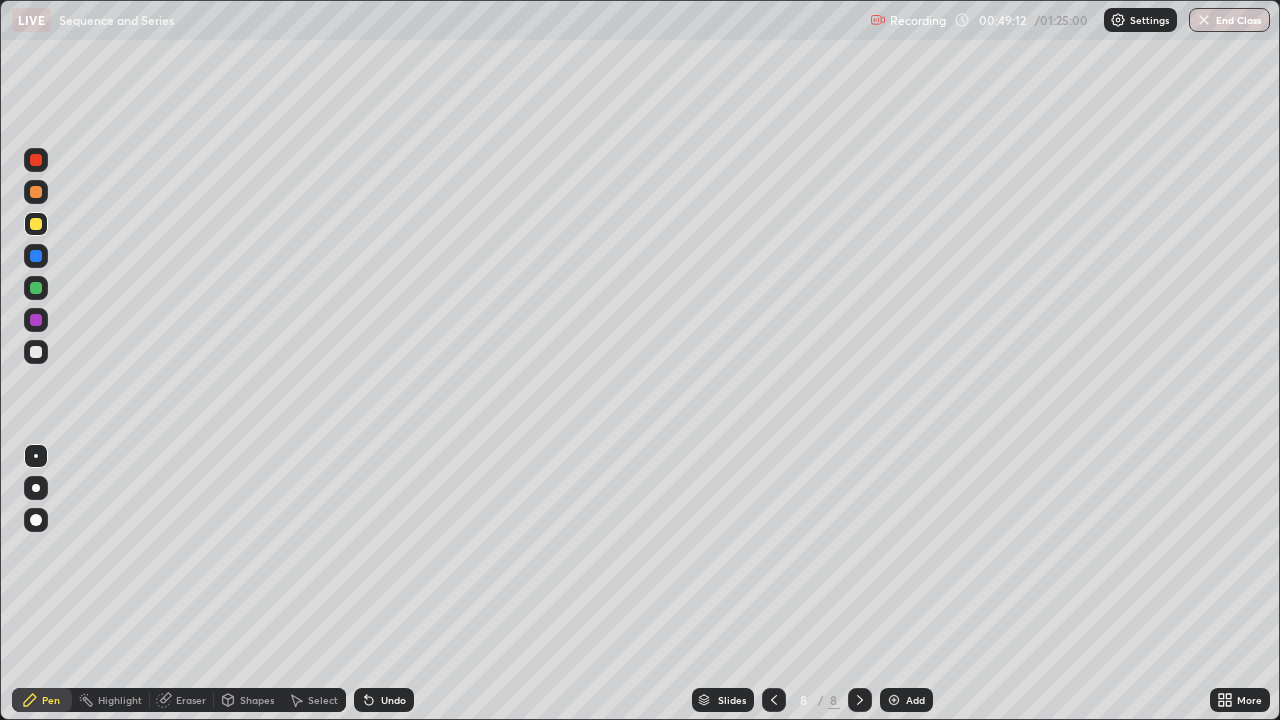 click on "Undo" at bounding box center [393, 700] 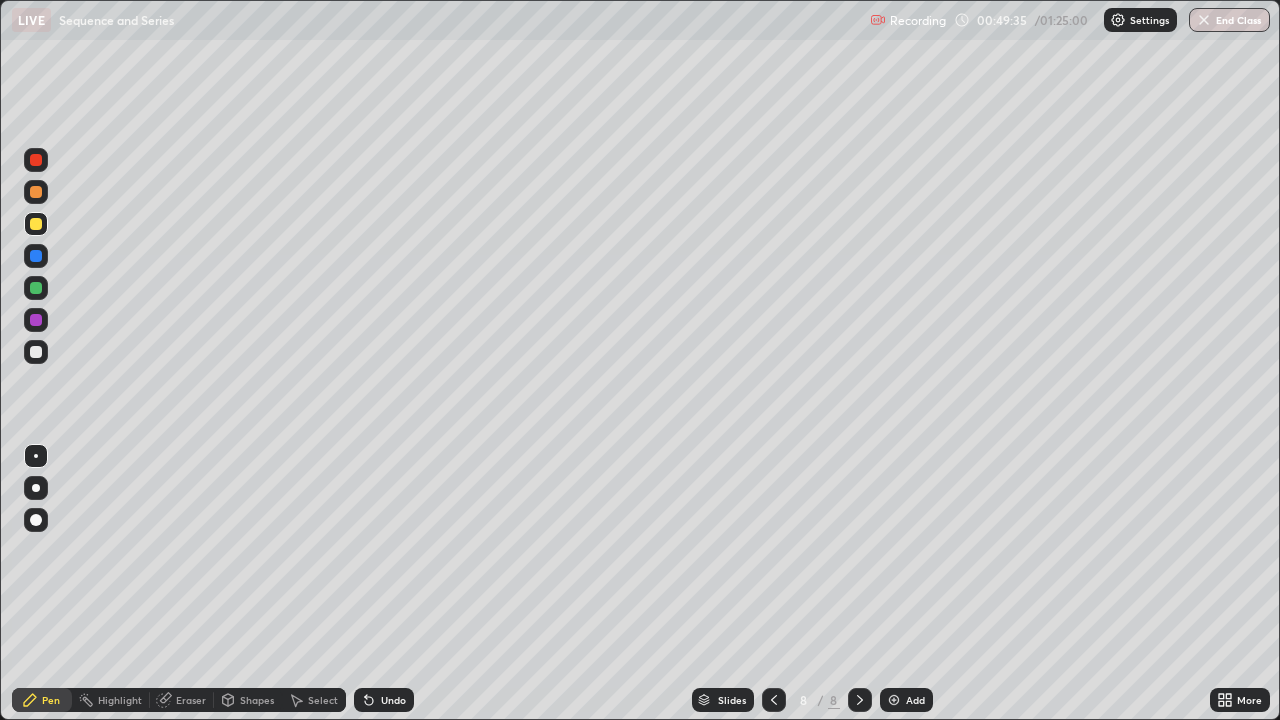 click at bounding box center (36, 352) 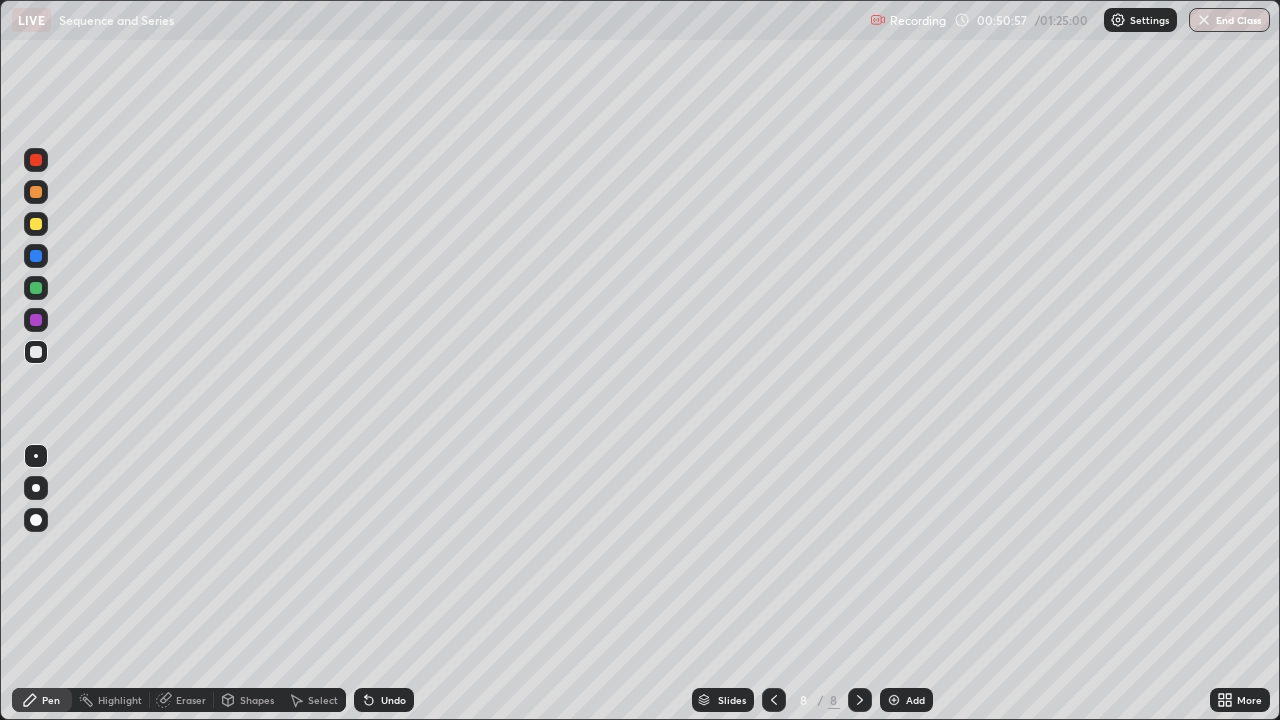 click on "Undo" at bounding box center [393, 700] 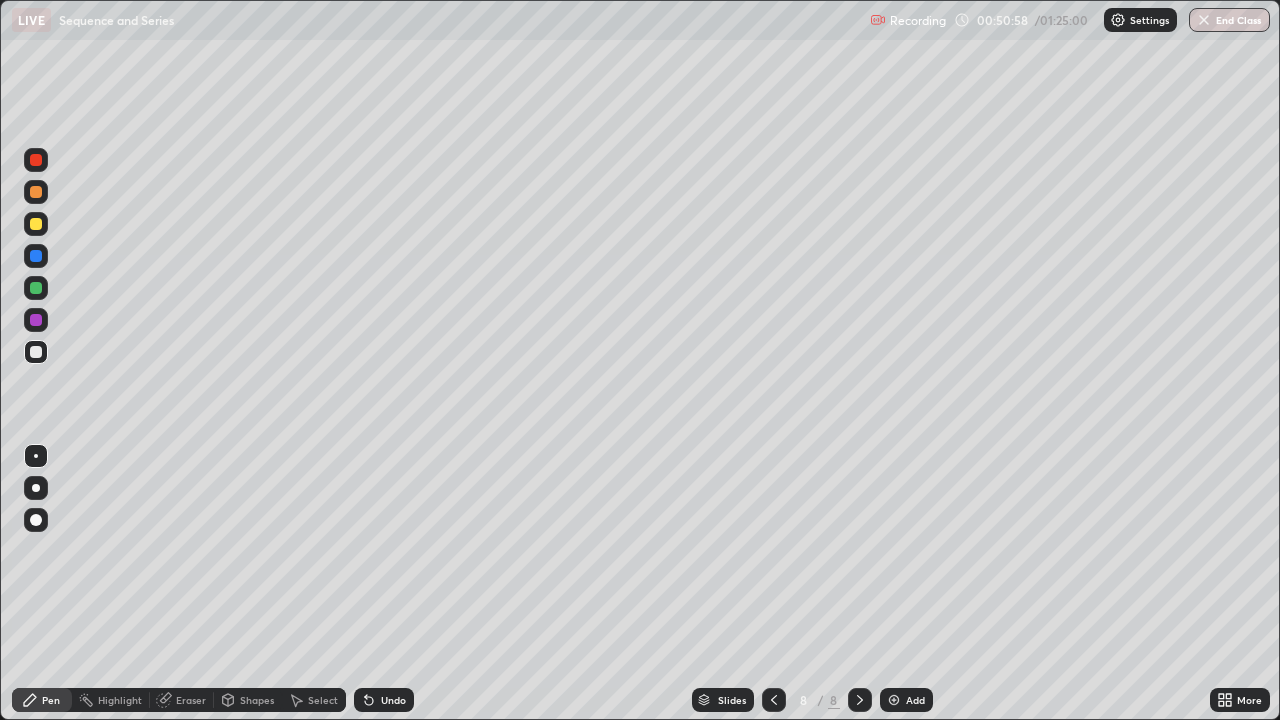 click on "Undo" at bounding box center [393, 700] 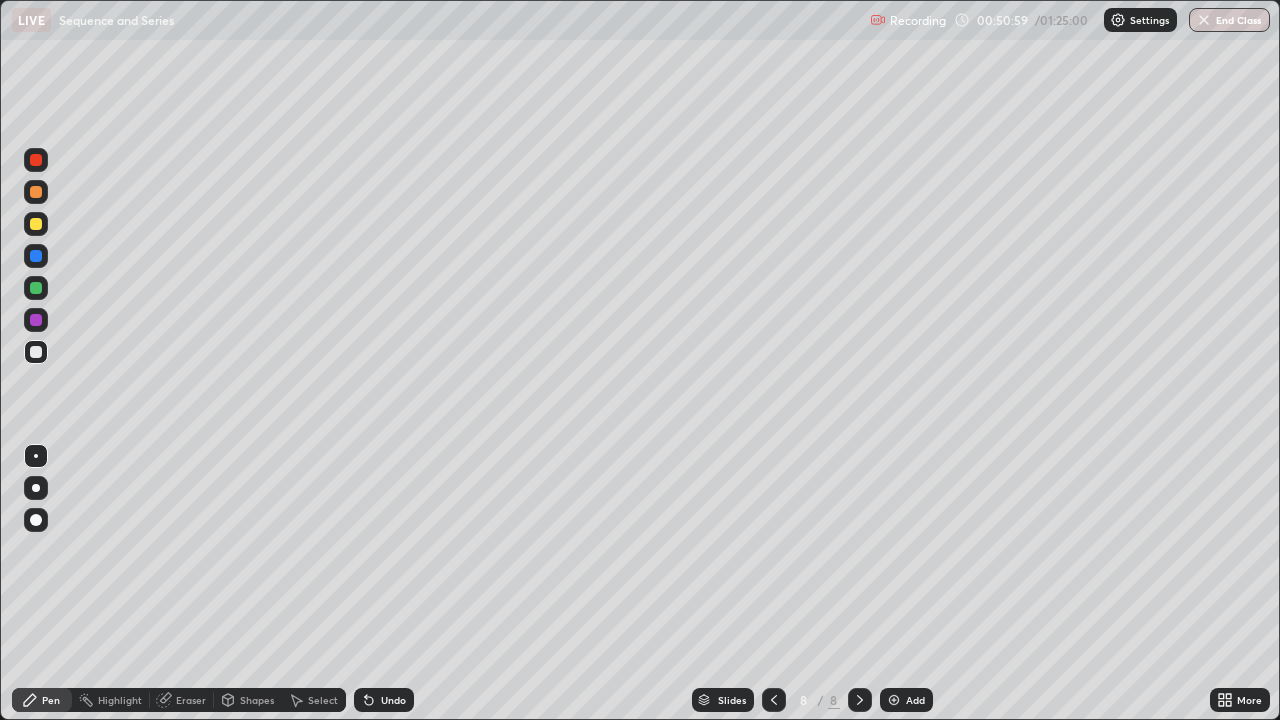 click on "Undo" at bounding box center [393, 700] 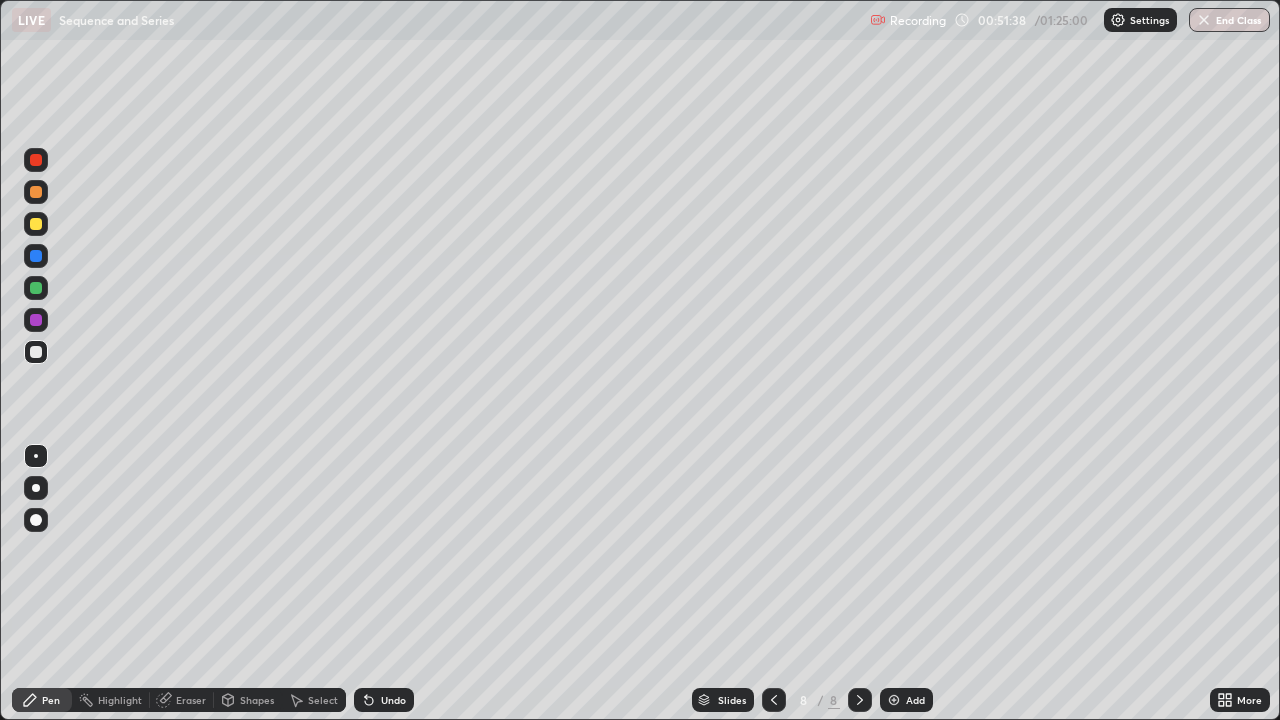 click on "Undo" at bounding box center [393, 700] 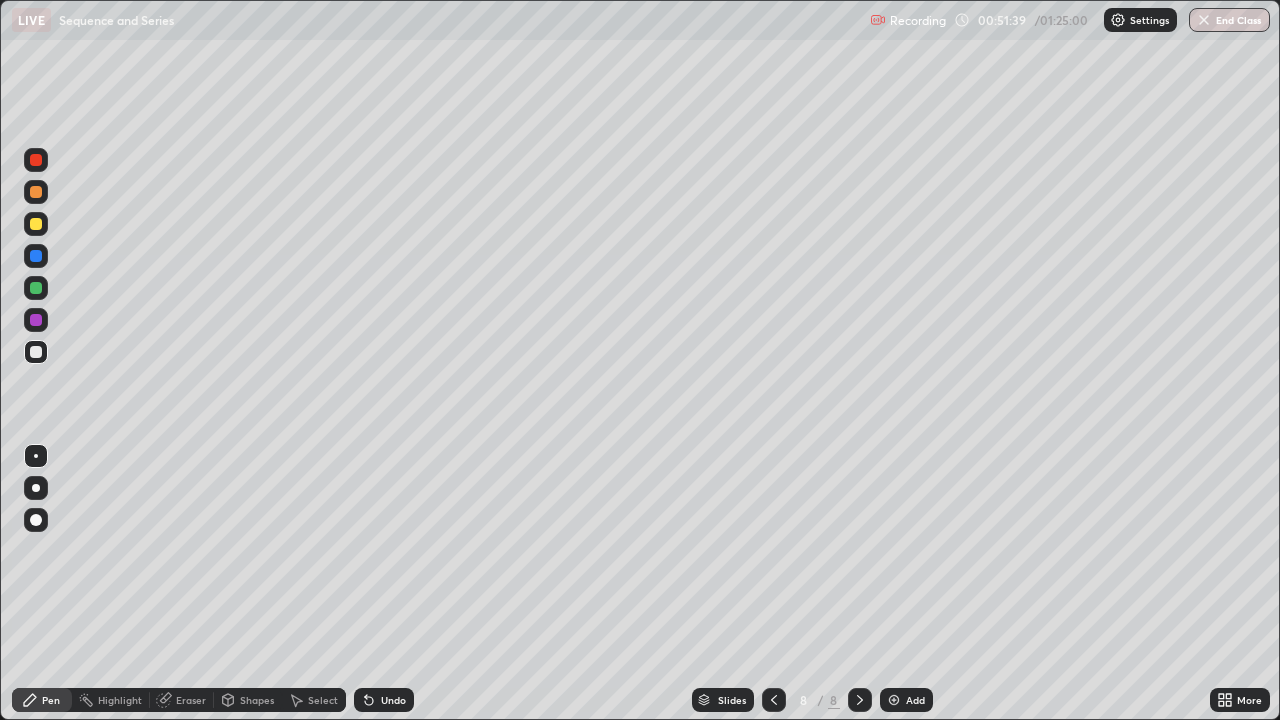 click on "Undo" at bounding box center [393, 700] 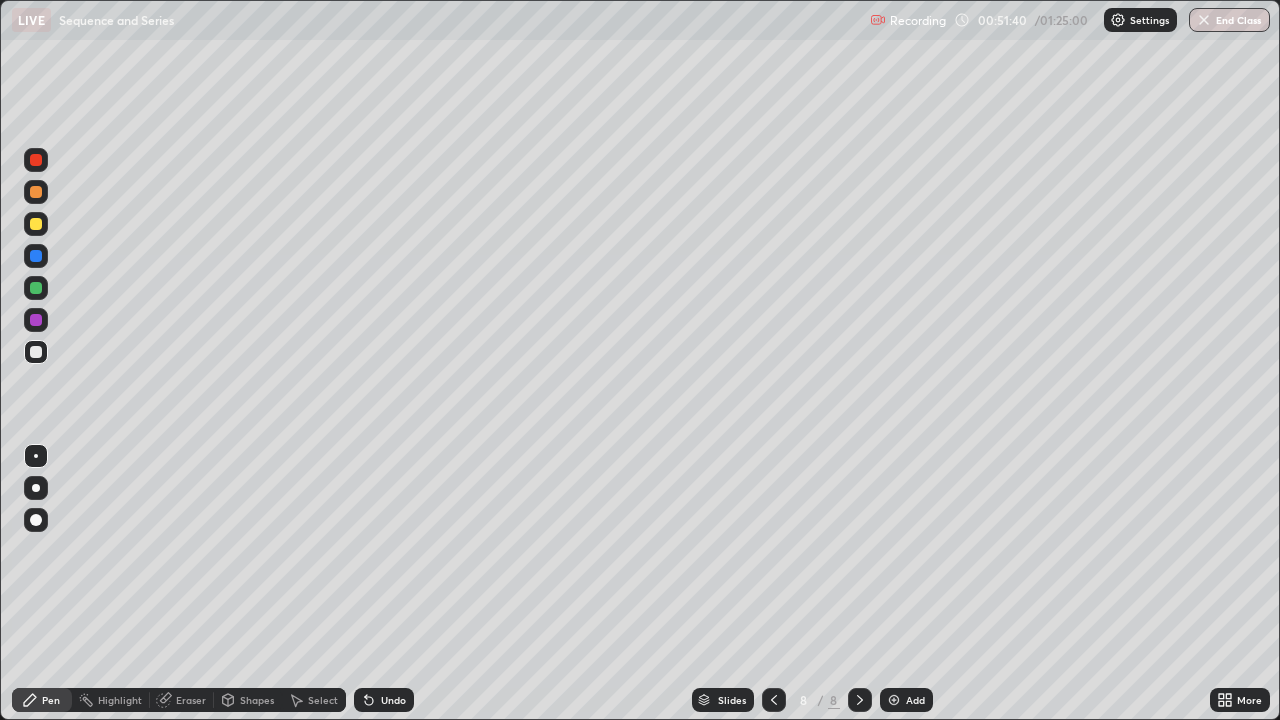 click on "Undo" at bounding box center [393, 700] 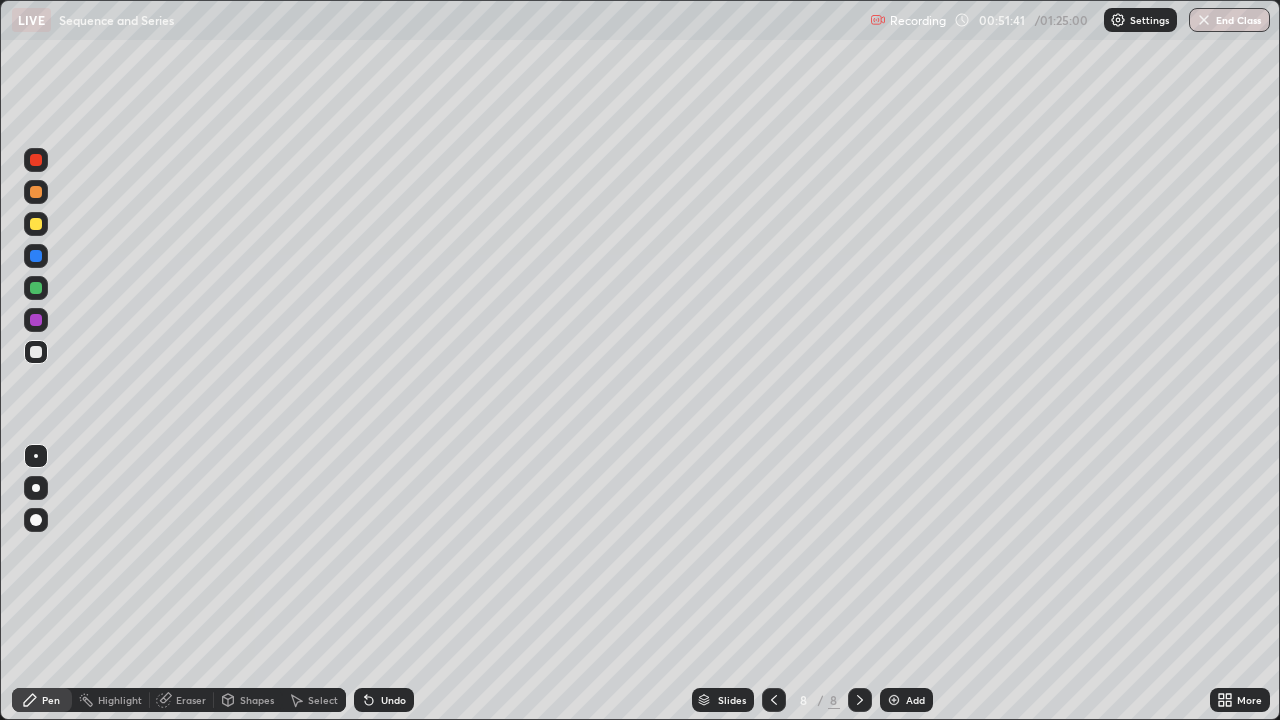 click 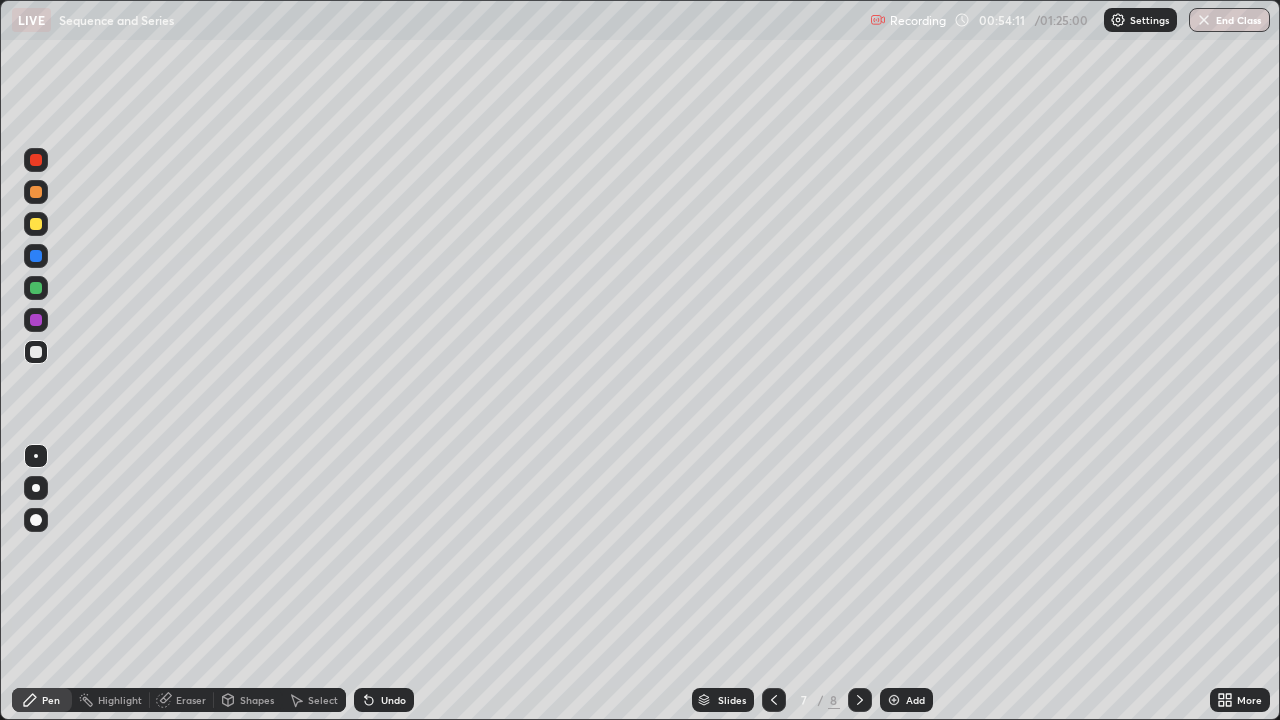 click 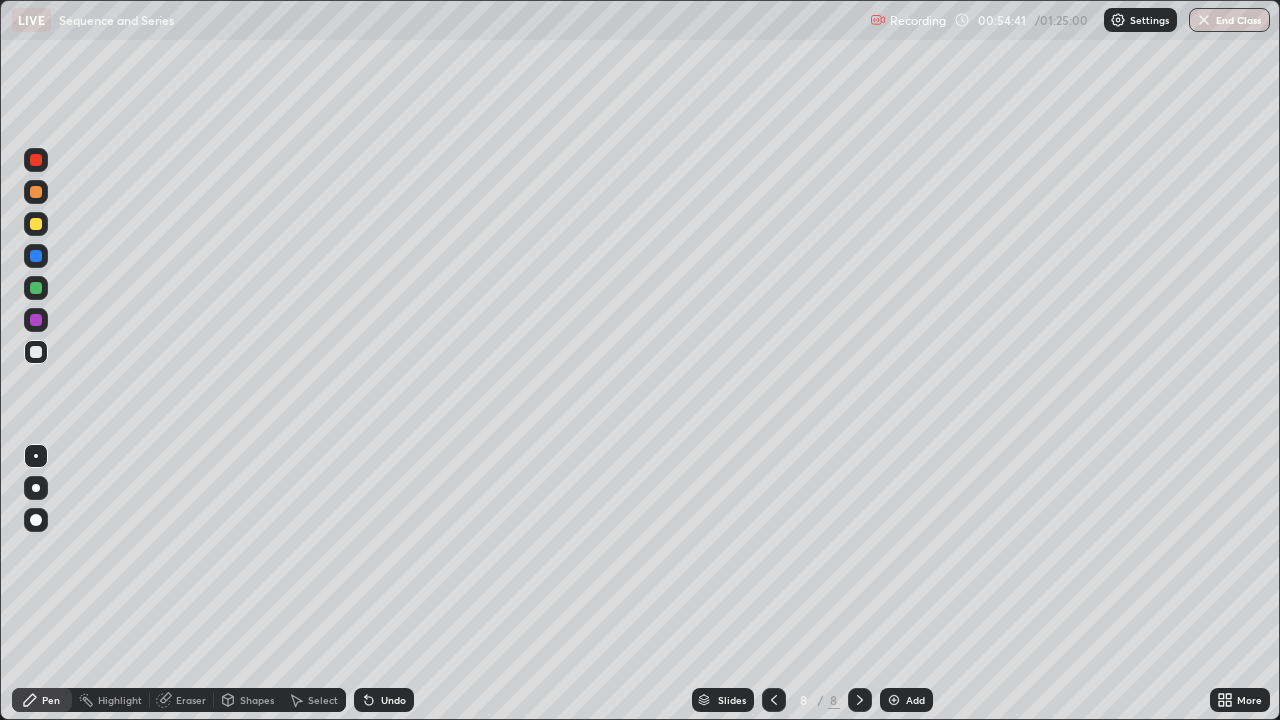 click on "Undo" at bounding box center (393, 700) 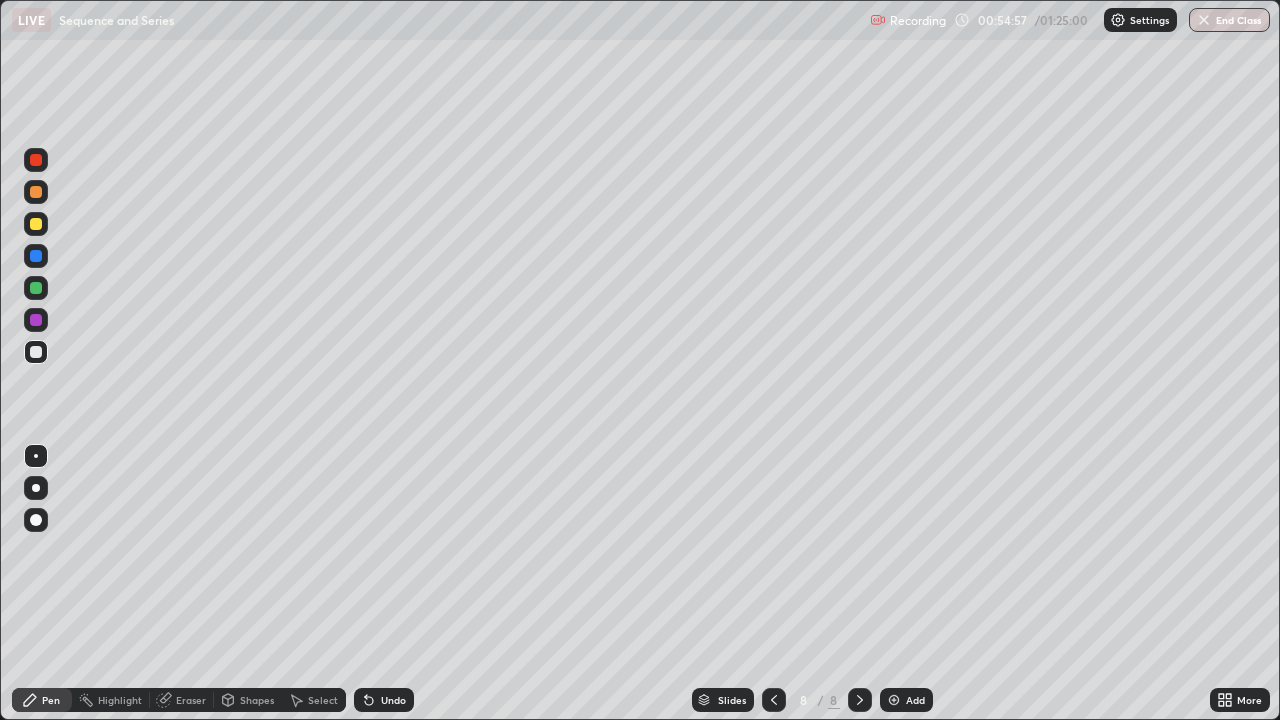 click at bounding box center [36, 256] 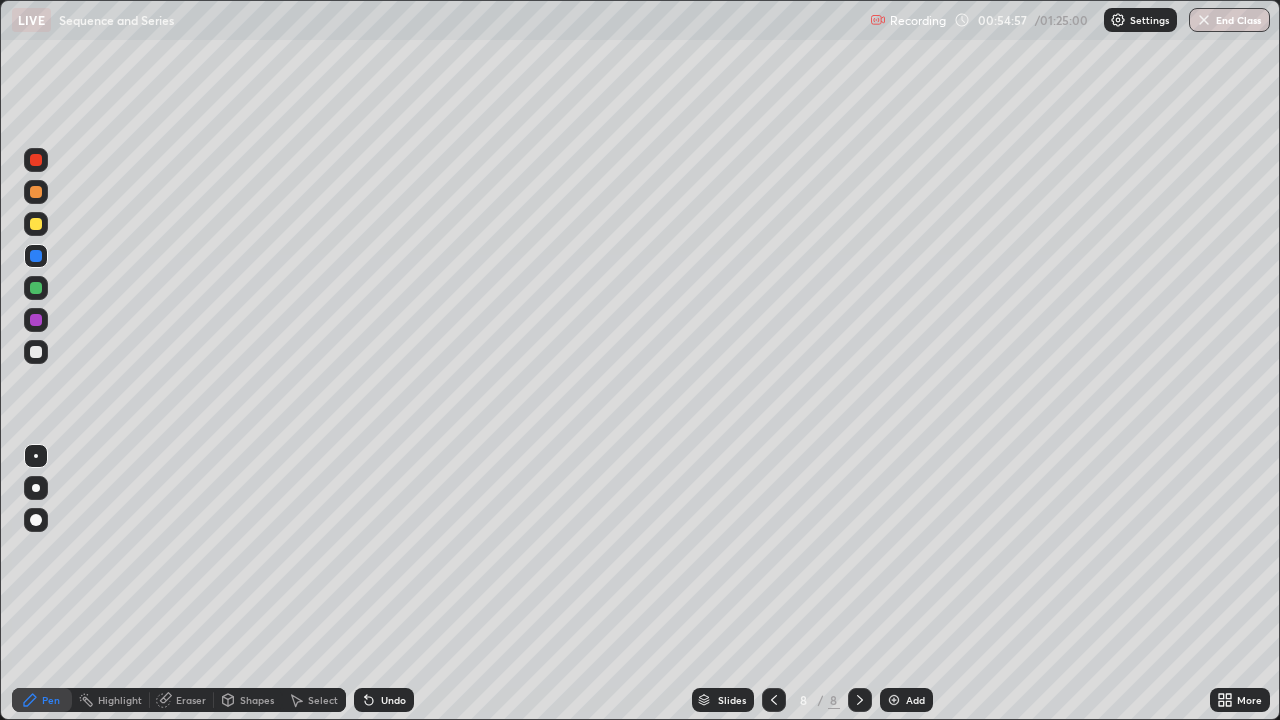 click at bounding box center [36, 224] 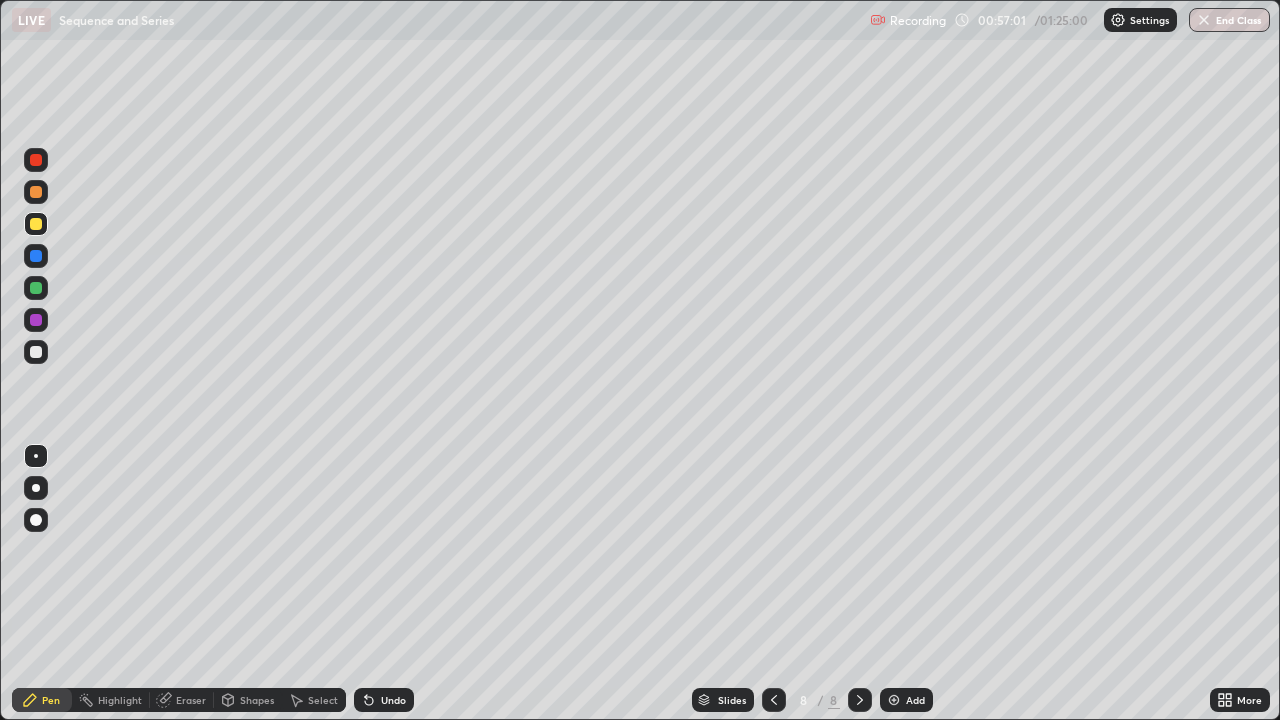 click on "Undo" at bounding box center [393, 700] 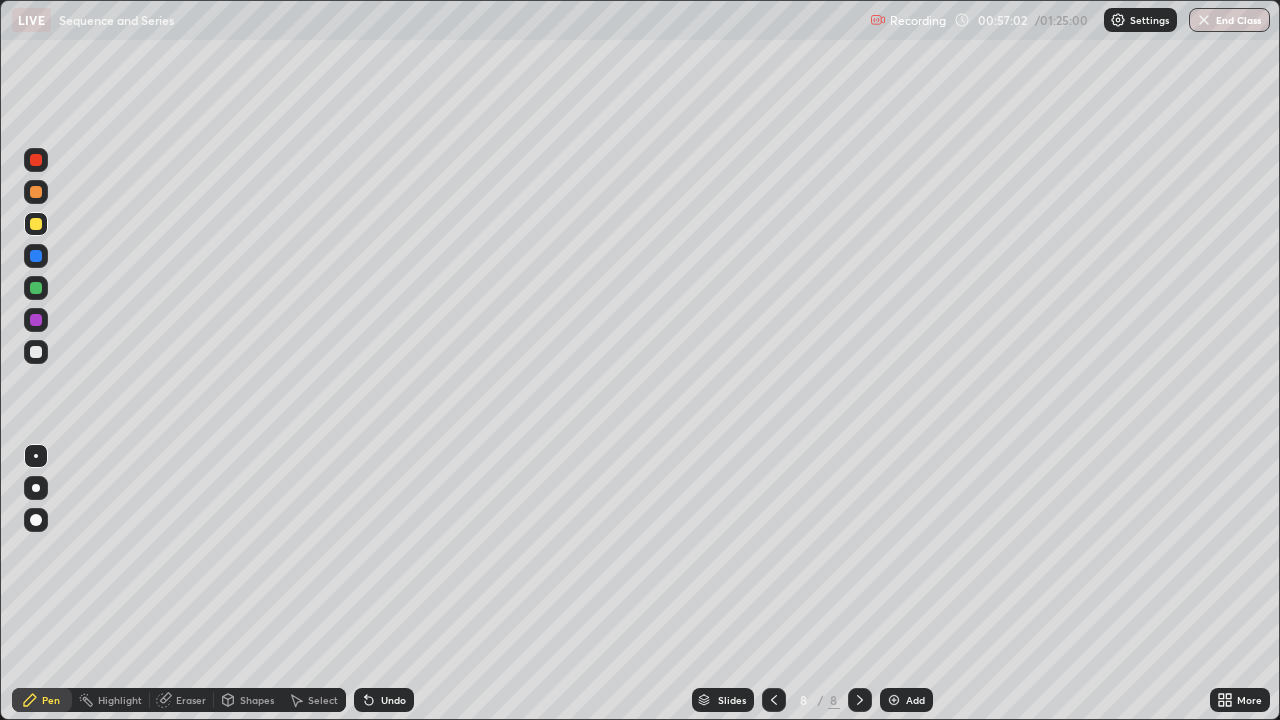 click on "Undo" at bounding box center (393, 700) 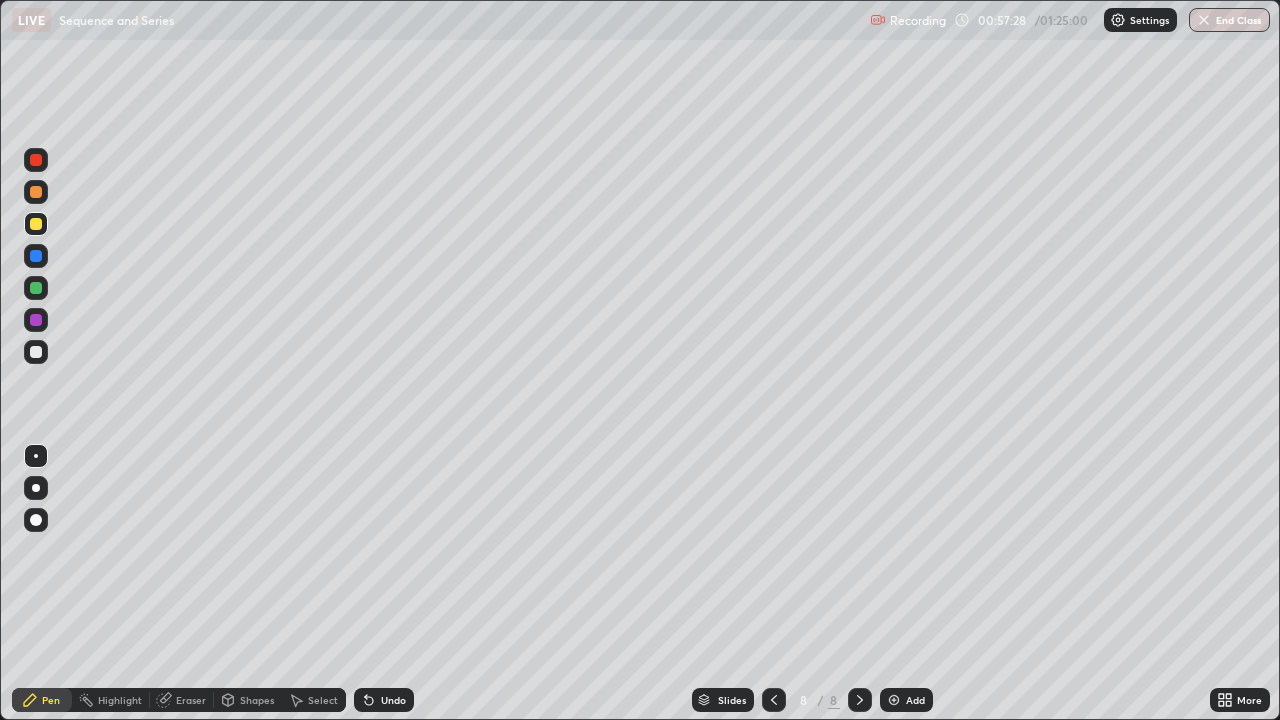 click on "Add" at bounding box center (915, 700) 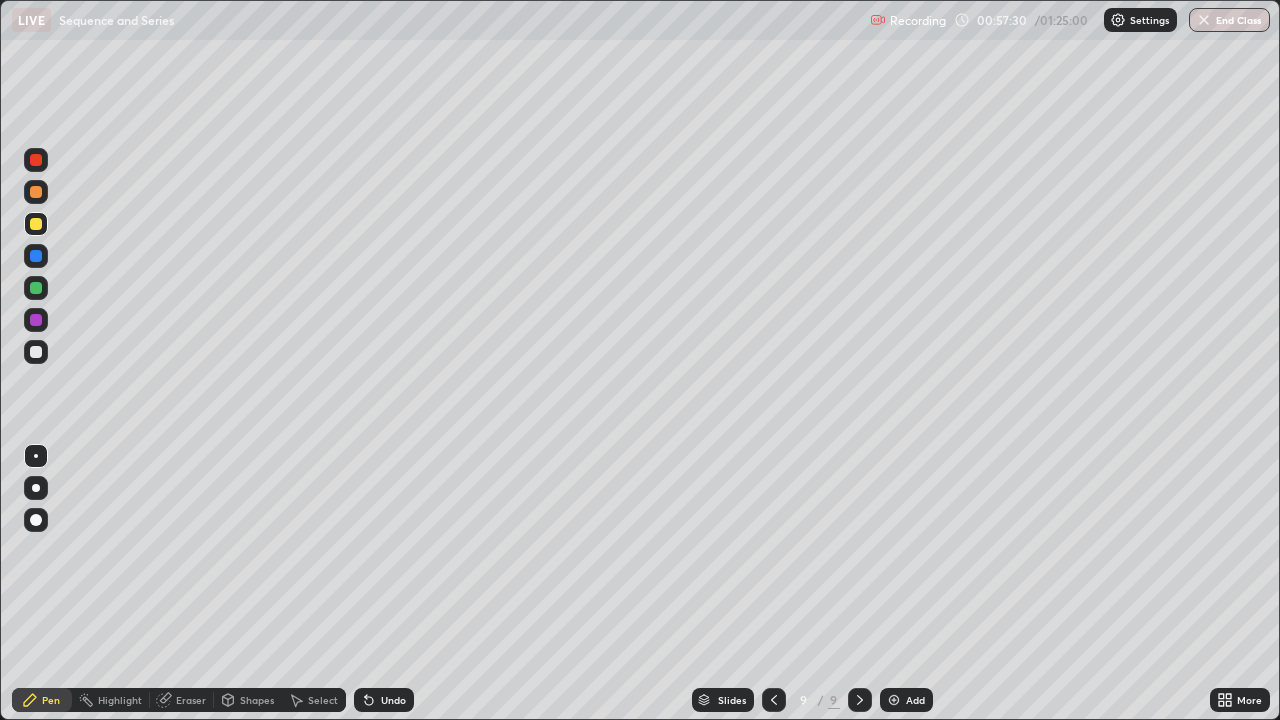 click at bounding box center [36, 352] 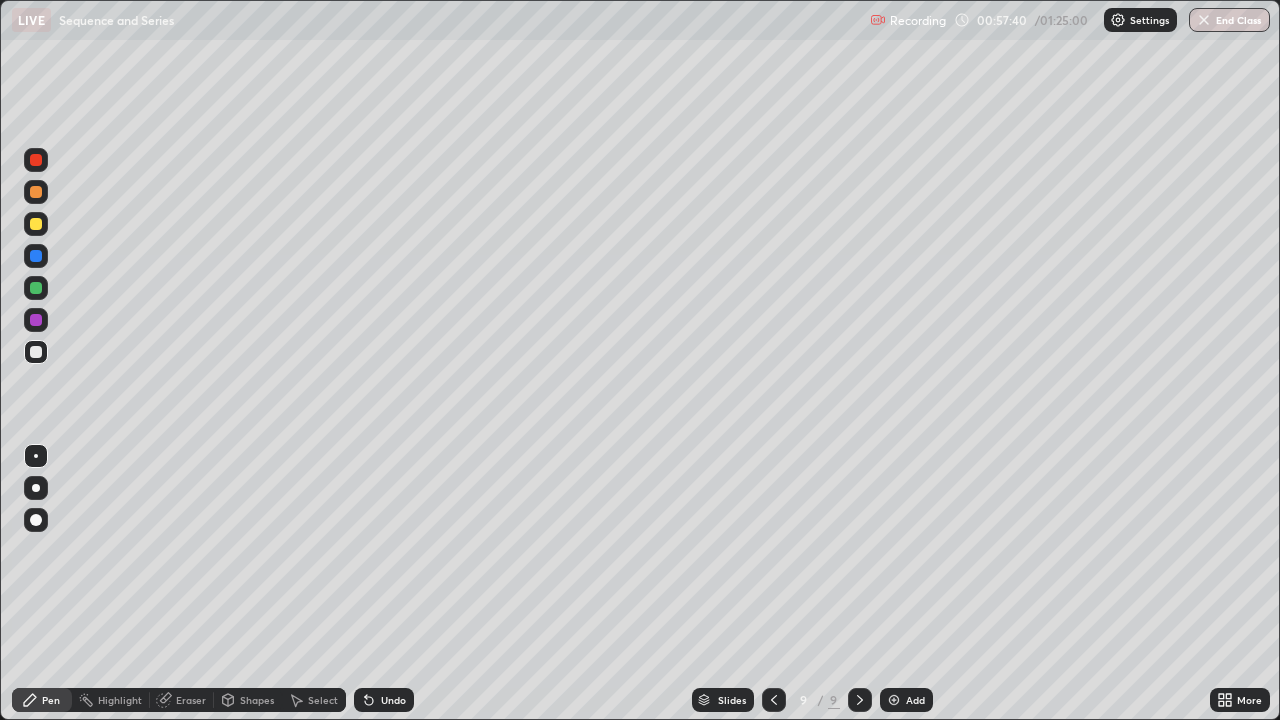 click at bounding box center [36, 192] 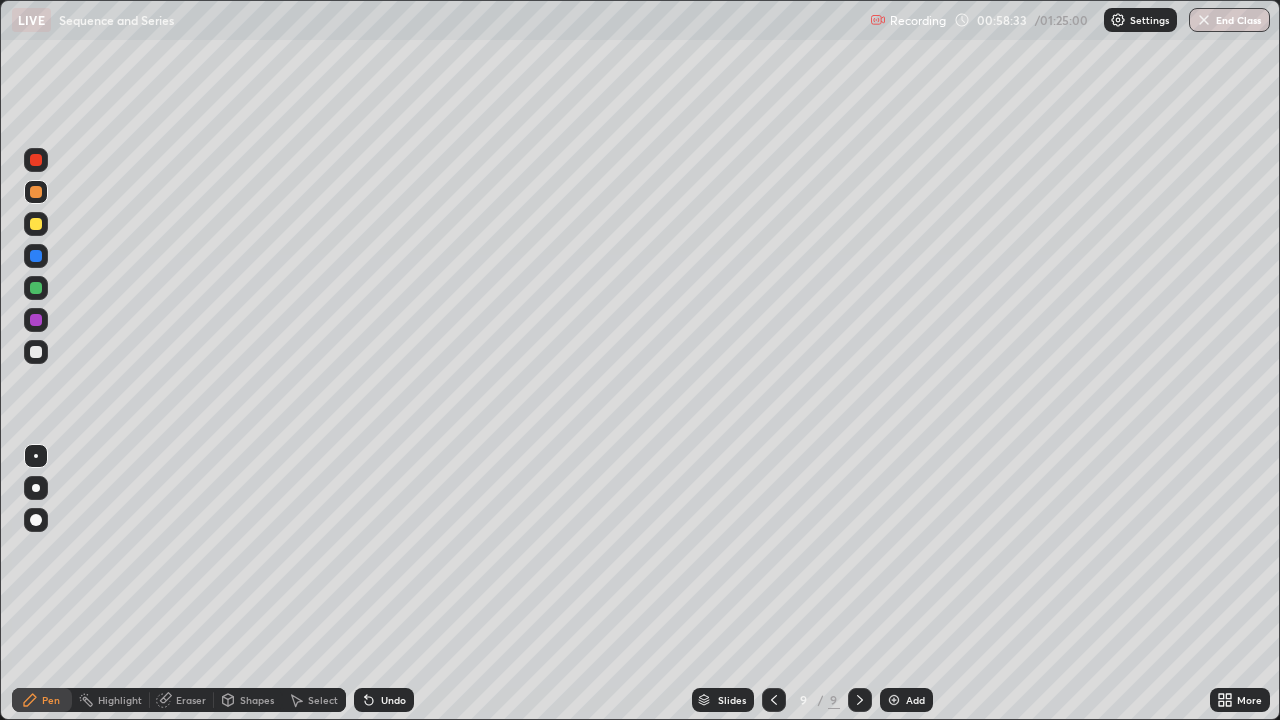 click at bounding box center [36, 352] 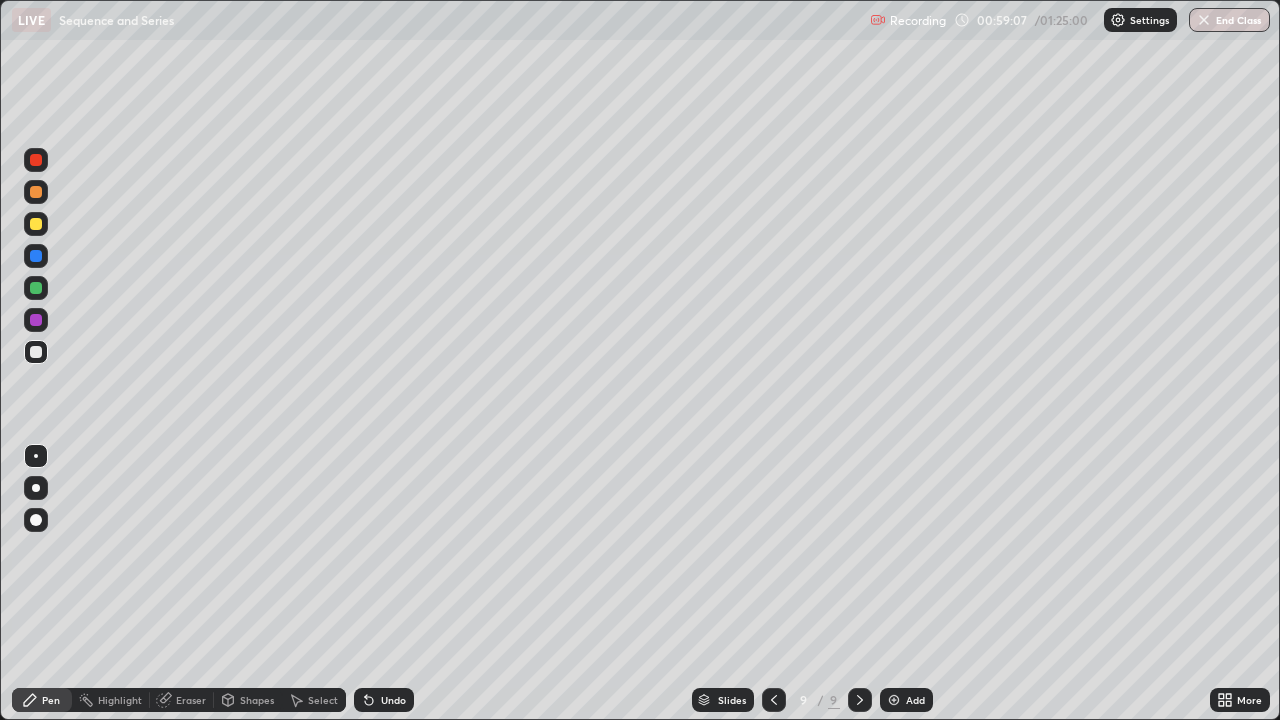 click on "Undo" at bounding box center (393, 700) 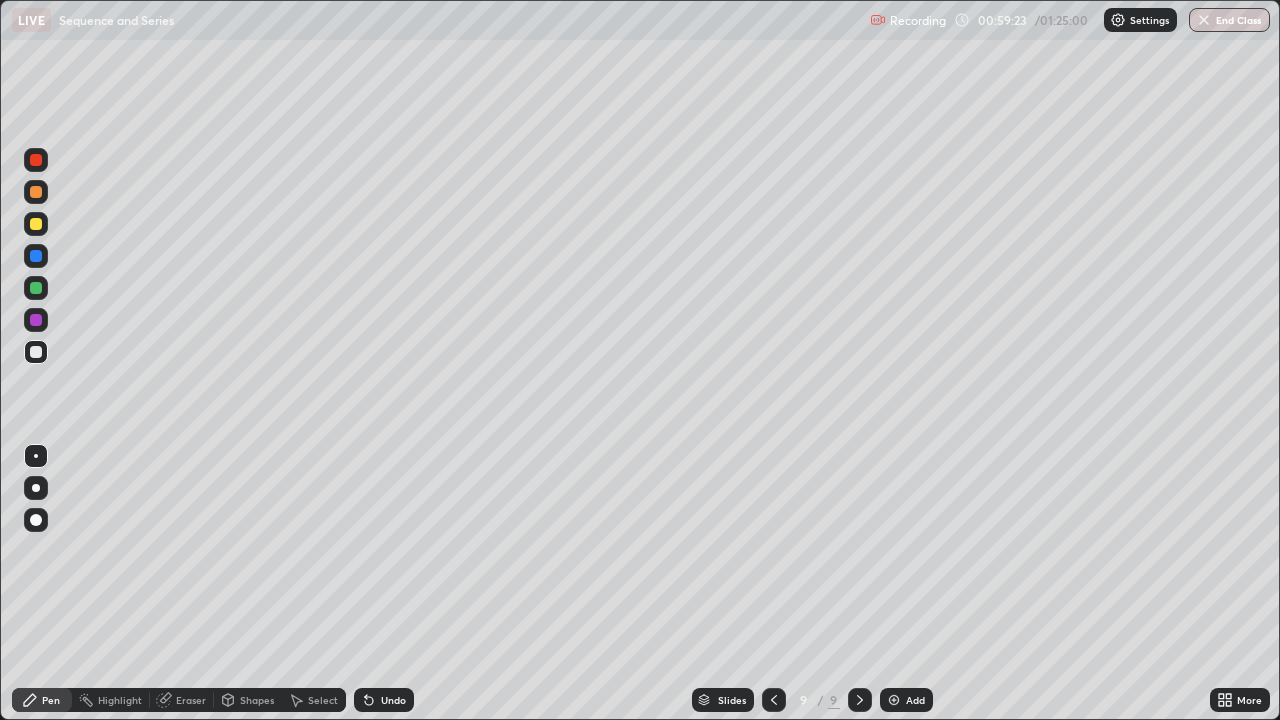 click on "Undo" at bounding box center (393, 700) 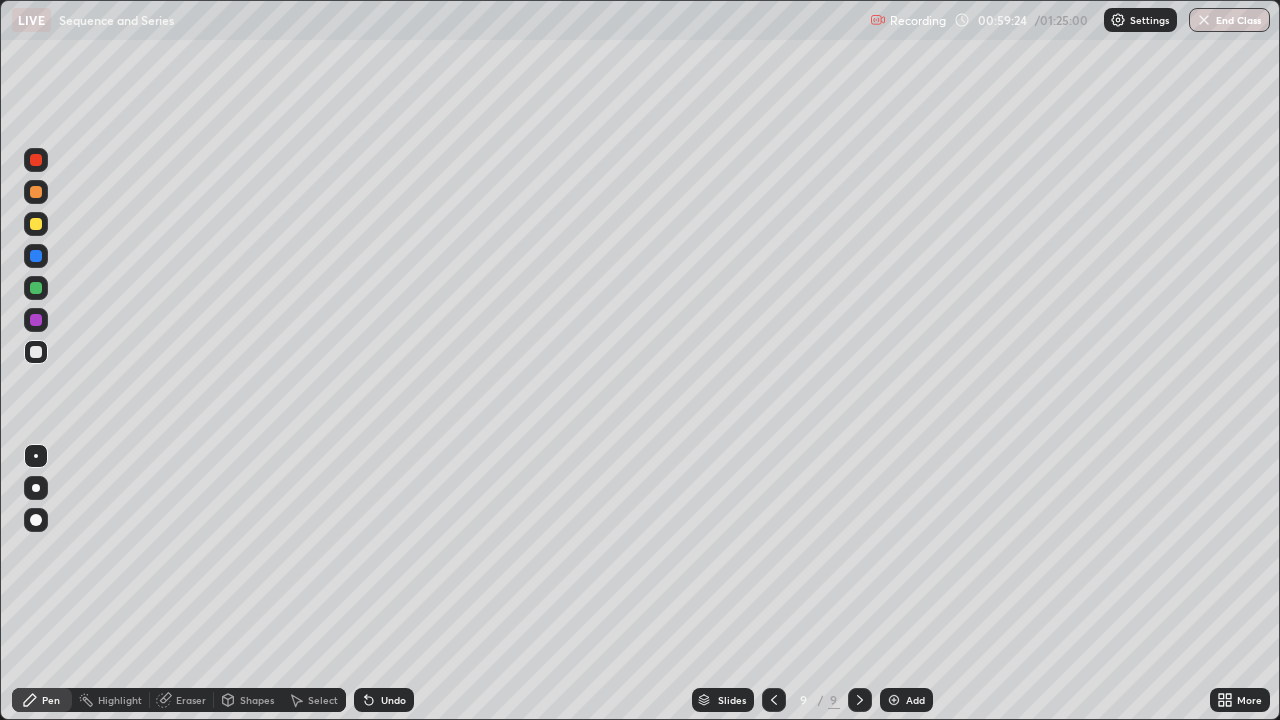 click on "Undo" at bounding box center (393, 700) 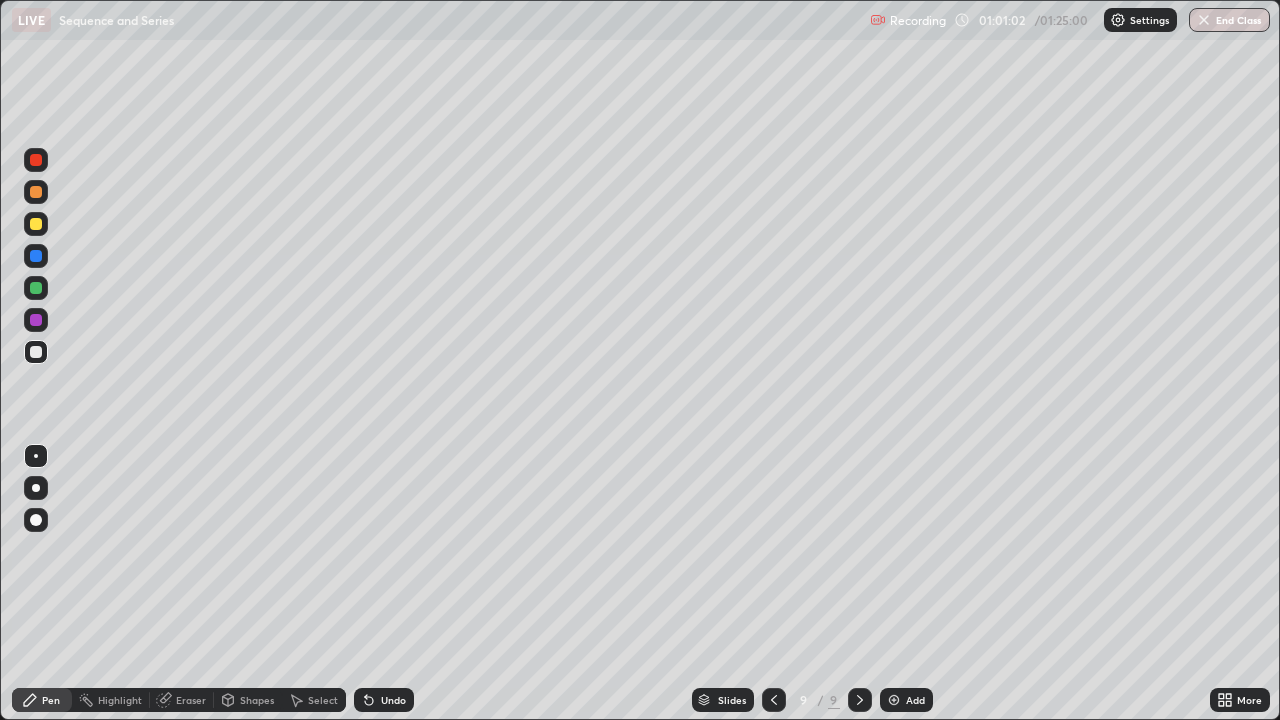 click on "Undo" at bounding box center (393, 700) 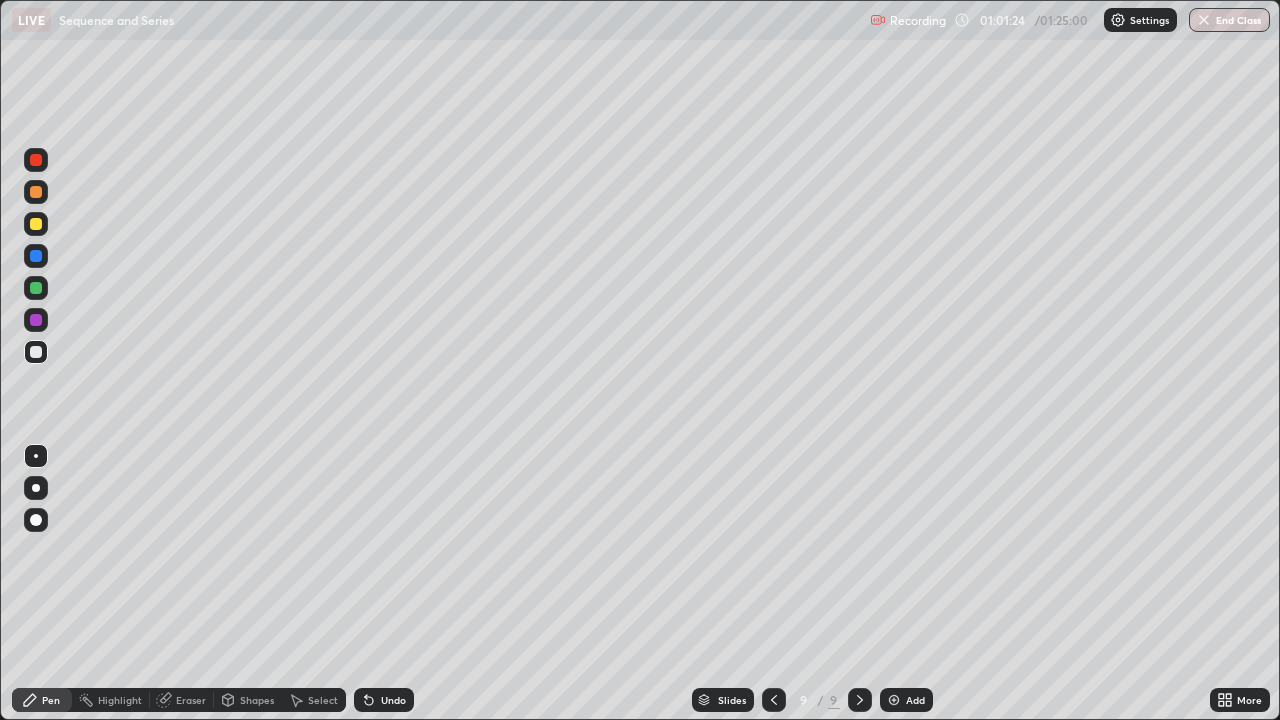 click on "Undo" at bounding box center [393, 700] 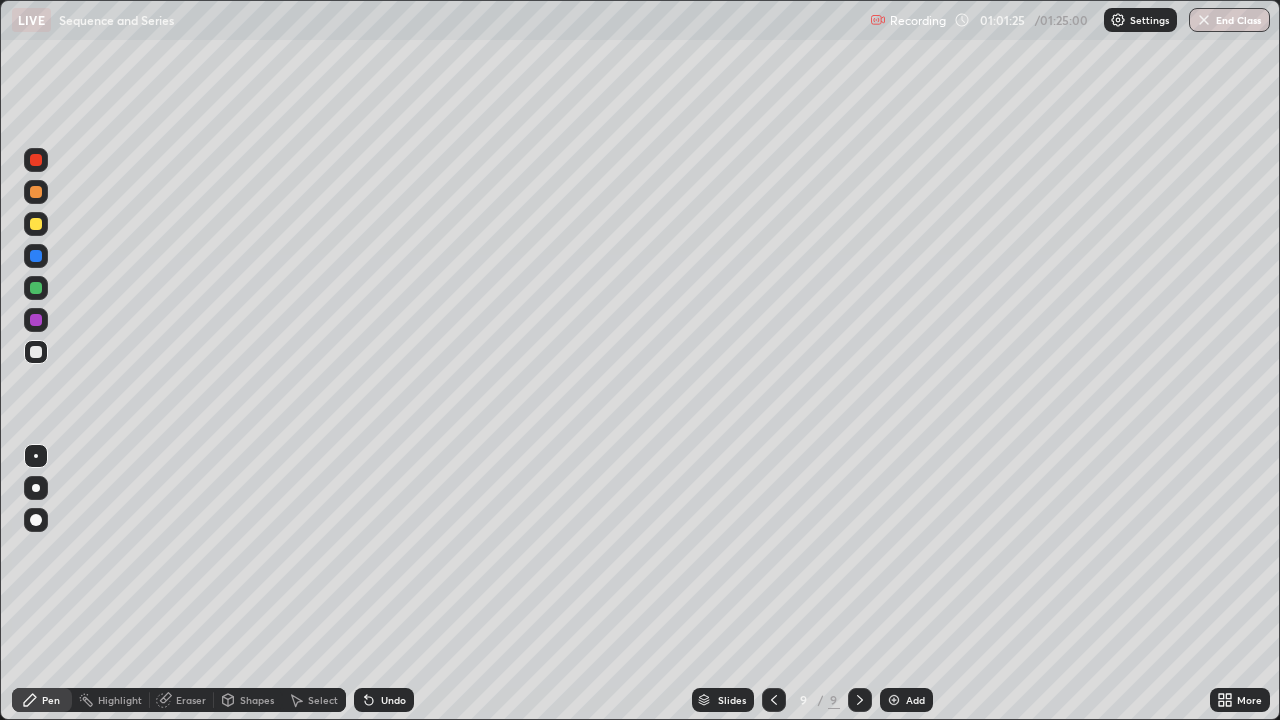 click on "Undo" at bounding box center (393, 700) 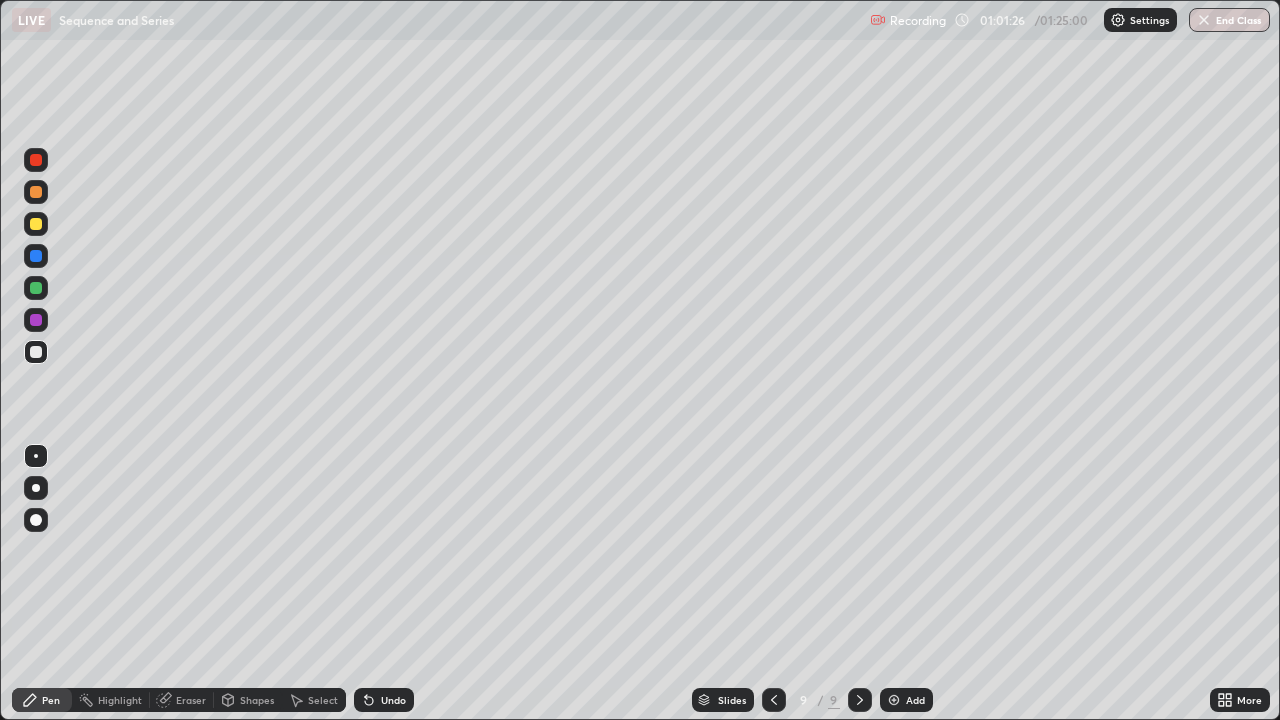 click on "Undo" at bounding box center (393, 700) 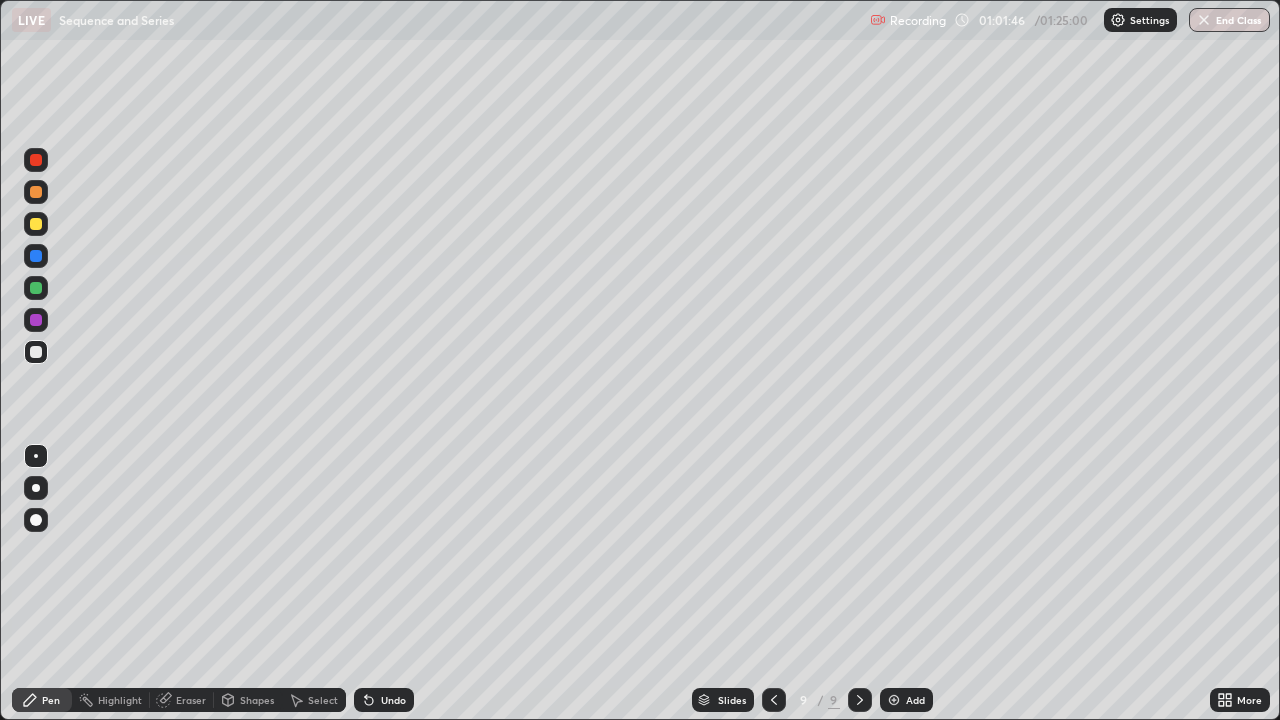 click on "Undo" at bounding box center (393, 700) 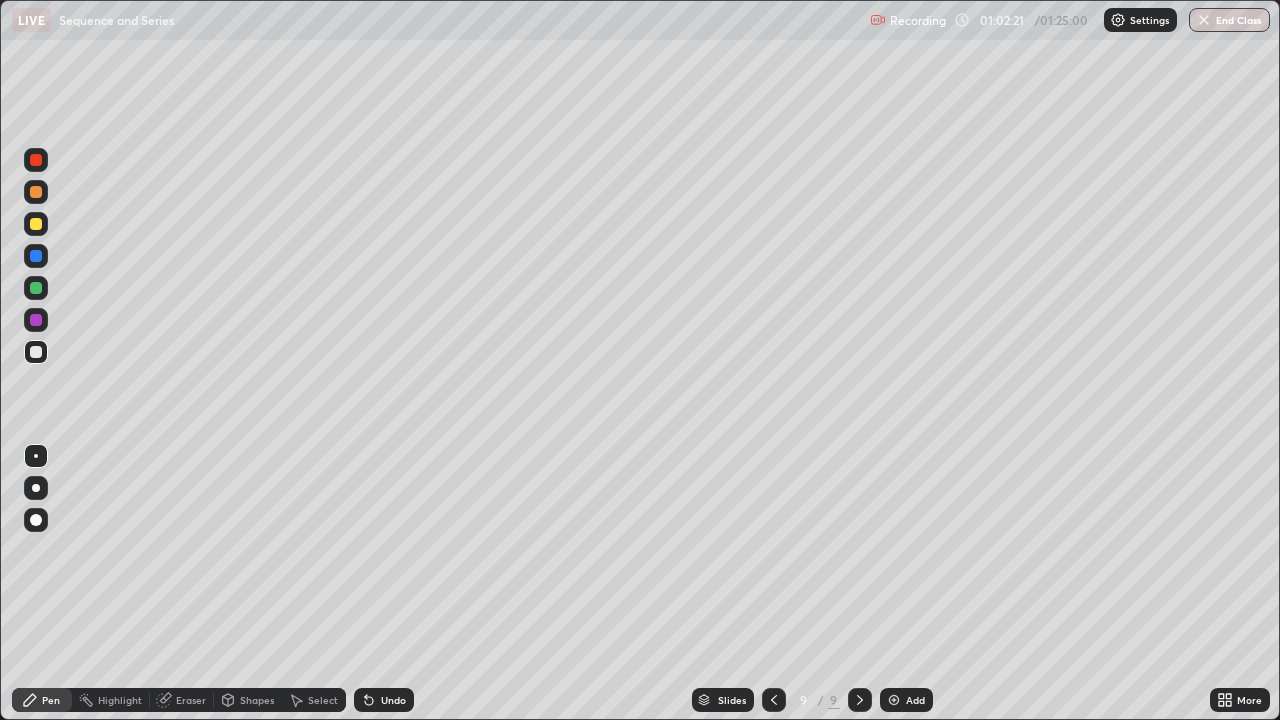click on "Undo" at bounding box center [393, 700] 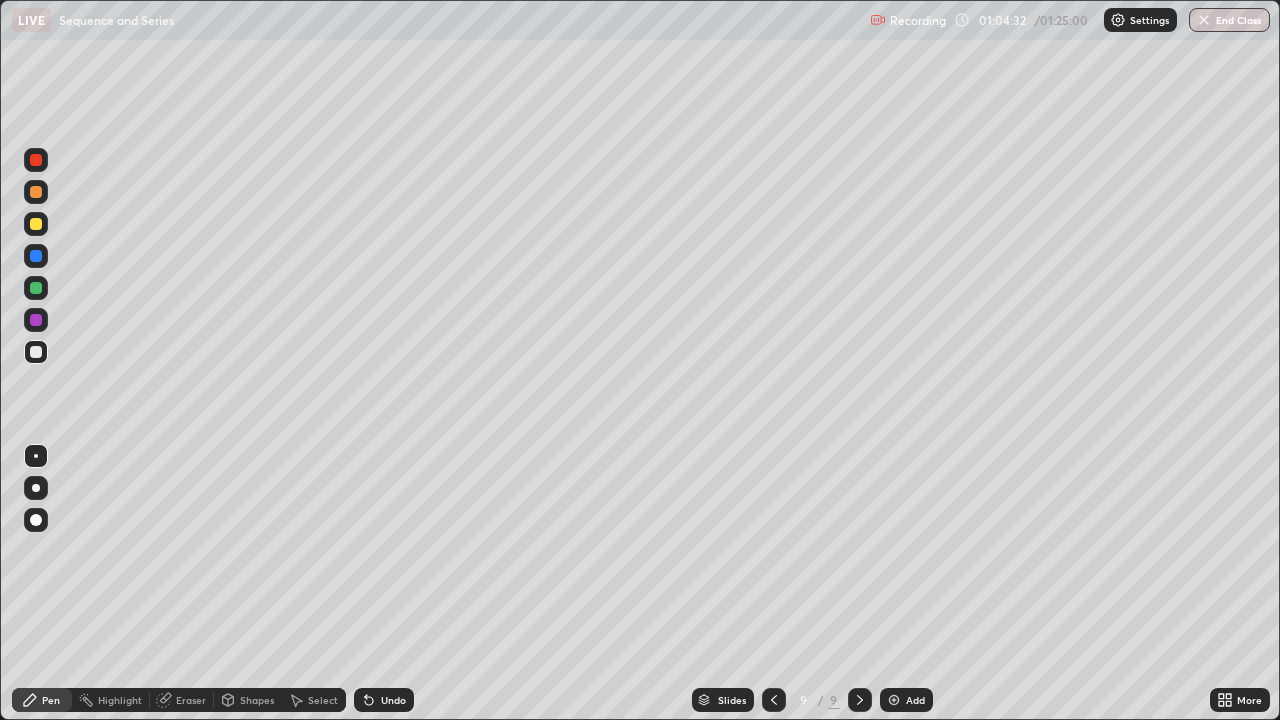 click 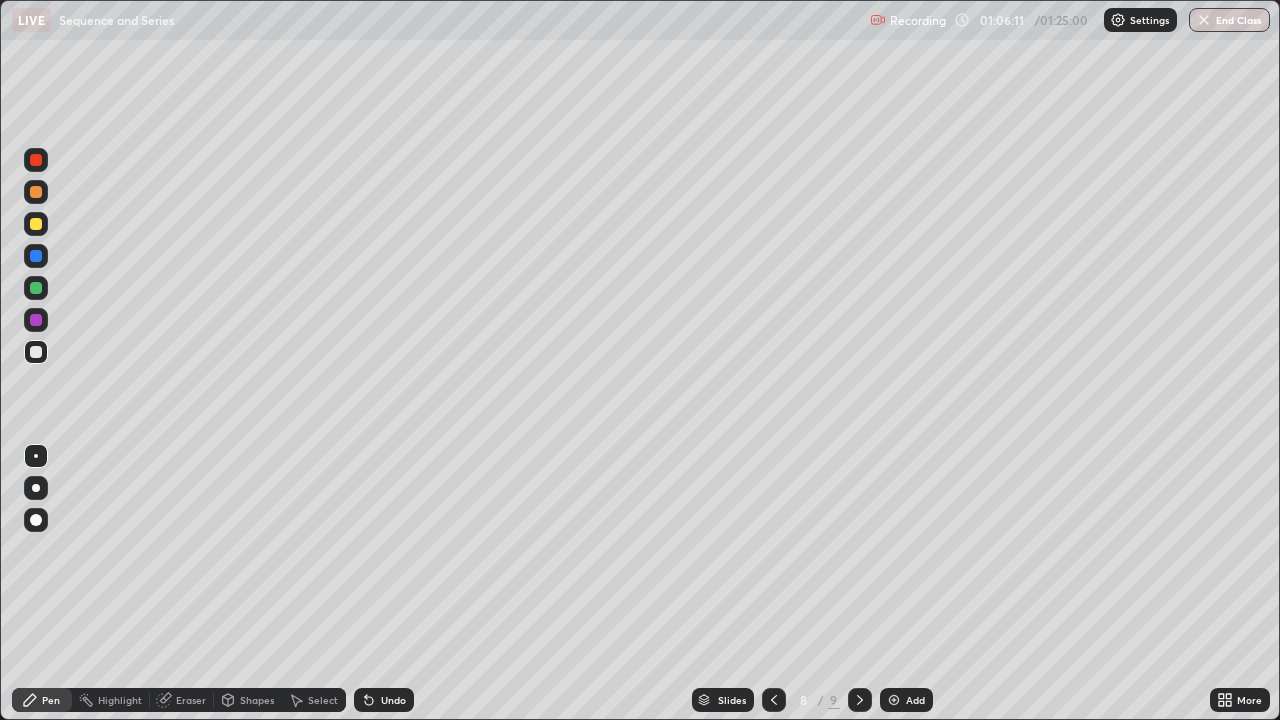 click at bounding box center (36, 288) 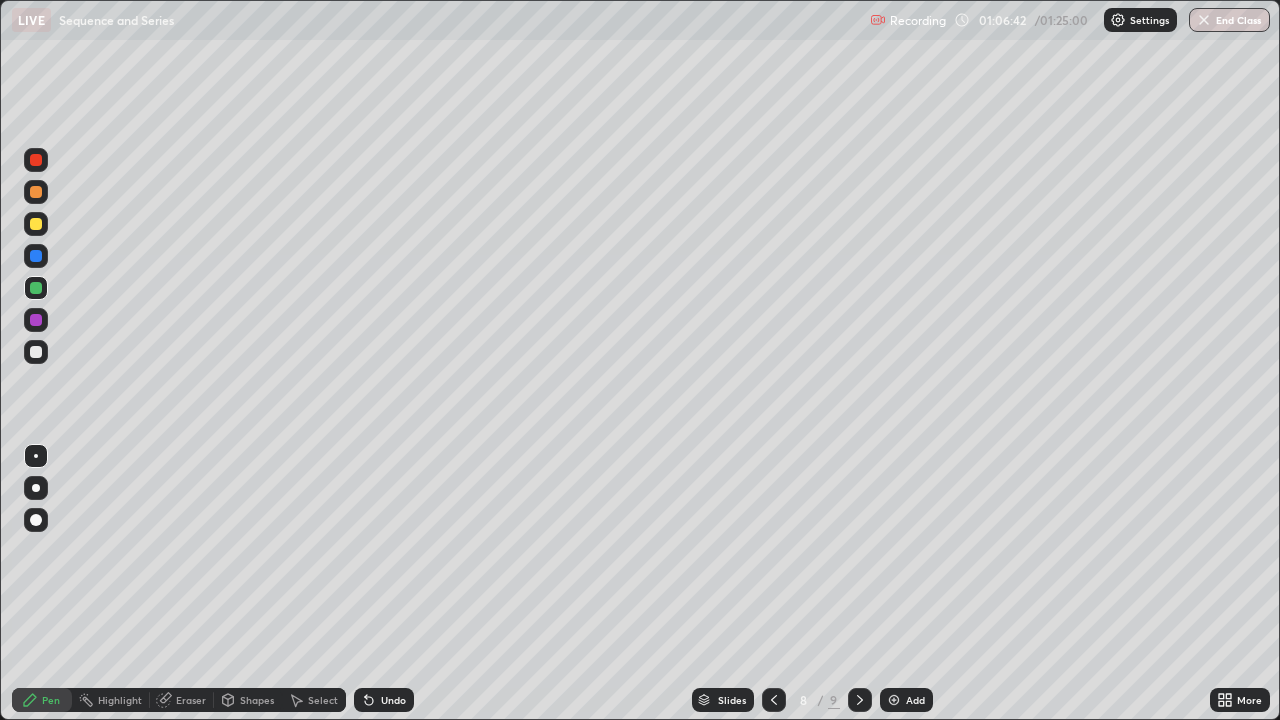 click on "Undo" at bounding box center (393, 700) 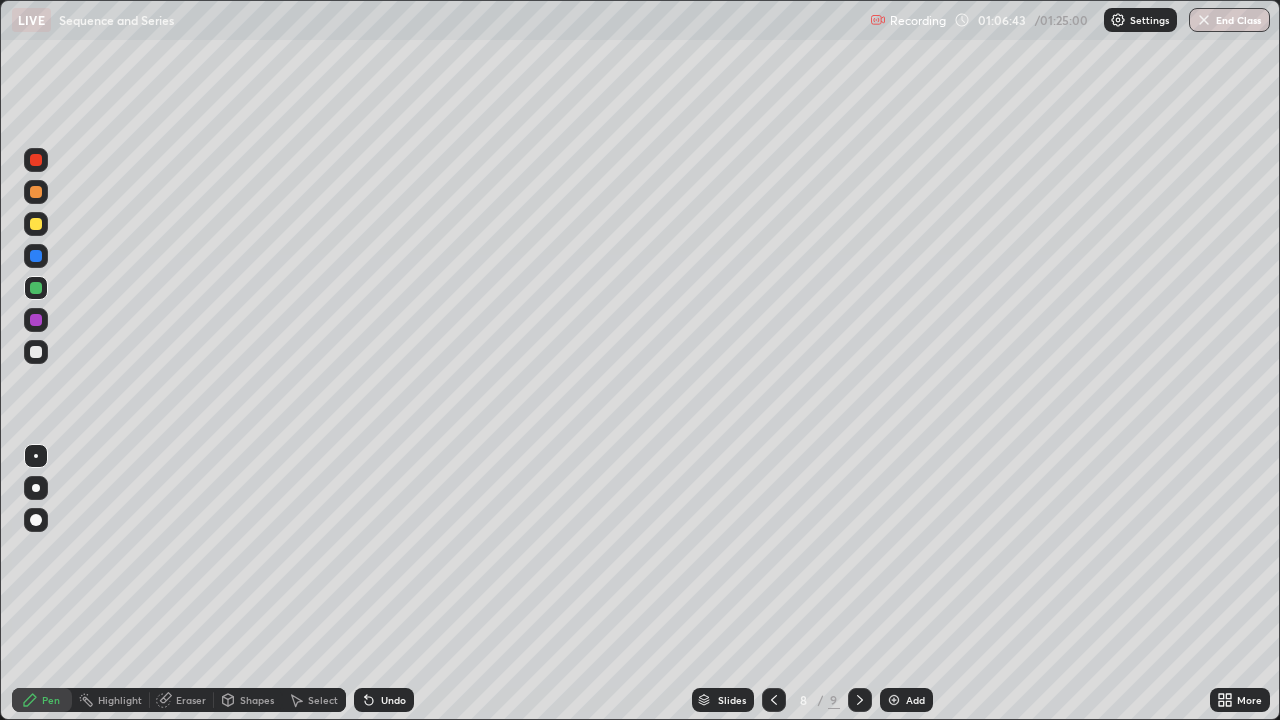 click on "Undo" at bounding box center (393, 700) 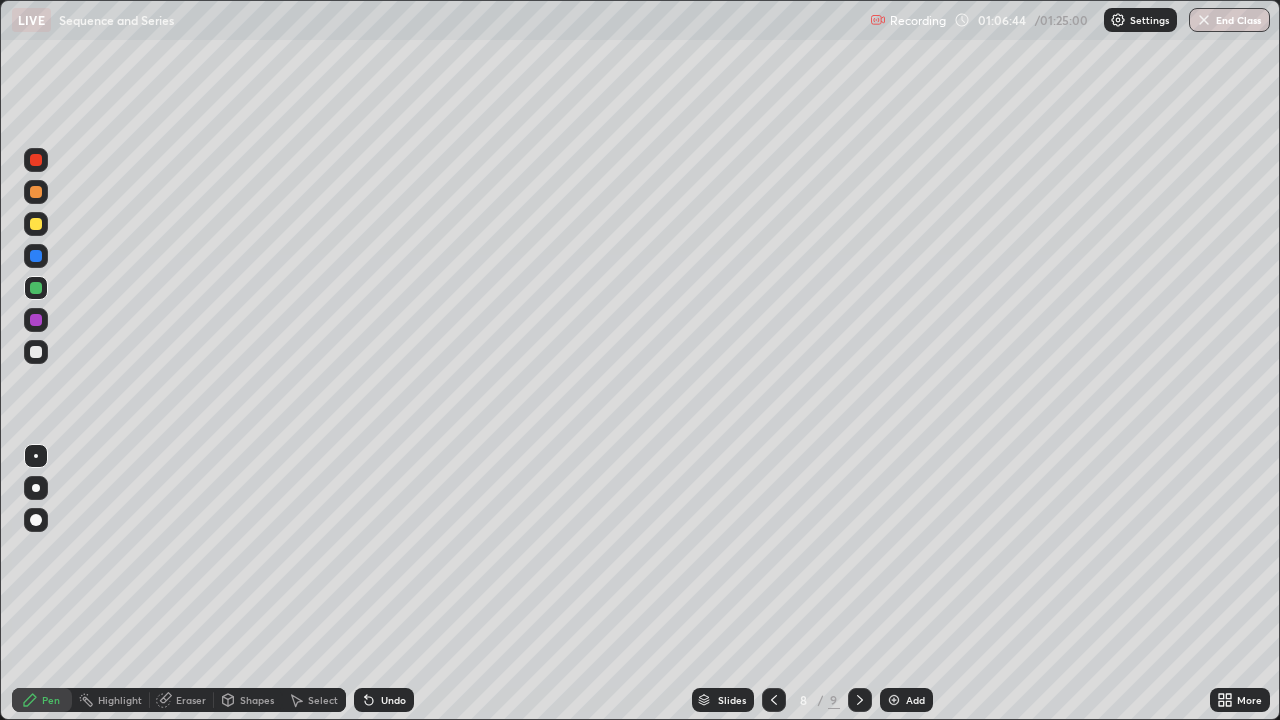 click on "Undo" at bounding box center [393, 700] 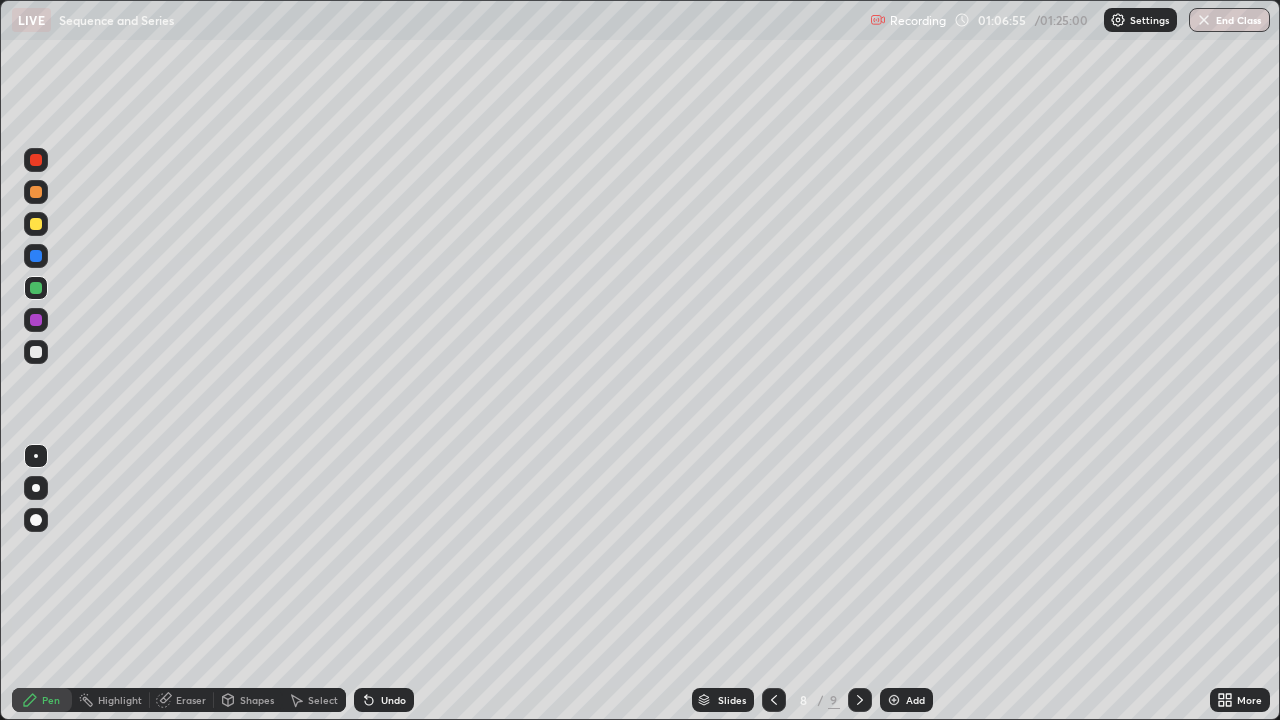 click on "Undo" at bounding box center (393, 700) 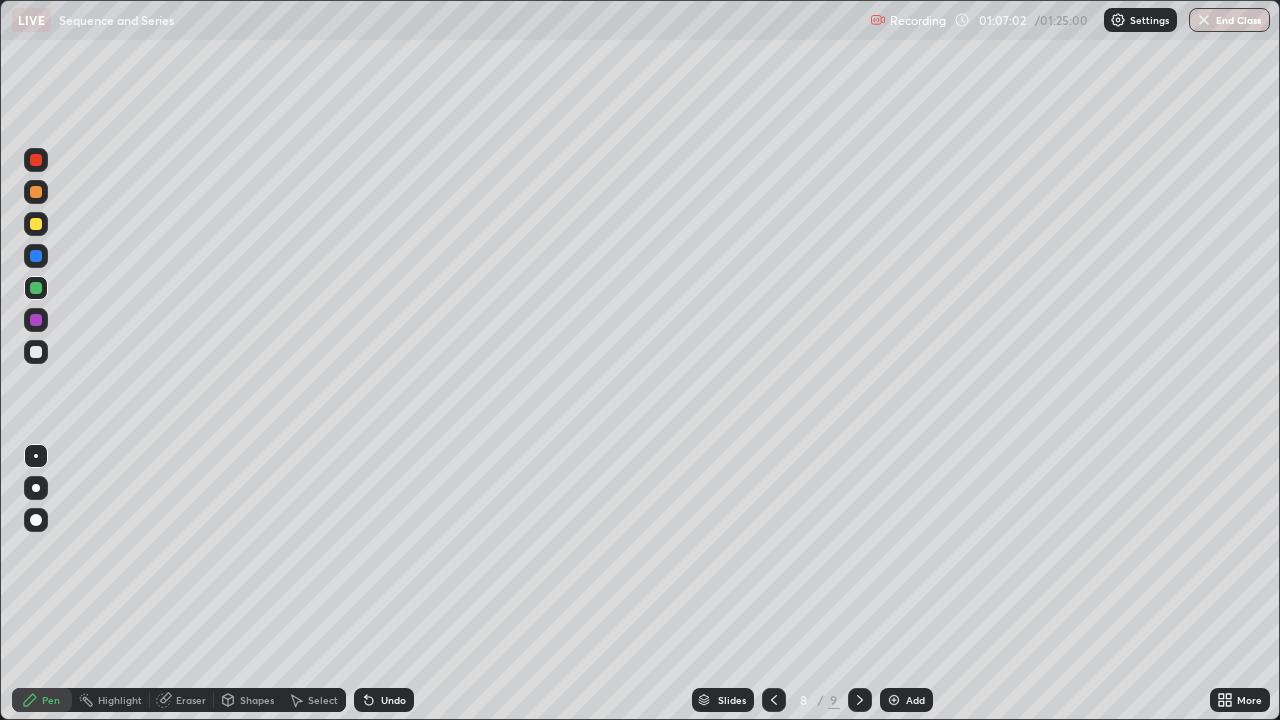 click 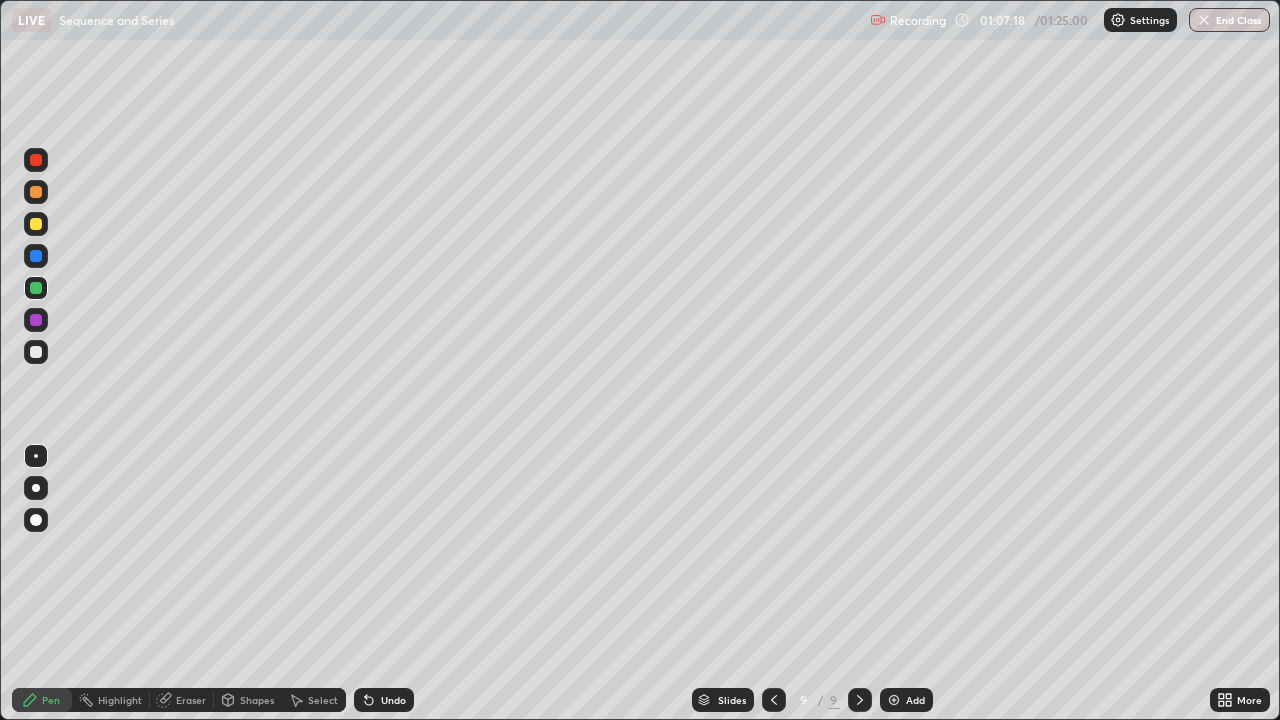 click 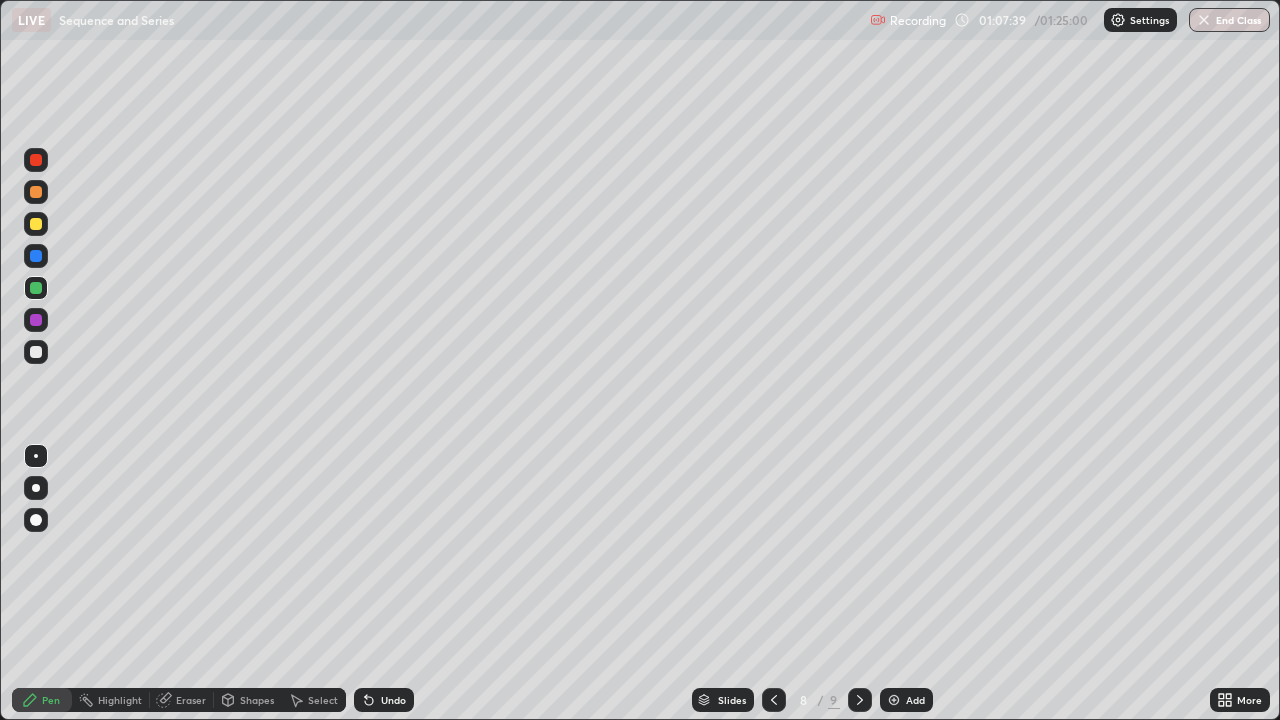 click 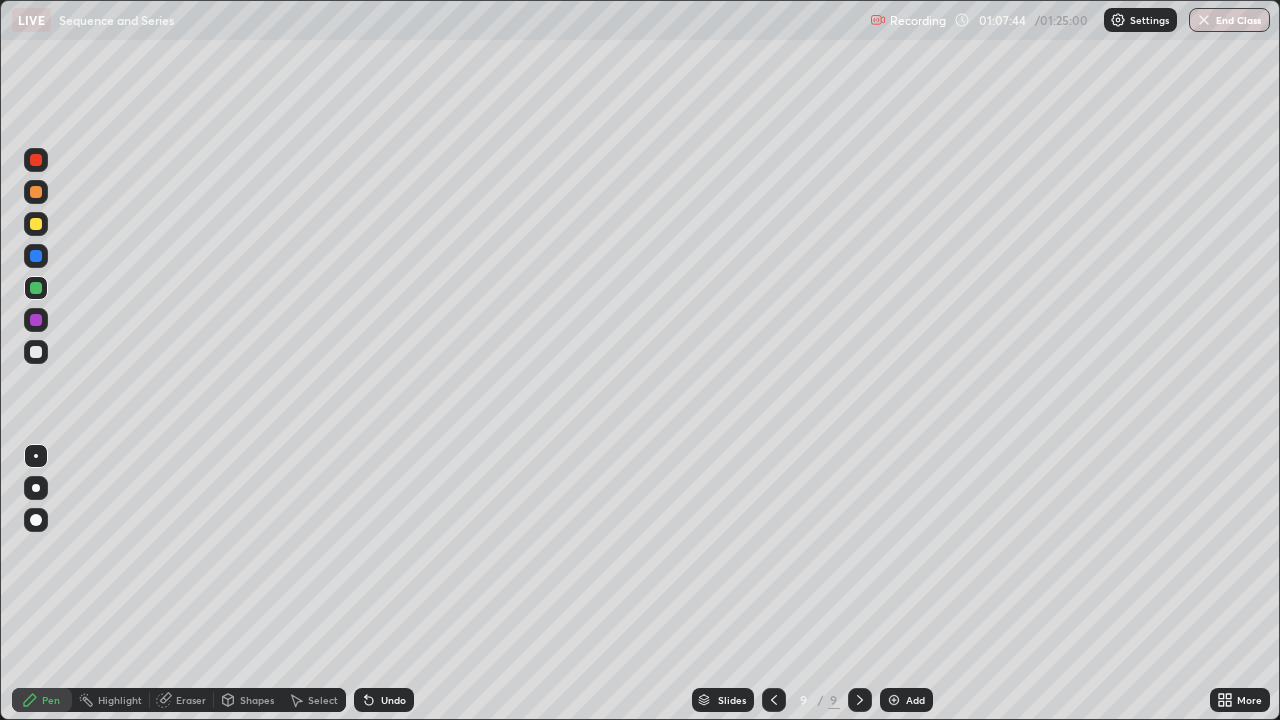 click at bounding box center (774, 700) 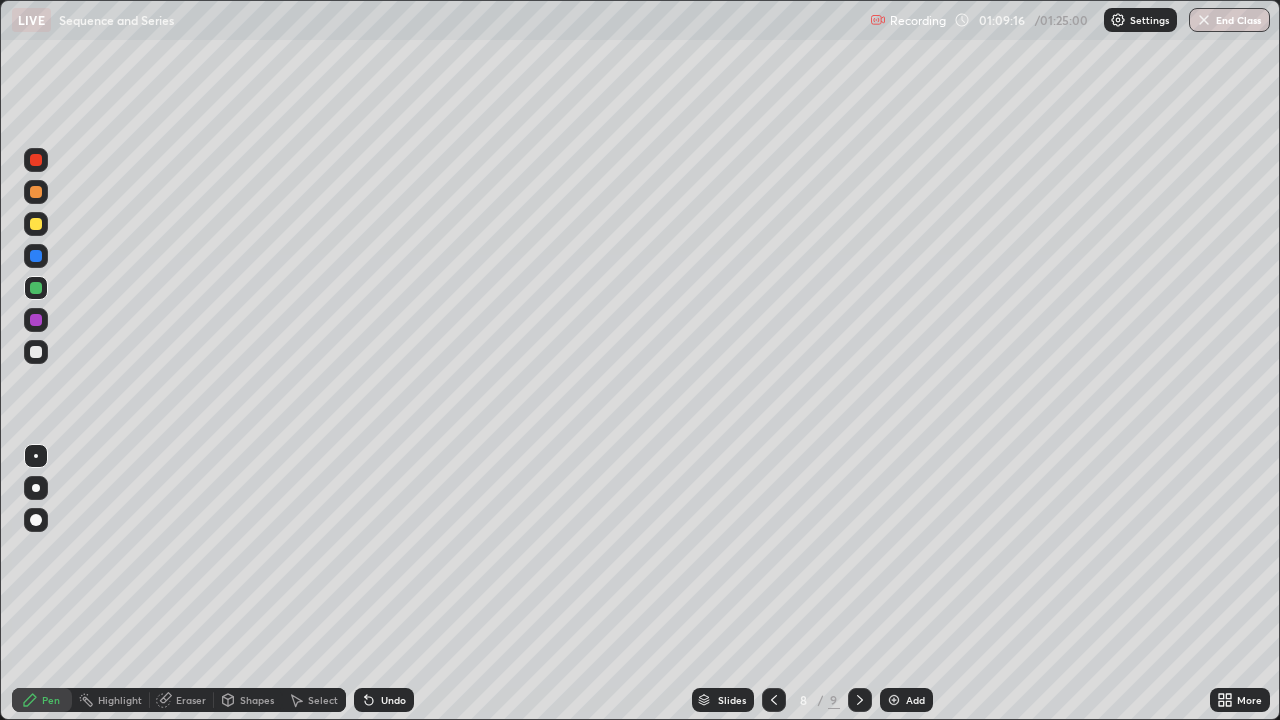 click at bounding box center (36, 352) 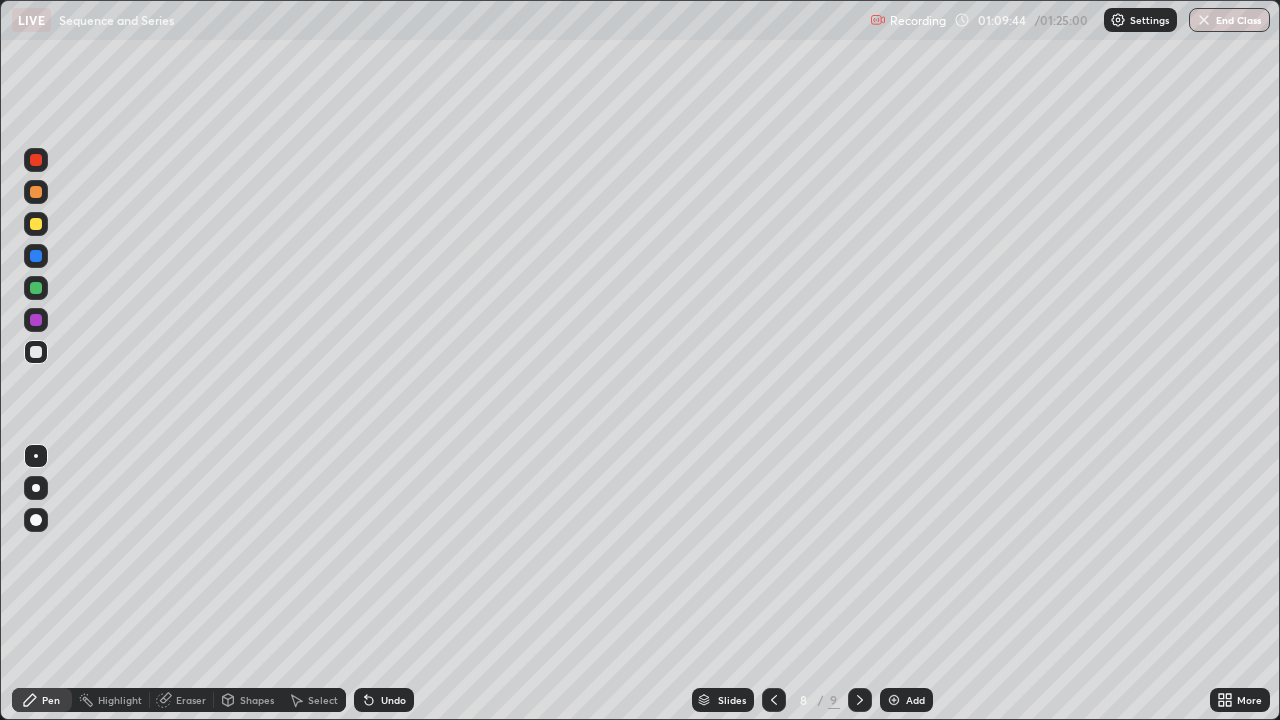 click 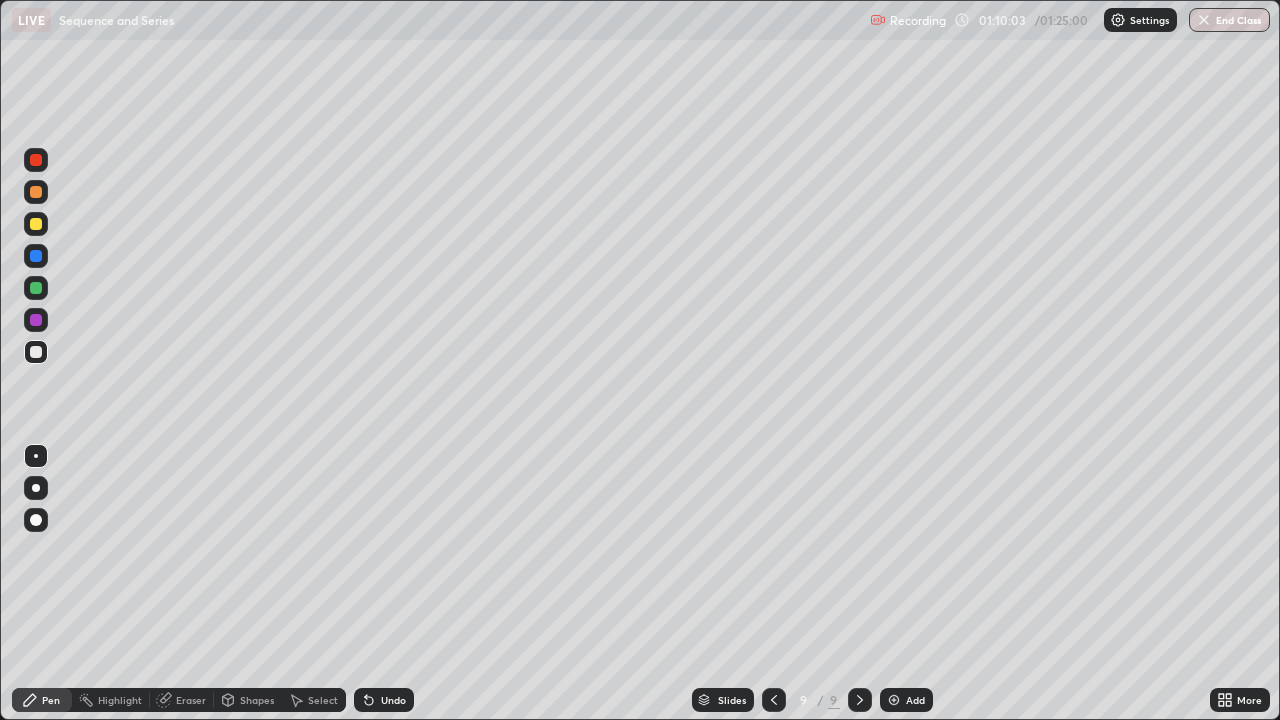 click at bounding box center [36, 352] 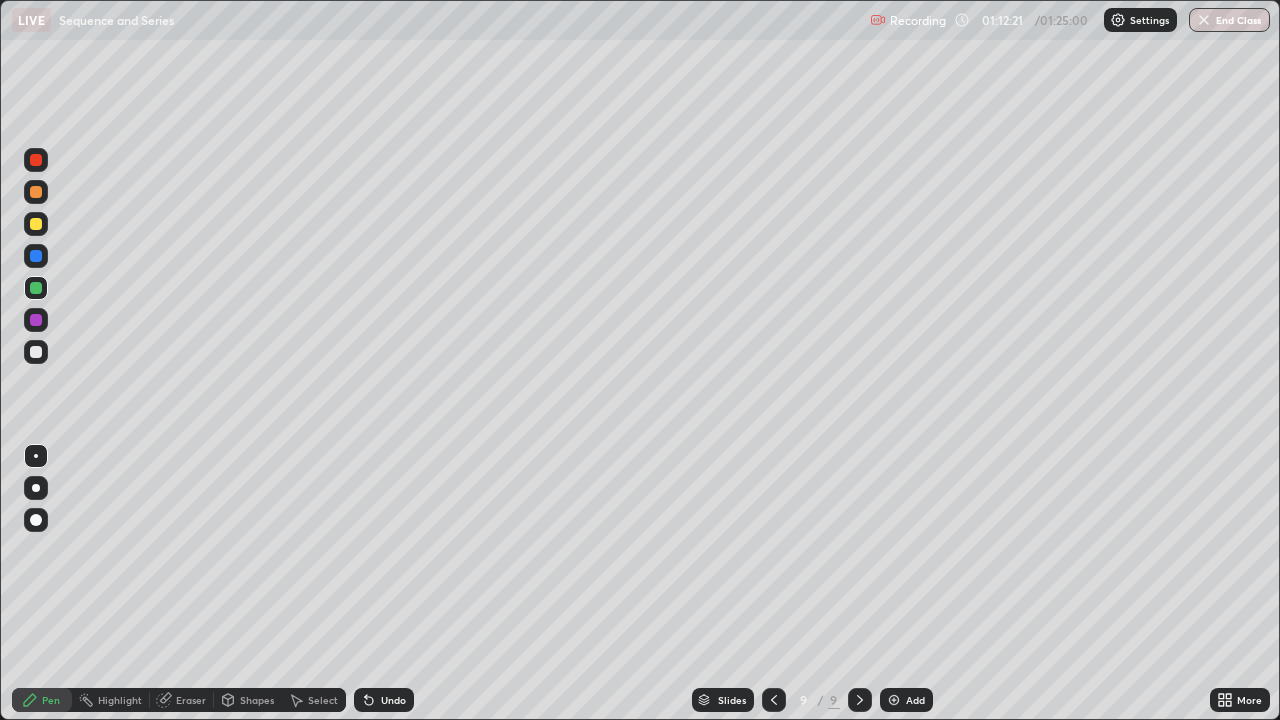 click 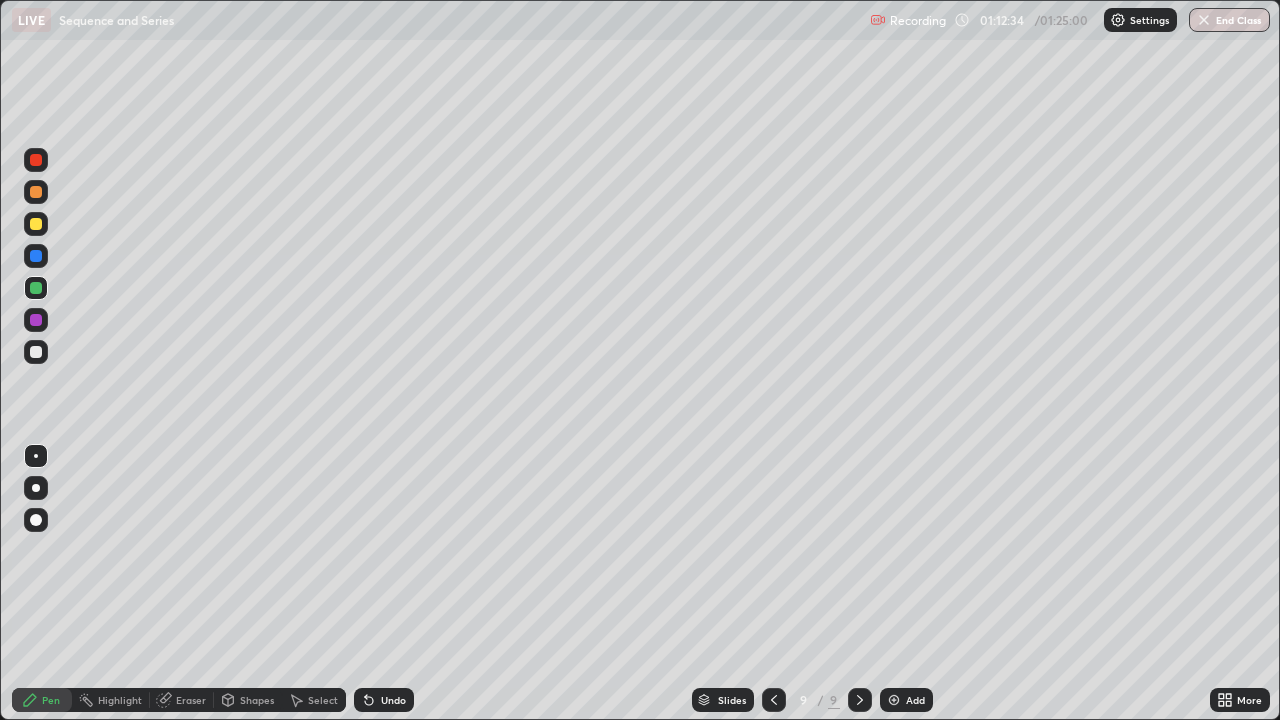 click 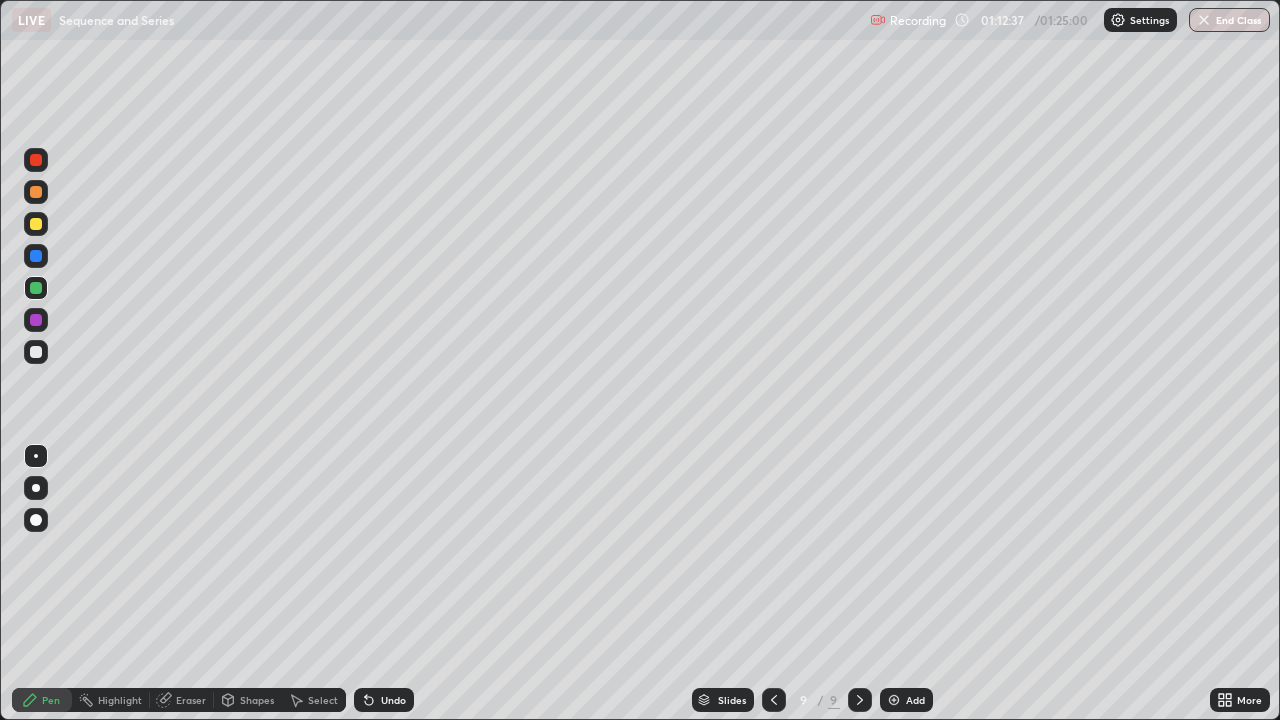 click on "Add" at bounding box center (915, 700) 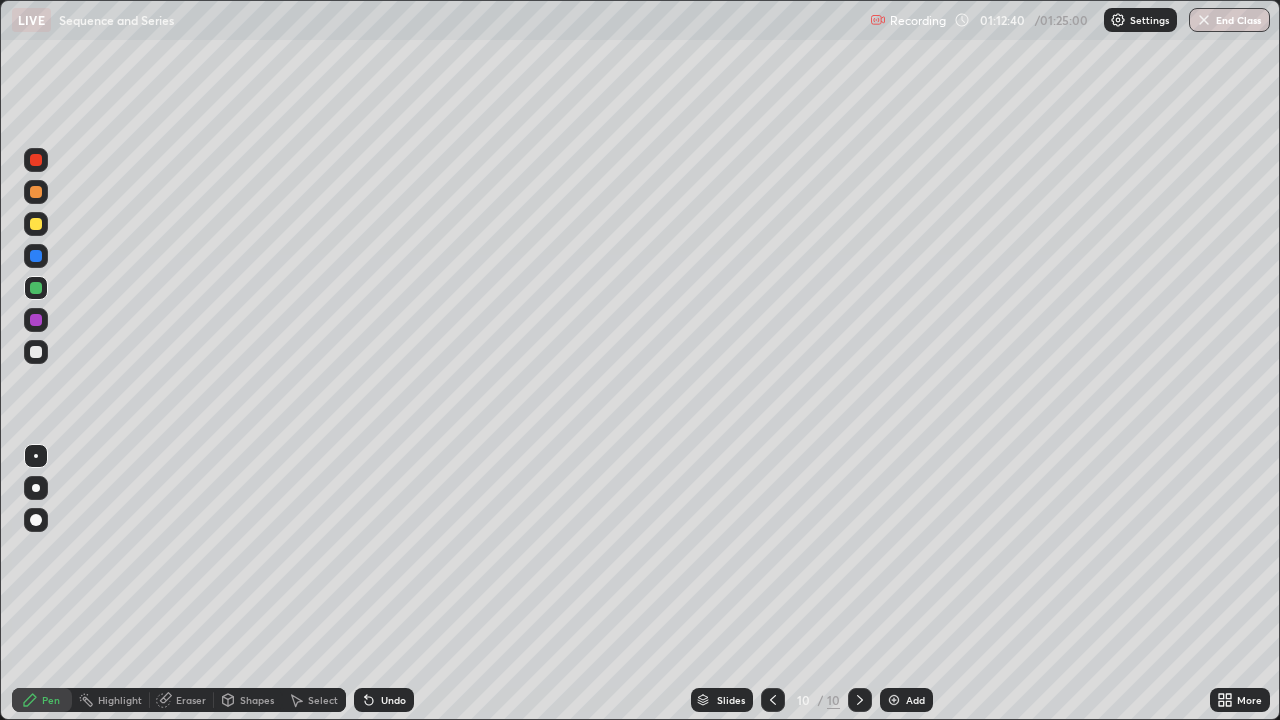 click at bounding box center [36, 160] 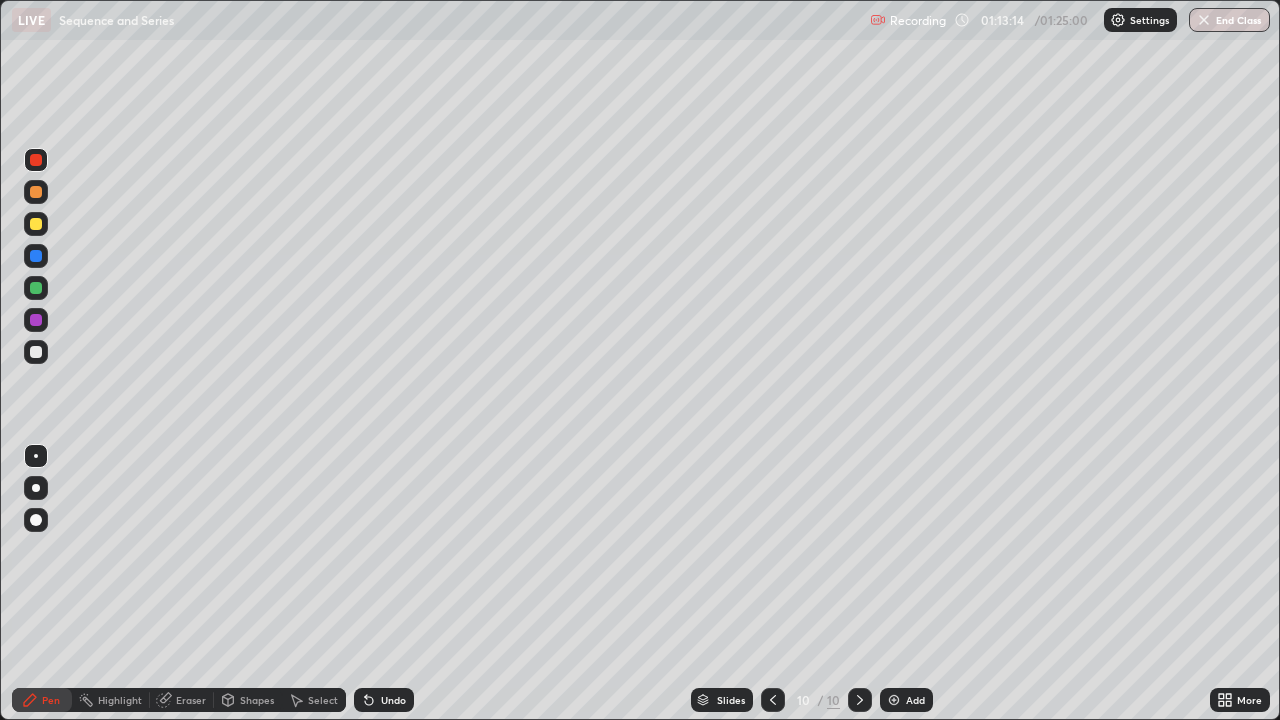 click at bounding box center (36, 352) 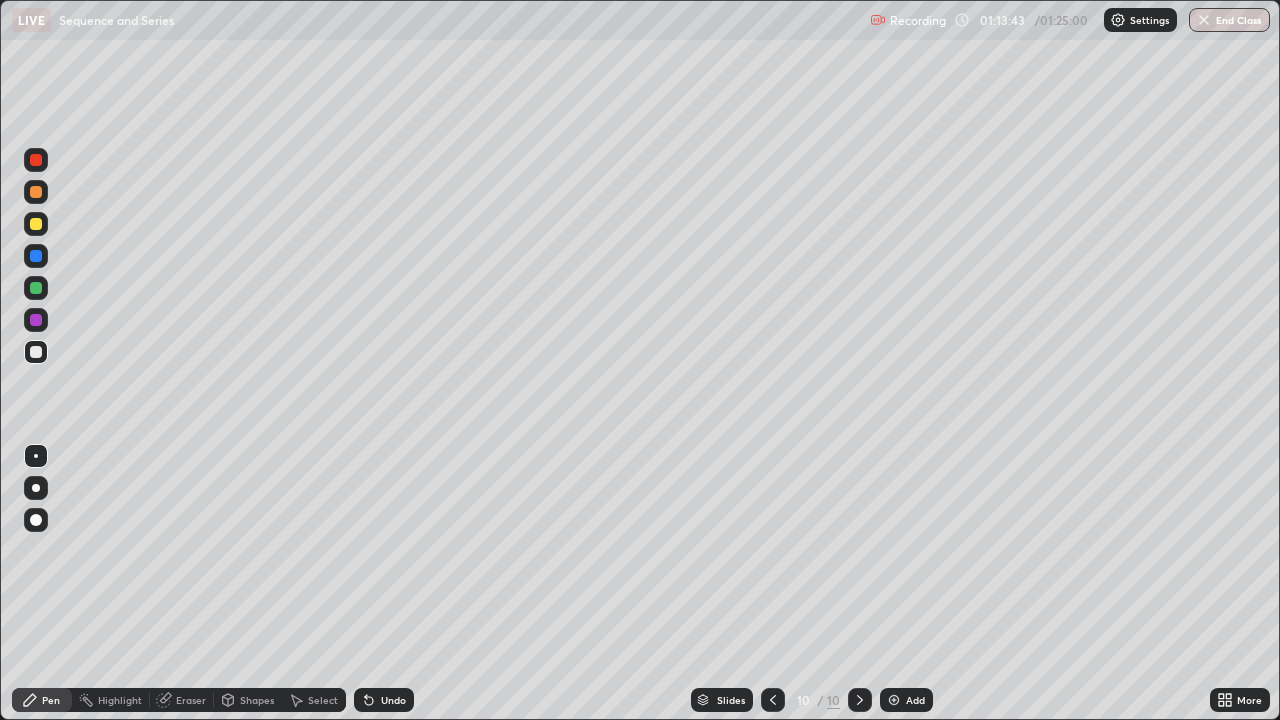 click 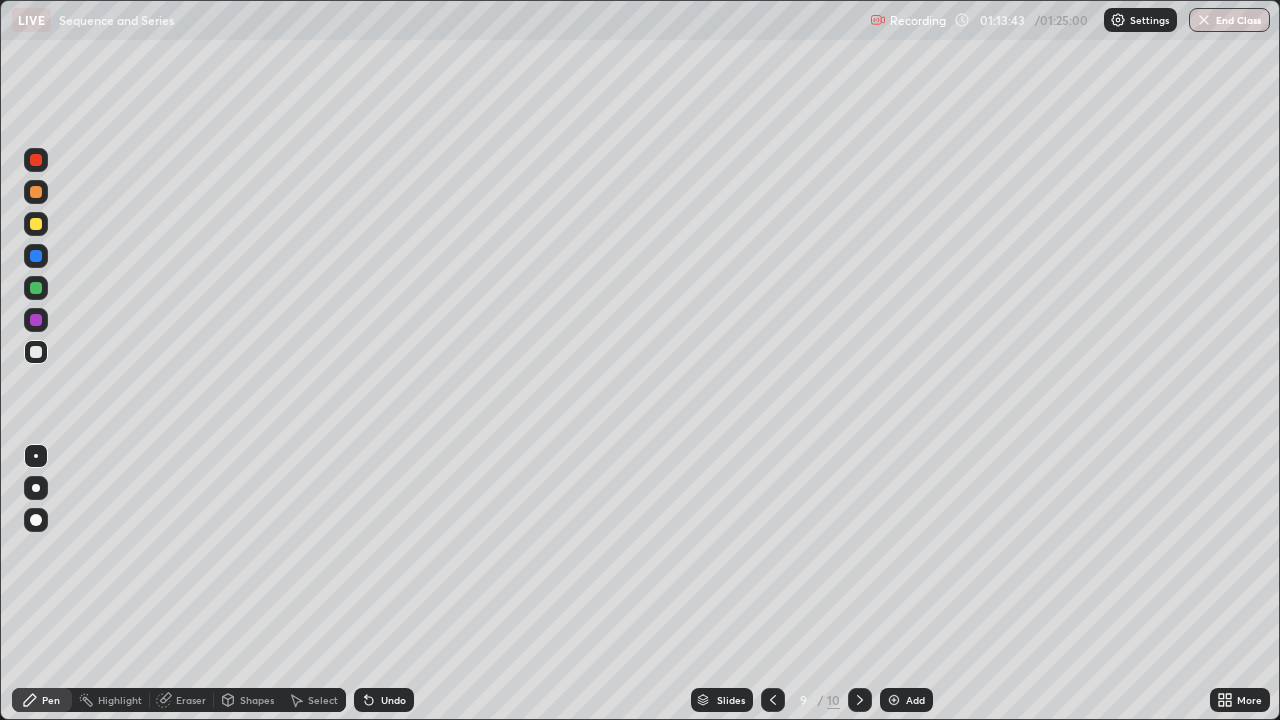 click 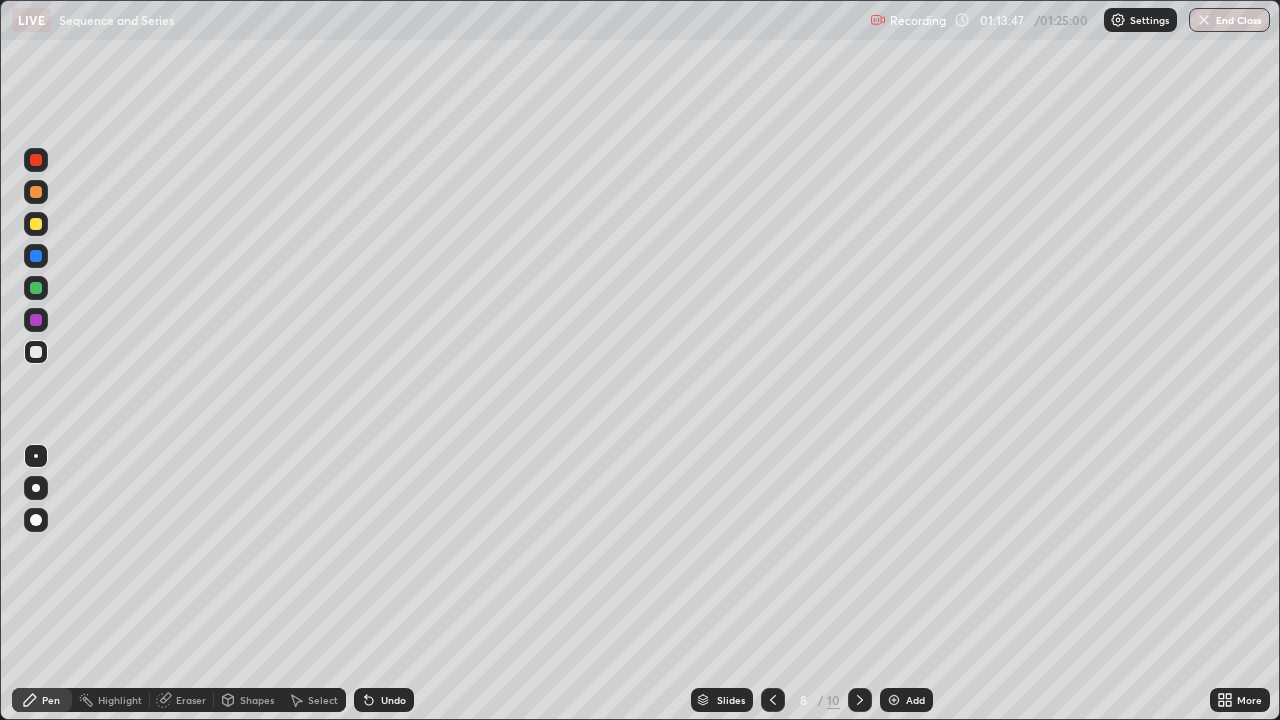 click 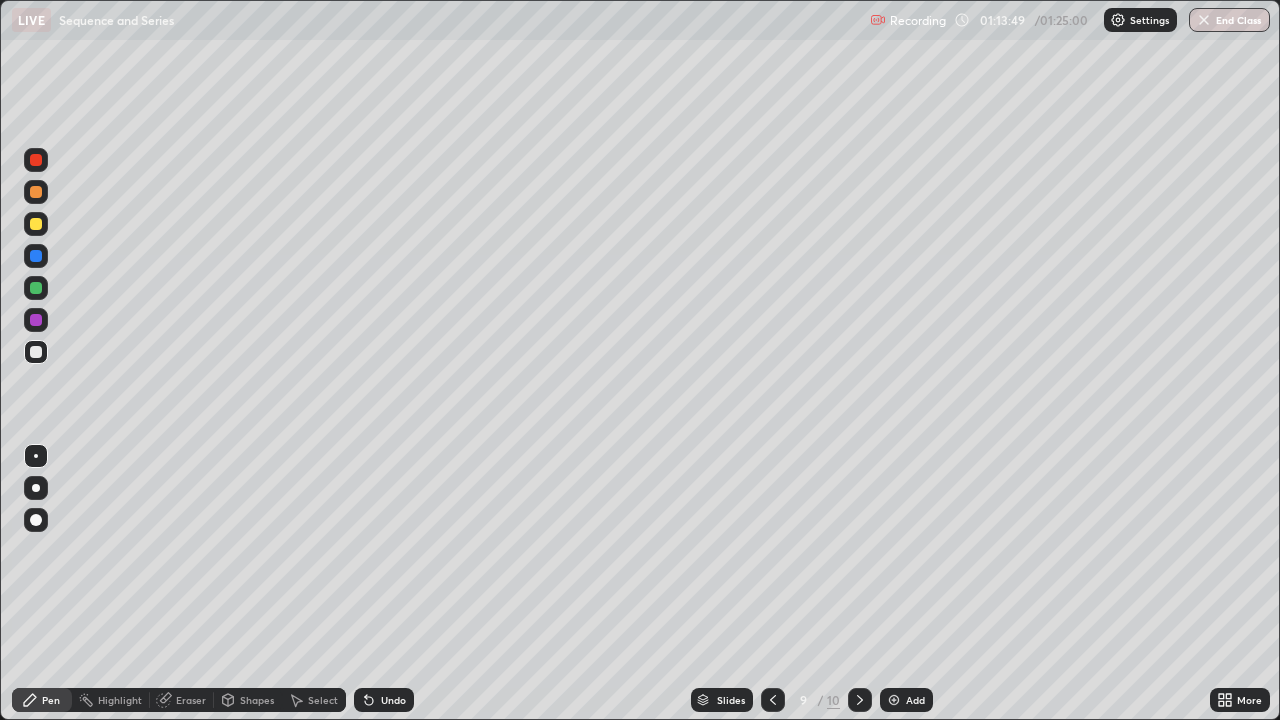 click 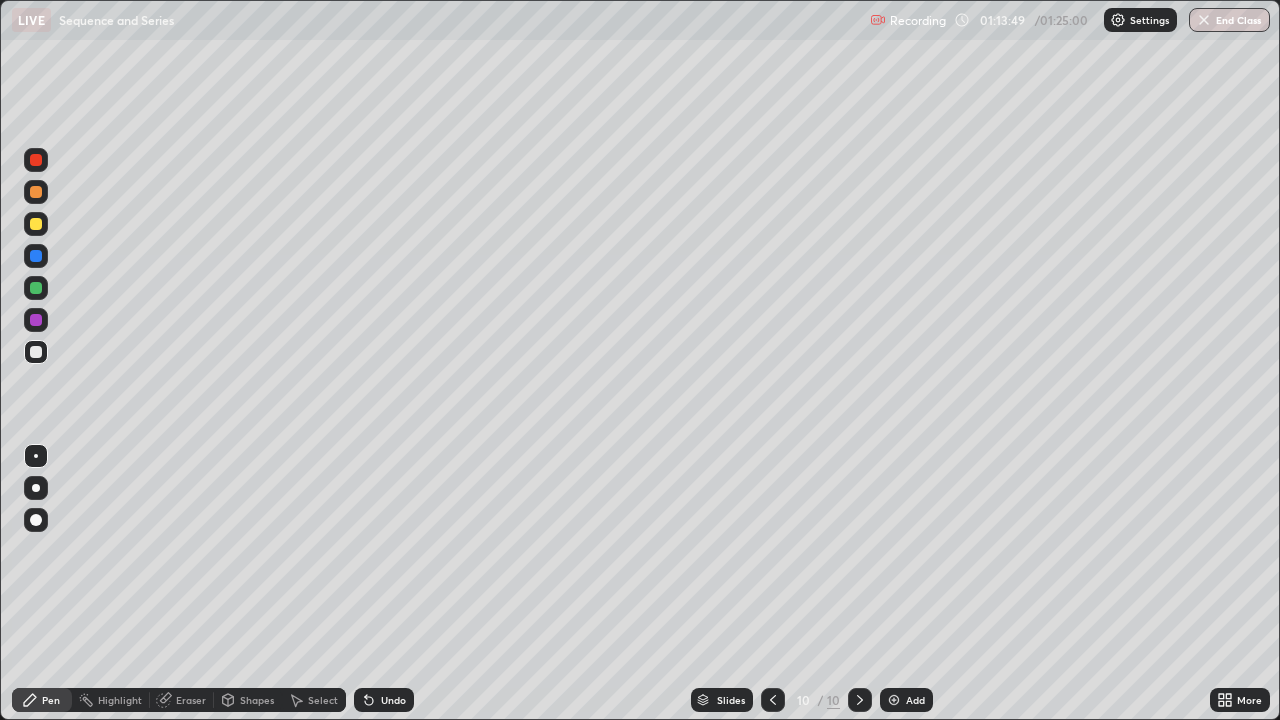 click 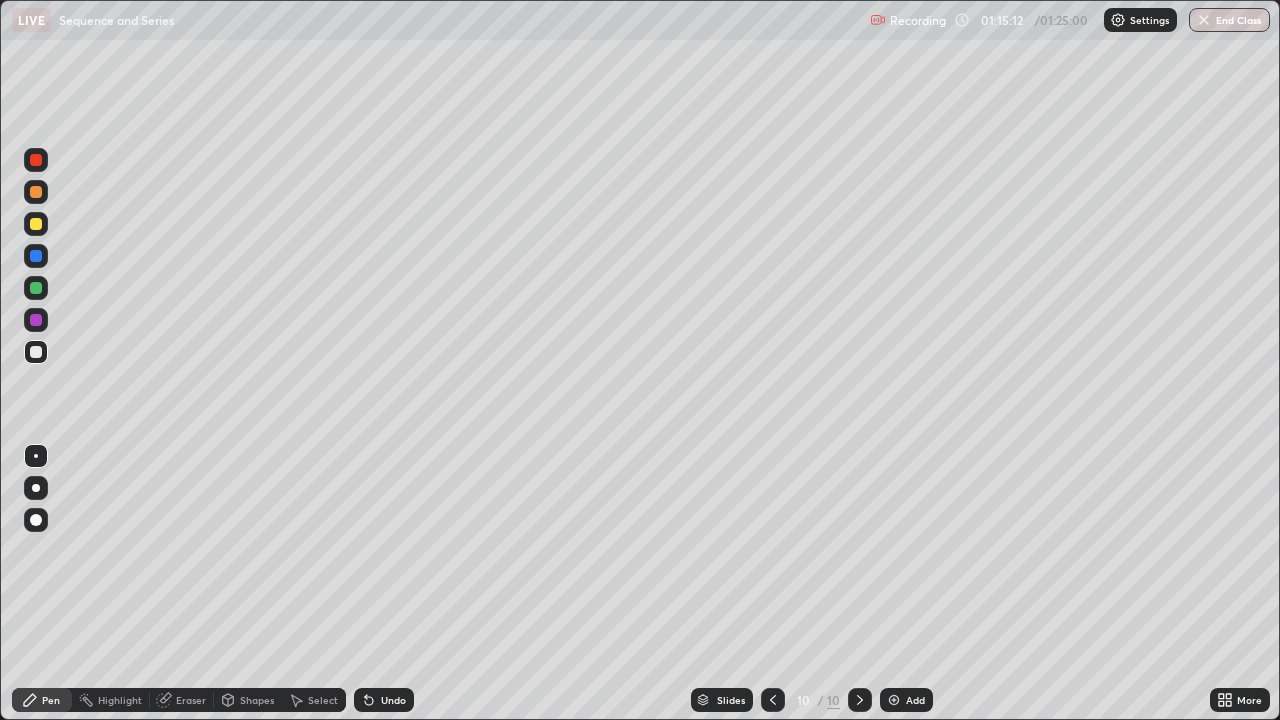 click on "Eraser" at bounding box center (191, 700) 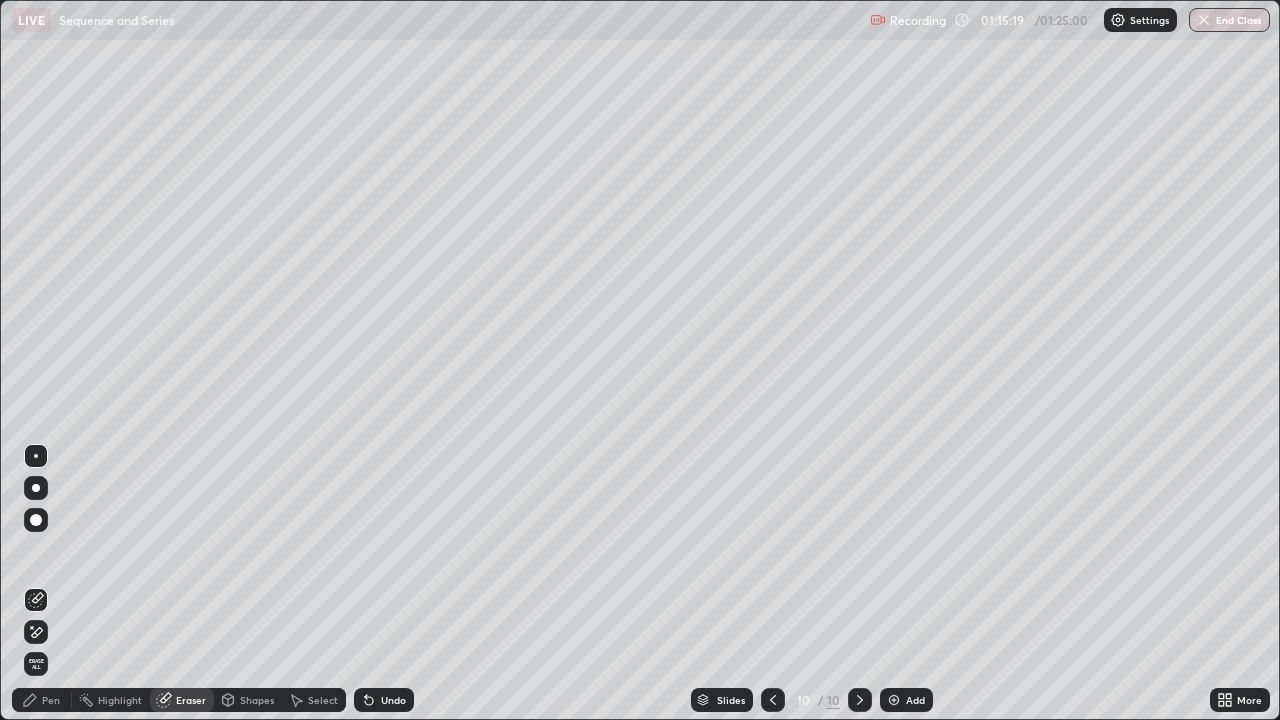 click on "Pen" at bounding box center [51, 700] 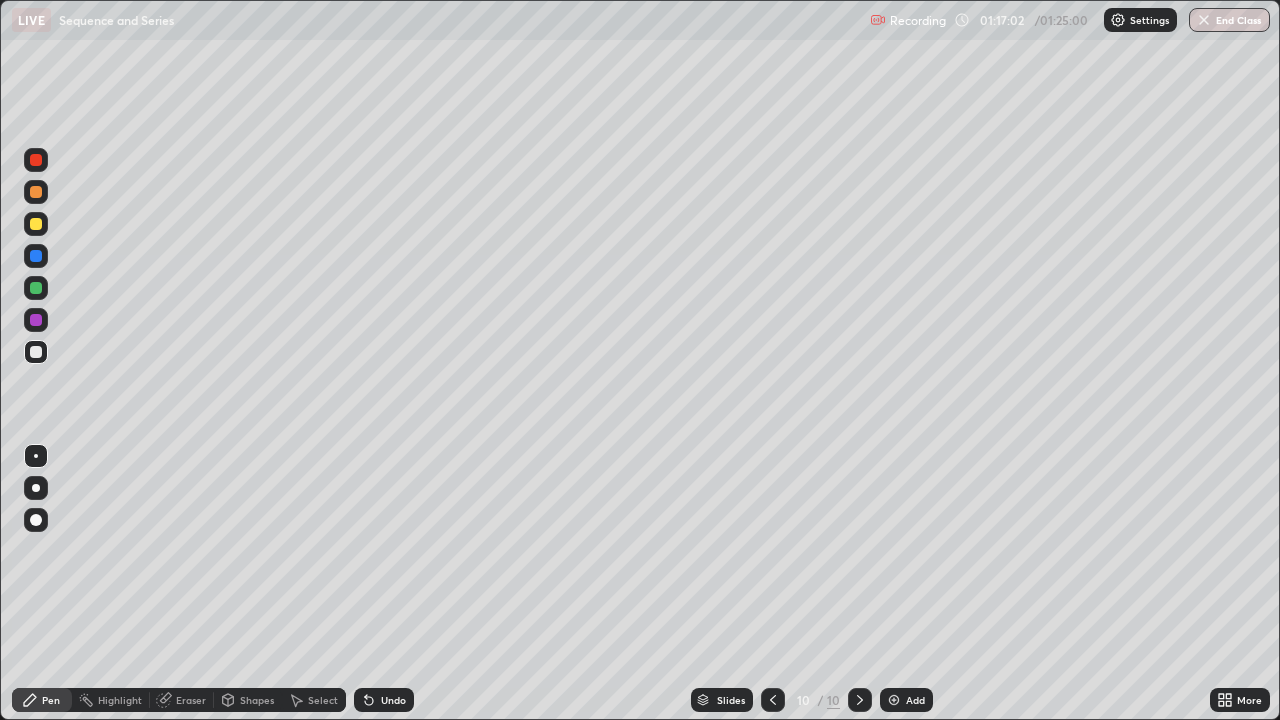 click at bounding box center [36, 288] 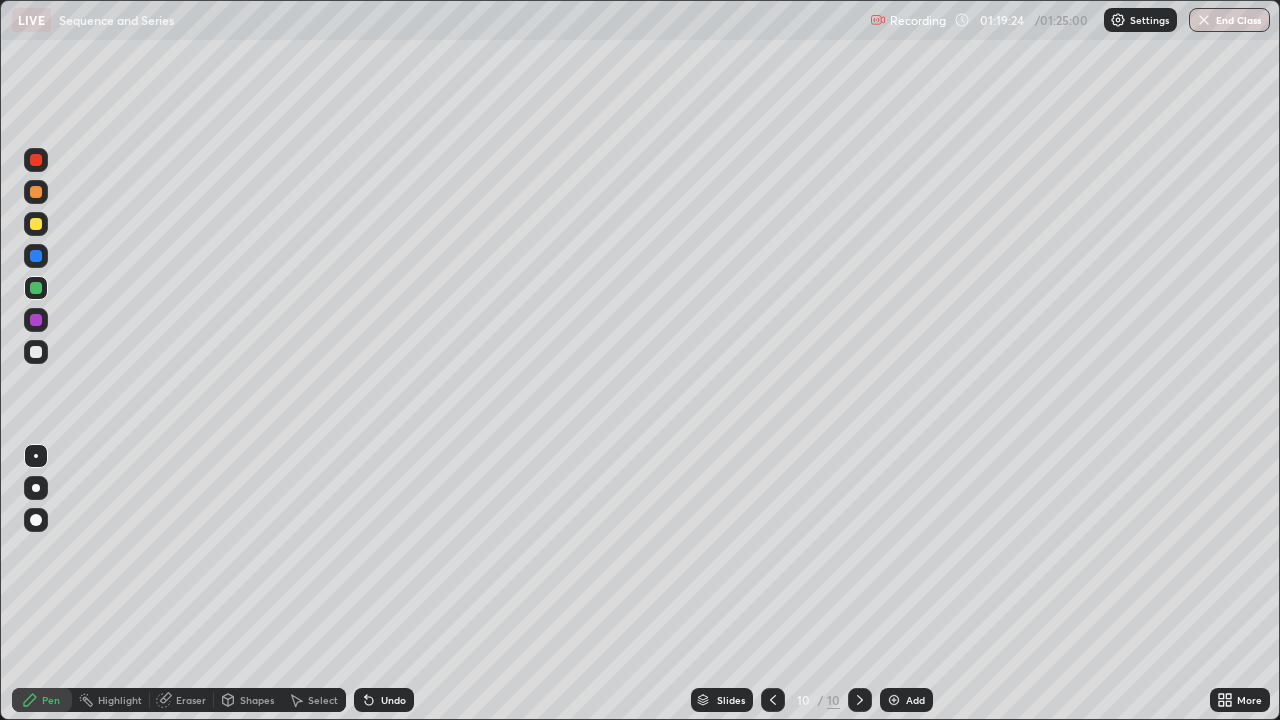 click 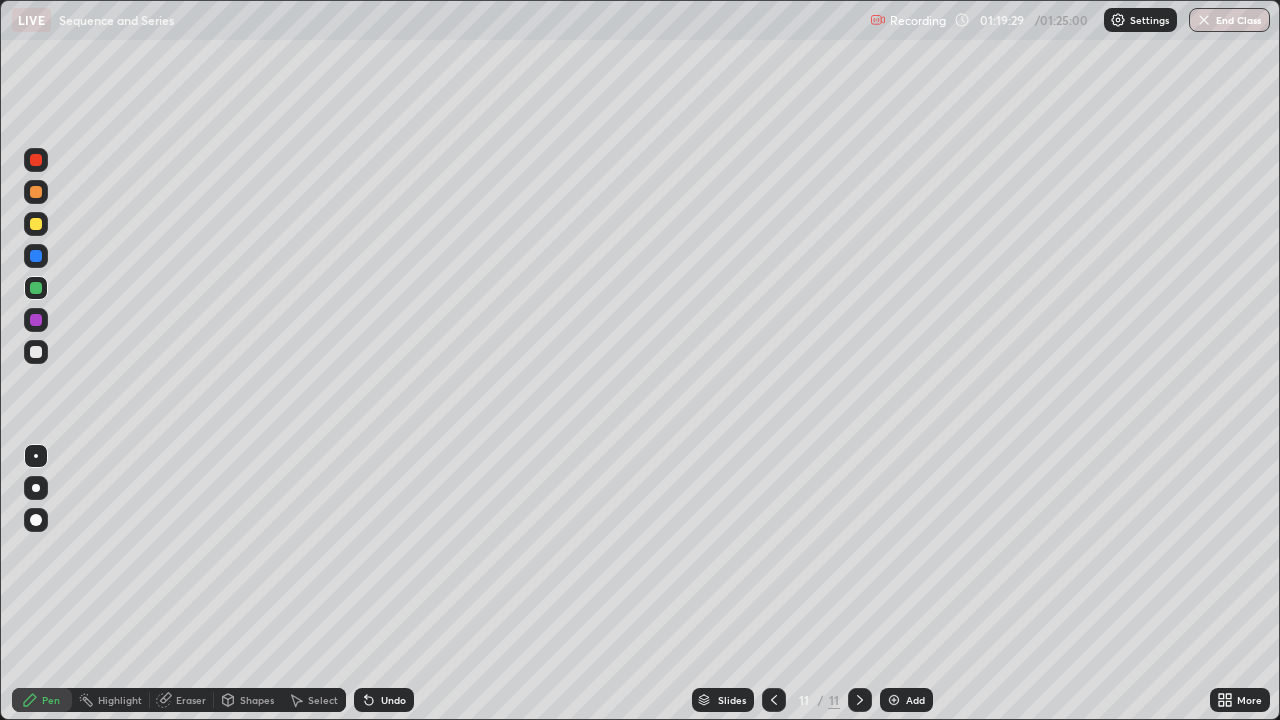 click at bounding box center (36, 224) 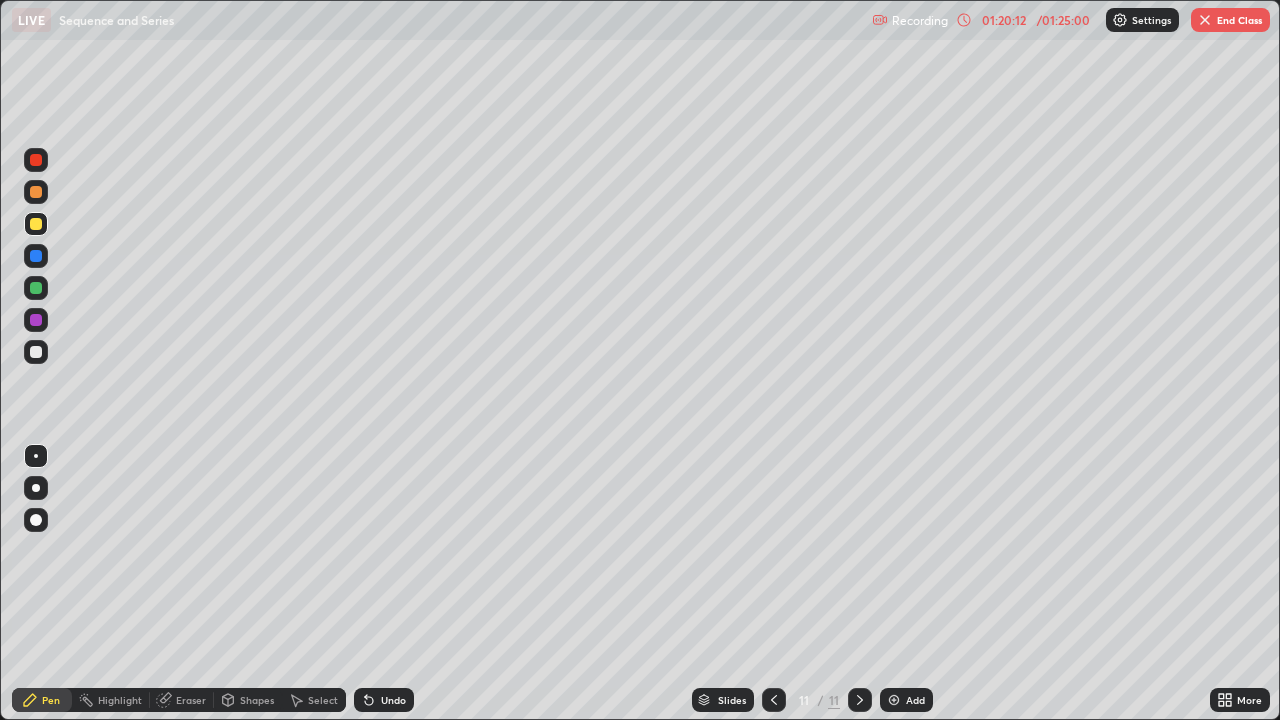 click on "Undo" at bounding box center (393, 700) 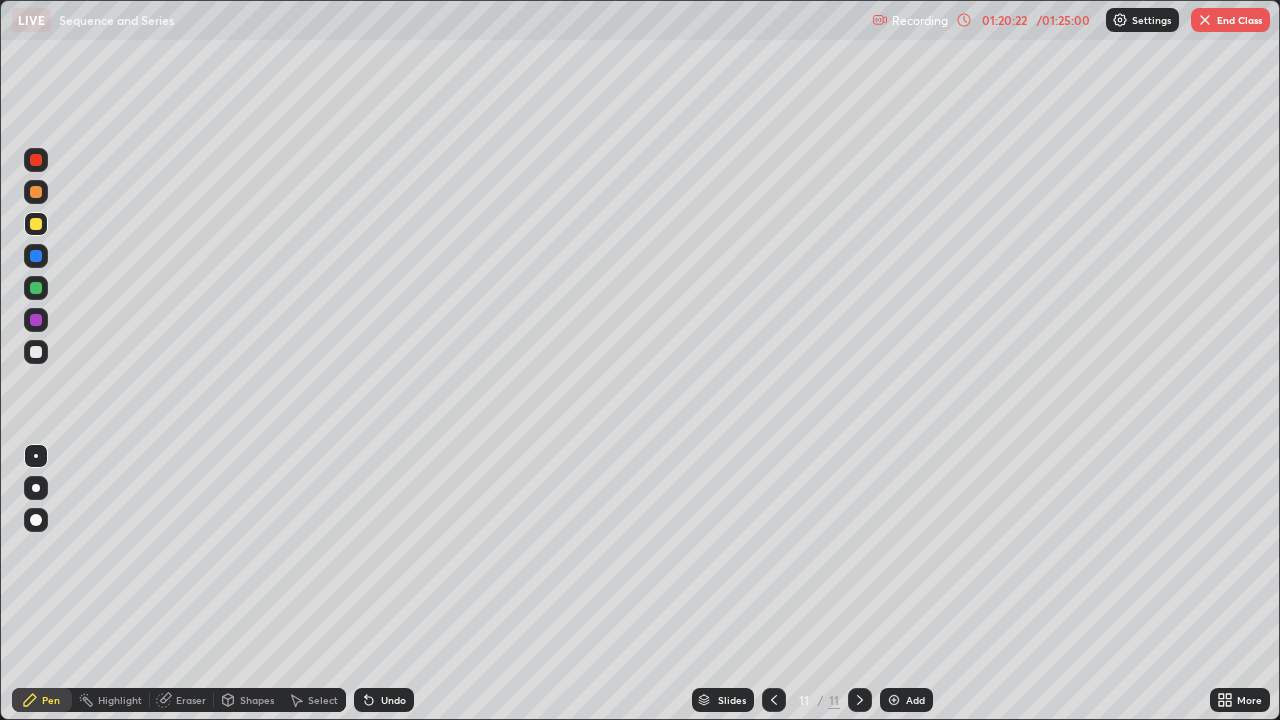 click at bounding box center [36, 352] 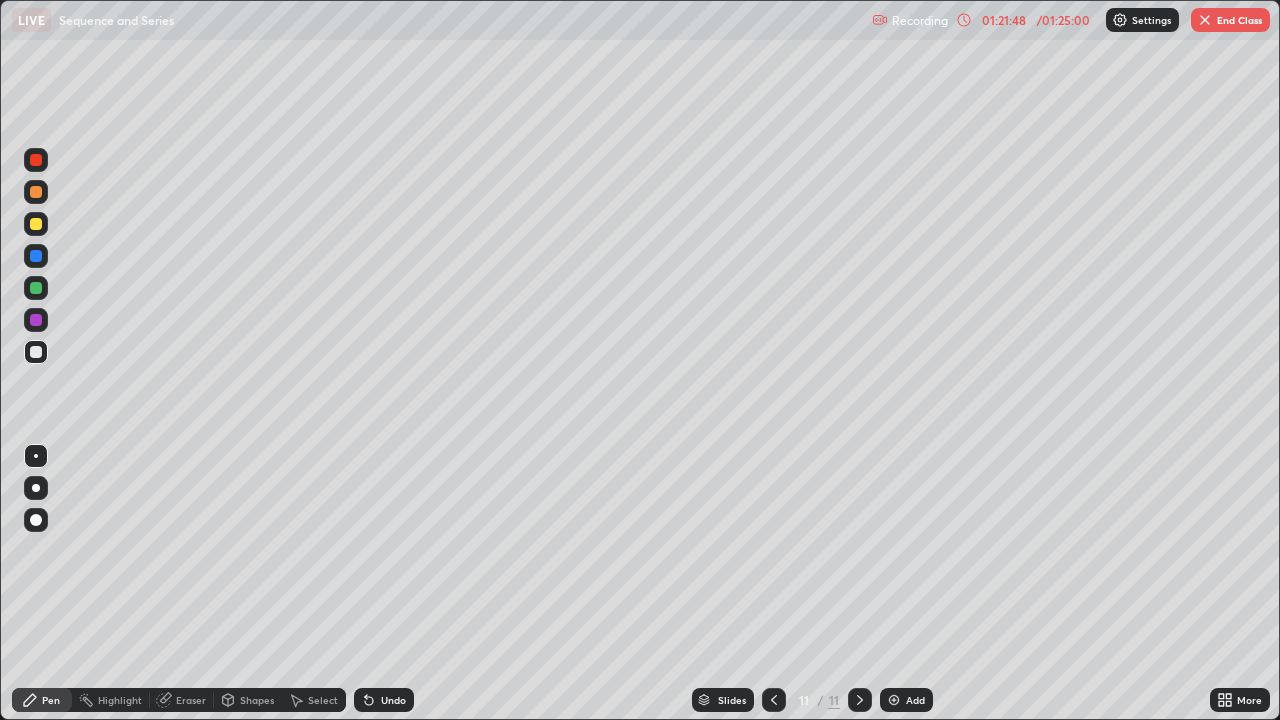 click on "End Class" at bounding box center [1230, 20] 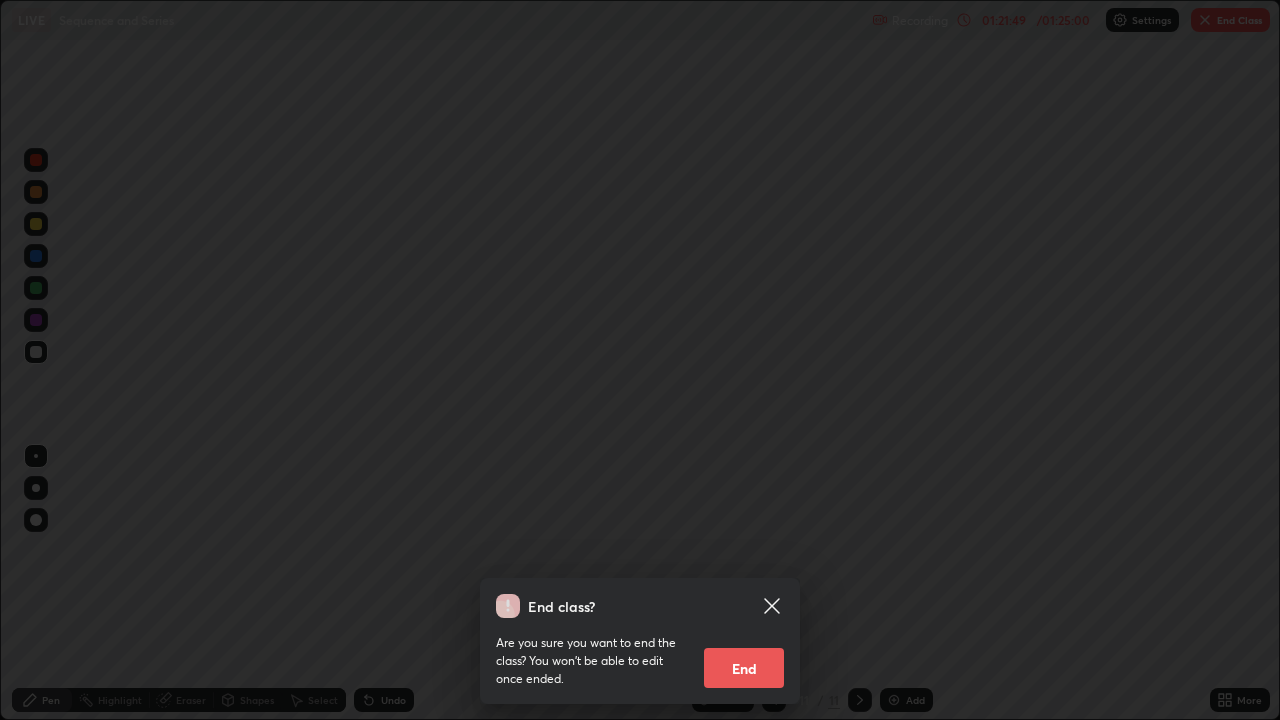 click on "End" at bounding box center (744, 668) 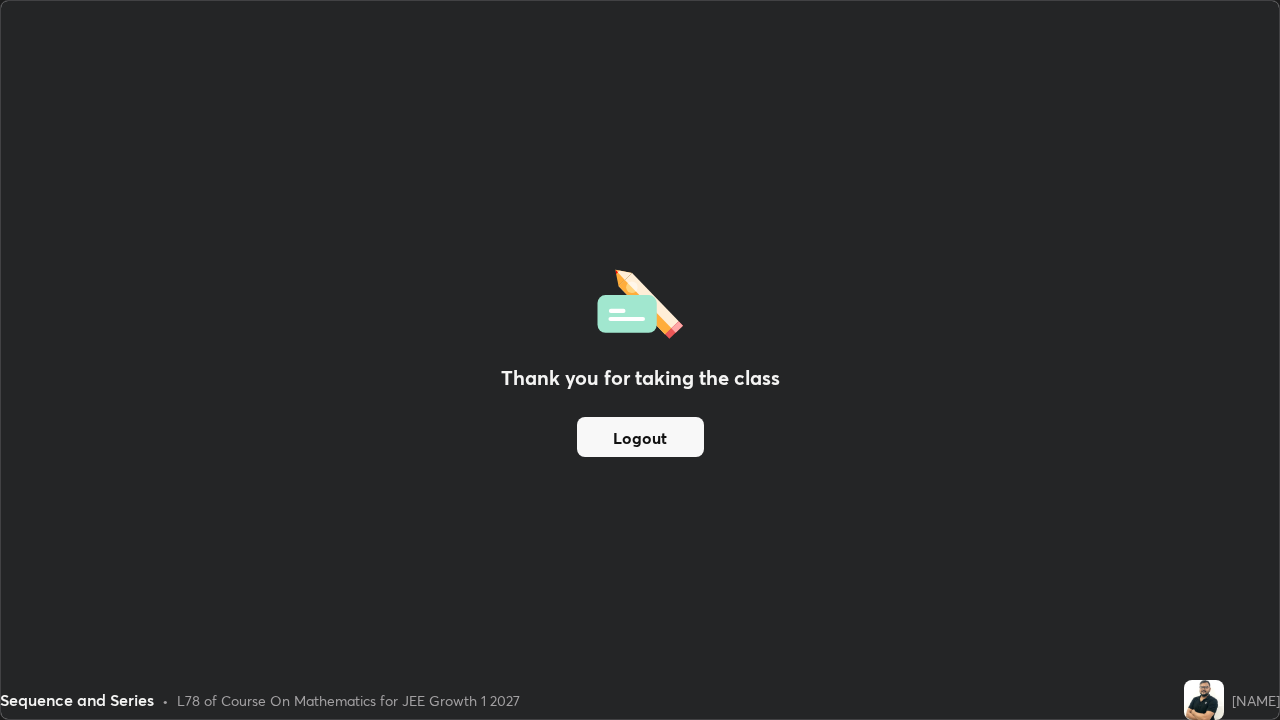 click on "Logout" at bounding box center [640, 437] 